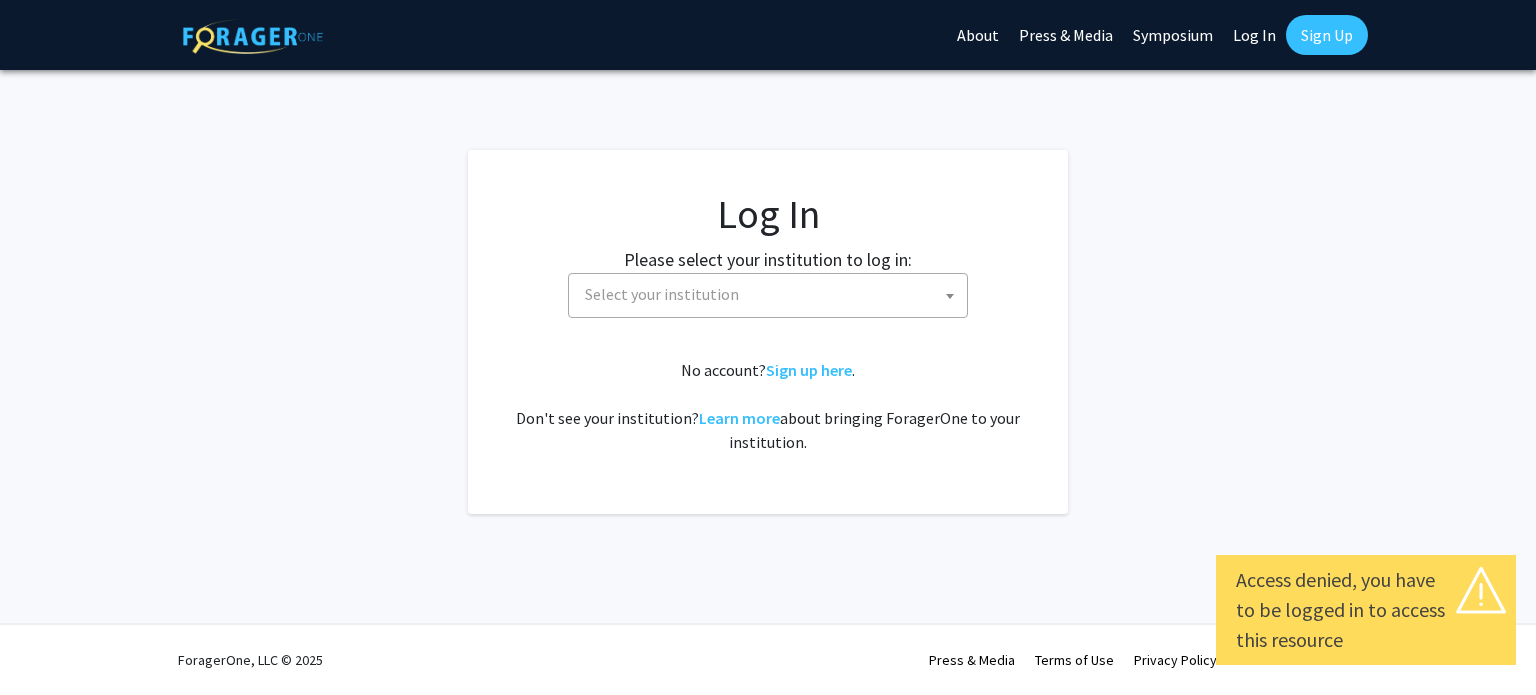 select 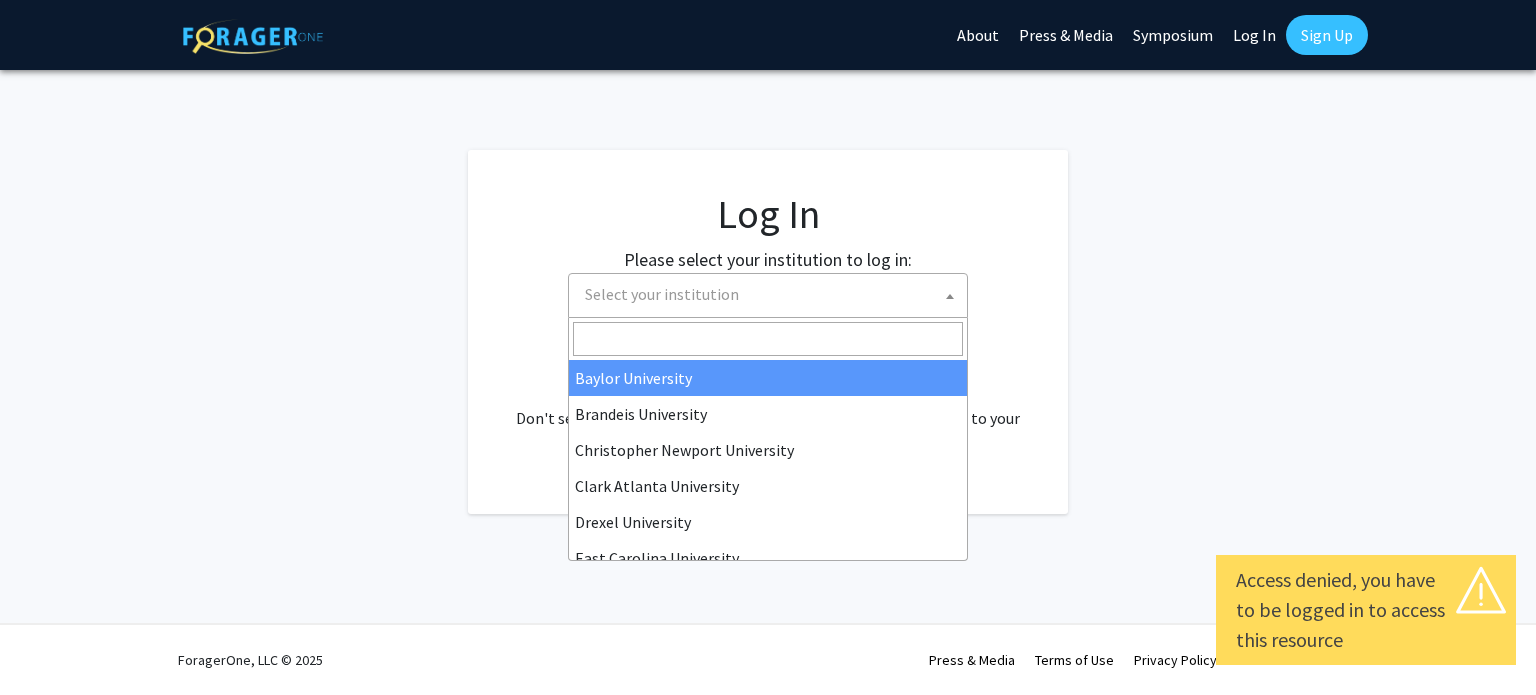 click on "Select your institution" at bounding box center [772, 294] 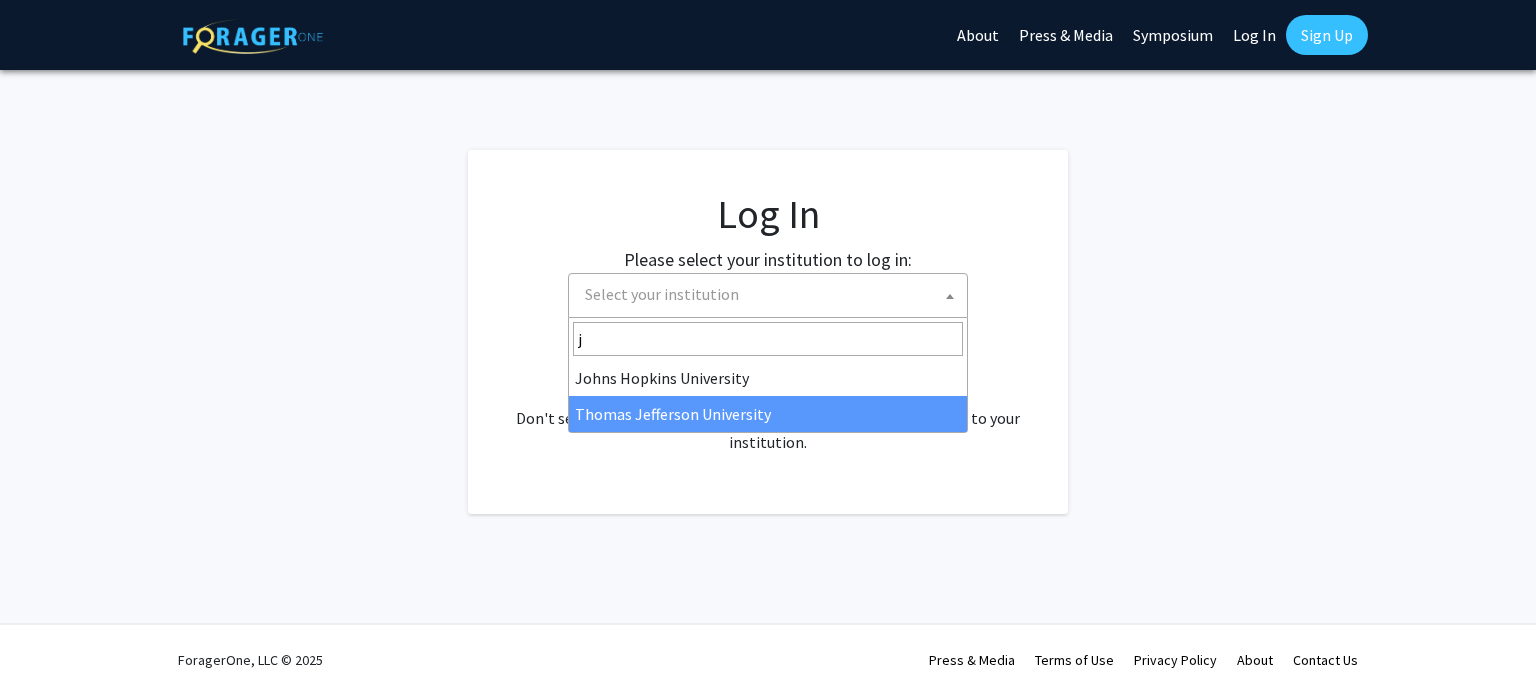 type on "j" 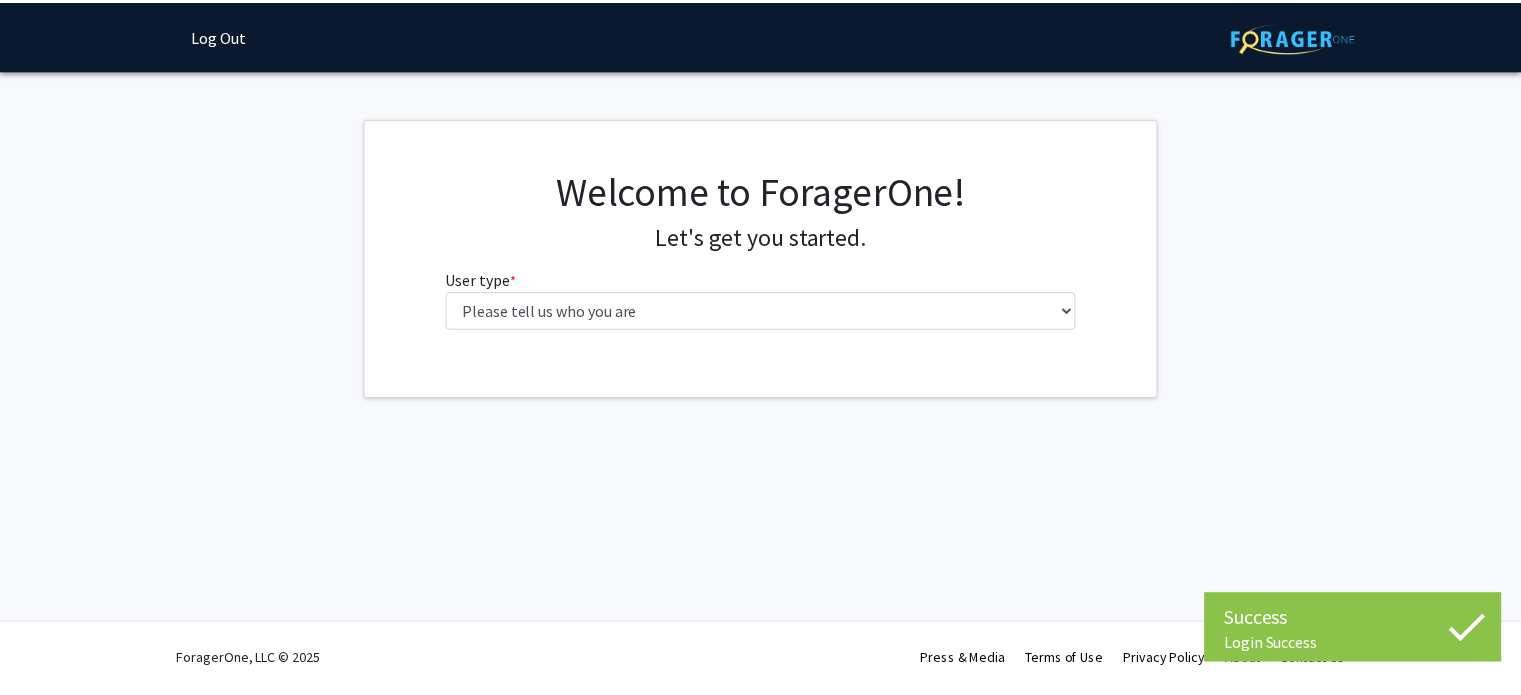 scroll, scrollTop: 0, scrollLeft: 0, axis: both 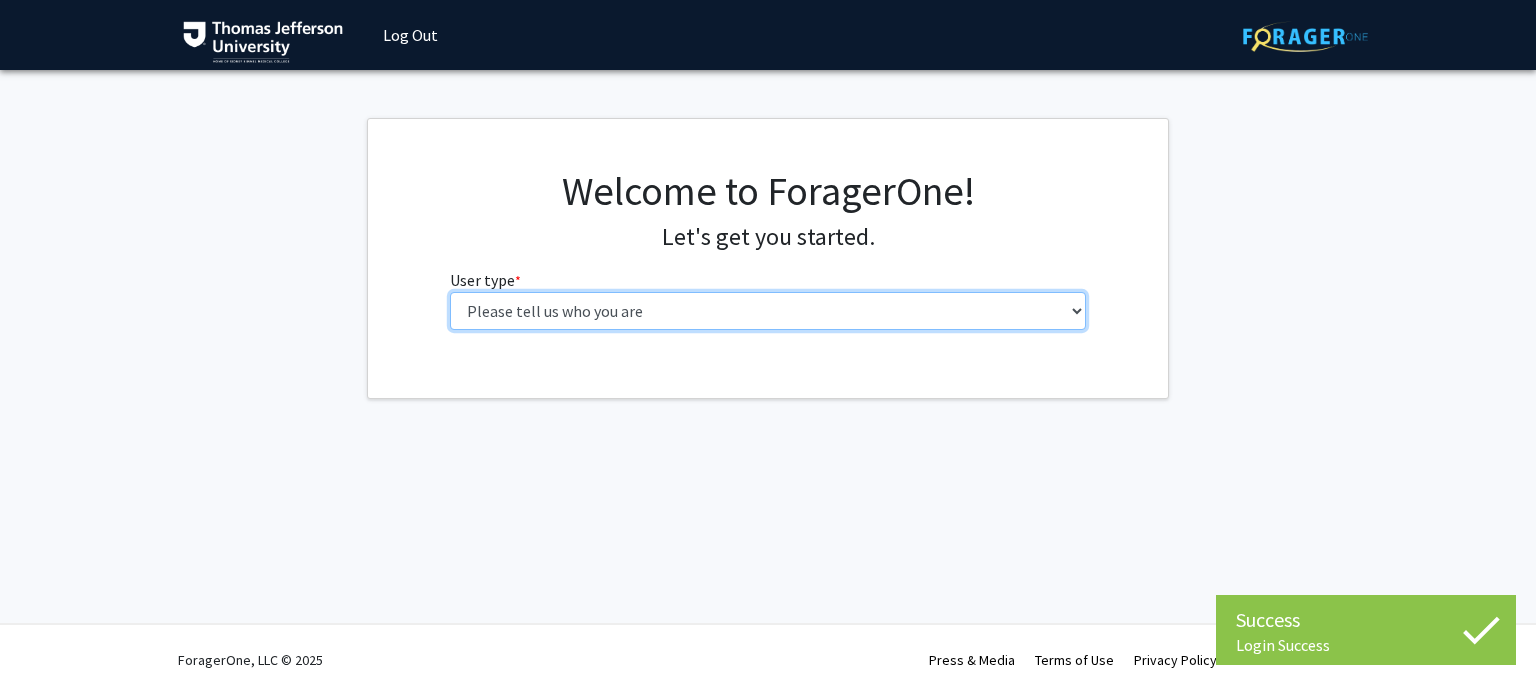 click on "Please tell us who you are  Undergraduate Student   Master's Student   Doctoral Candidate (PhD, MD, DMD, PharmD, etc.)   Postdoctoral Researcher / Research Staff / Medical Resident / Medical Fellow   Faculty   Administrative Staff" at bounding box center [768, 311] 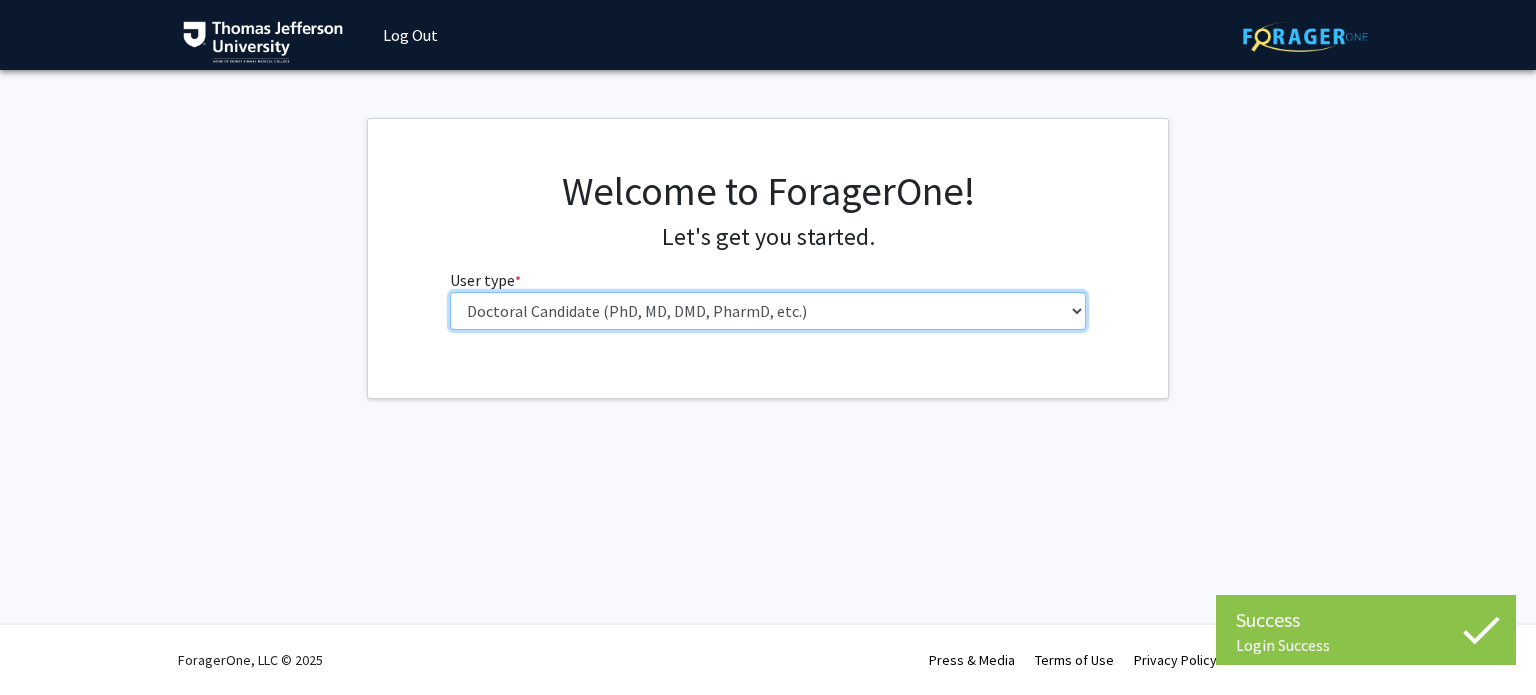click on "Please tell us who you are  Undergraduate Student   Master's Student   Doctoral Candidate (PhD, MD, DMD, PharmD, etc.)   Postdoctoral Researcher / Research Staff / Medical Resident / Medical Fellow   Faculty   Administrative Staff" at bounding box center (768, 311) 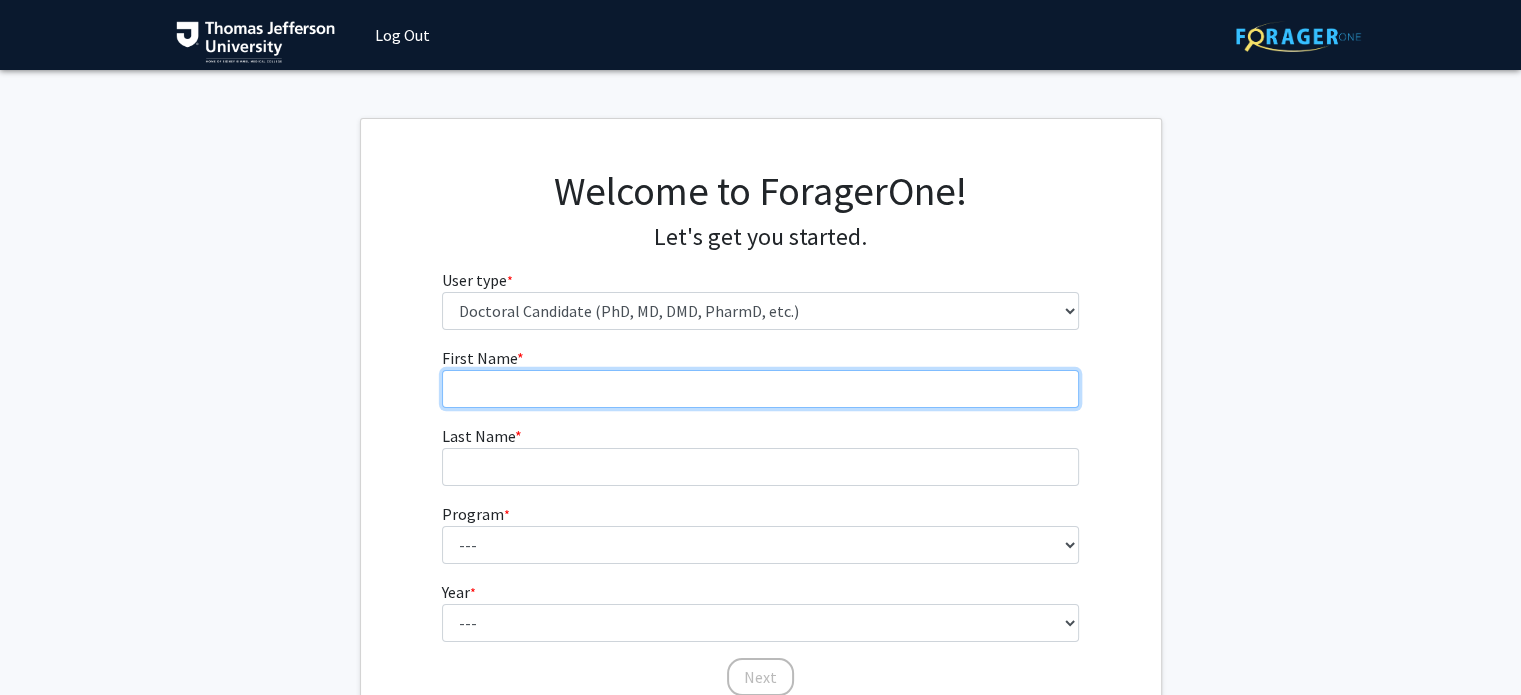 click on "First Name * required" at bounding box center [760, 389] 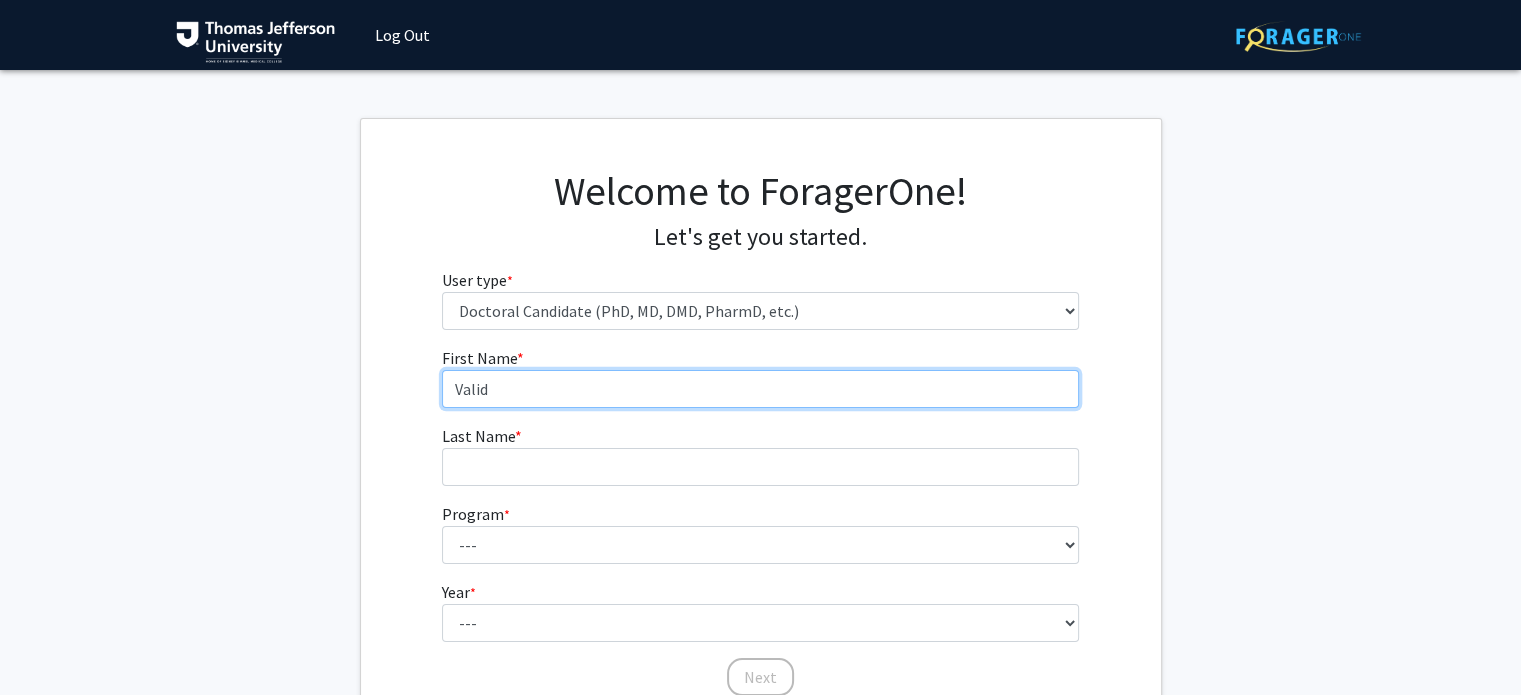 type on "Valid" 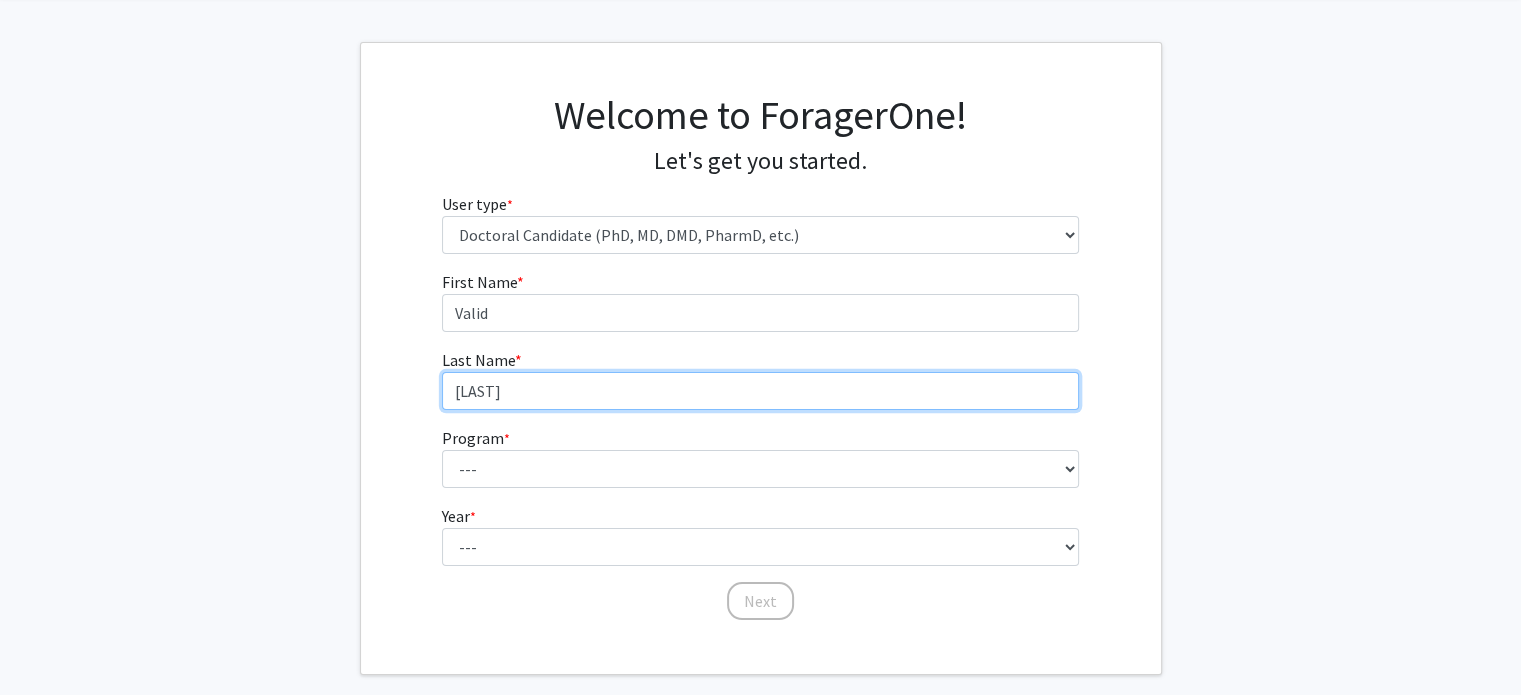 scroll, scrollTop: 80, scrollLeft: 0, axis: vertical 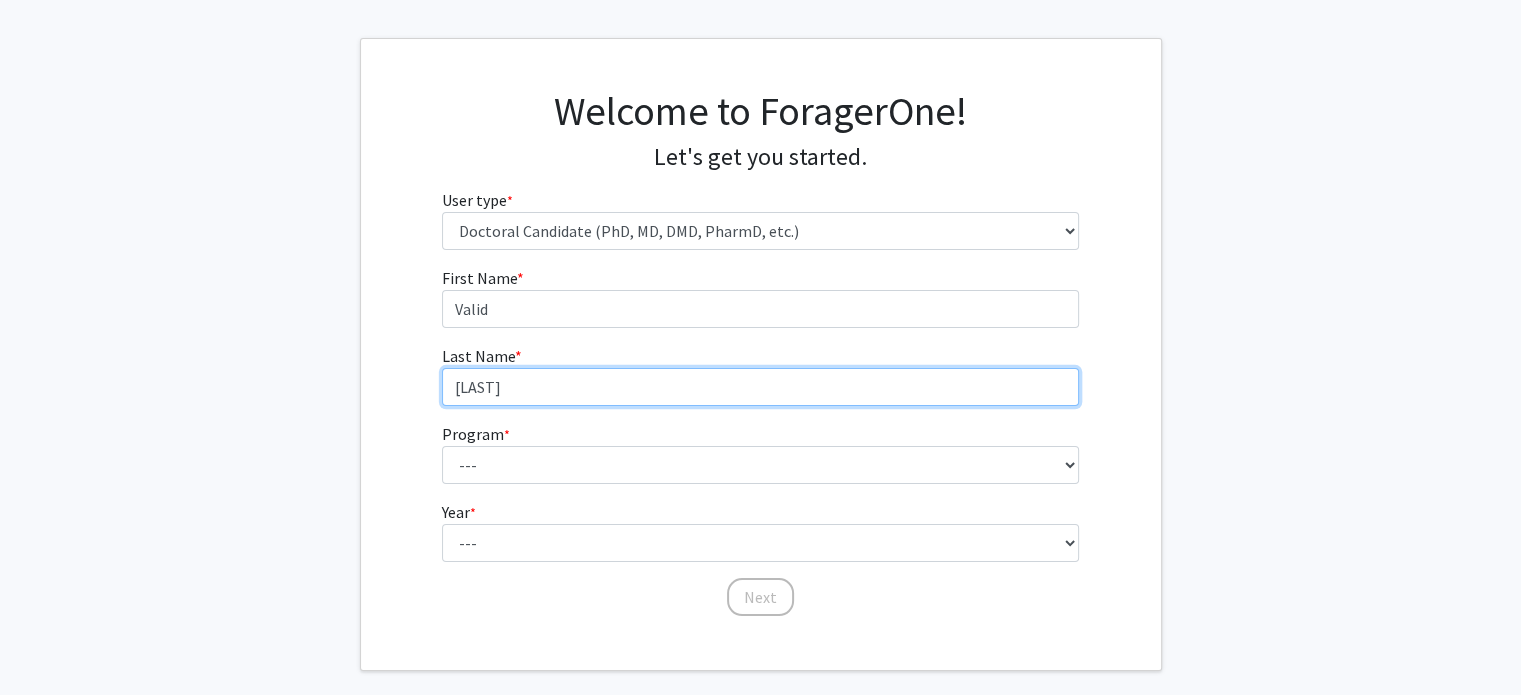 type on "[LAST]" 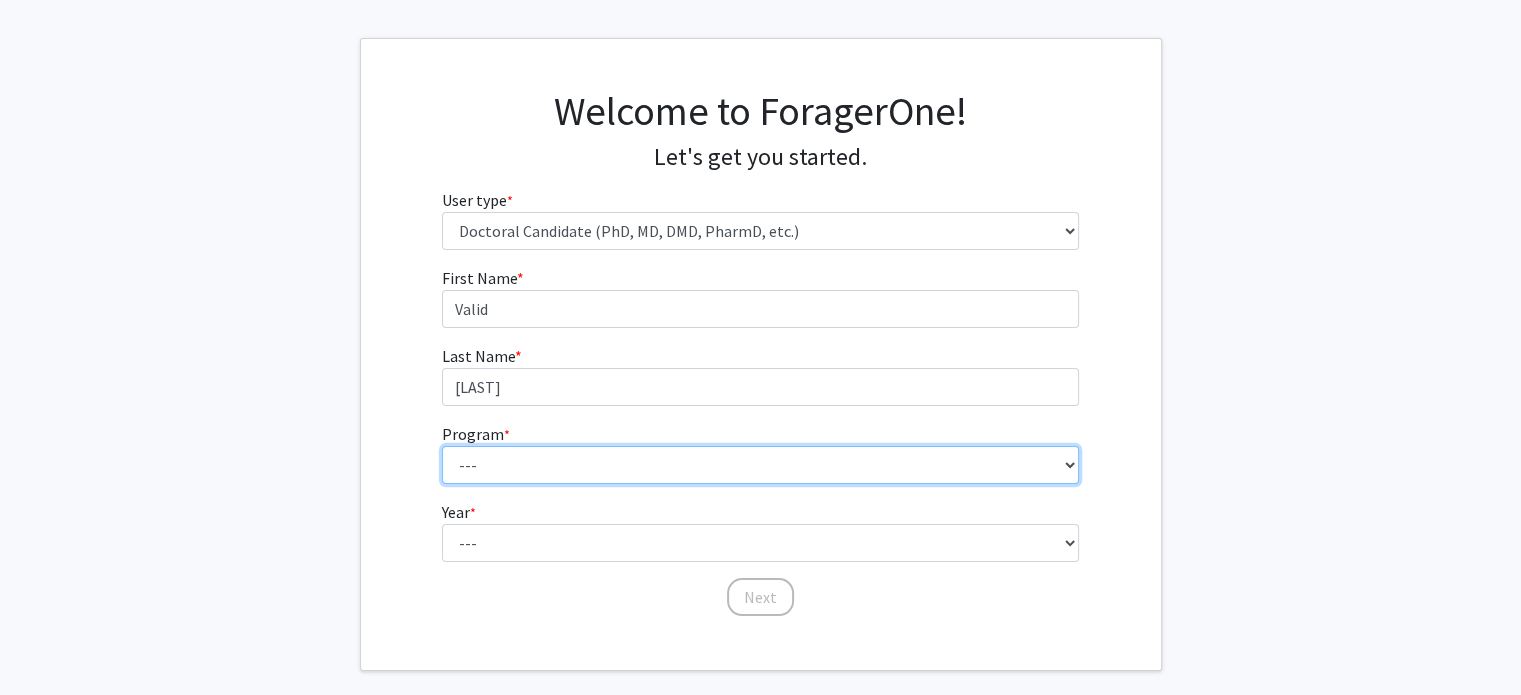 click on "---  Accelerated 3+3 BS in Health Sciences/Doctor of Occupational Therapy   Accelerated 3+3 BS in Health Sciences/Doctor of Occupational Therapy   Accelerated 3+3 BS in Psychology/Doctor of Occupational Therapy   Accelerated 3+3 BS in Psychology/Doctor of Occupational Therapy   Architecture & Design Research   Architecture & Design Research   Biochemistry, Structural & Molecular Biology   Biochemistry, Structural & Molecular Biology   Biologics Process Engineering   Biologics Process Engineering   Cell Biology & Regenerative Medicine   Cell Biology & Regenerative Medicine   Exercise Science (BS) & Occupational Therapy (OTD) 3+3   Exercise Science (BS) & Occupational Therapy (OTD) 3+3   Exercise Science (BS) & Physical Therapy (DPT) 3+3   Exercise Science (BS) & Physical Therapy (DPT) 3+3   Genetics, Genomics & Cancer Biology   Genetics, Genomics & Cancer Biology   Health Science   Health Science   Immunology & Microbial Pathogenesis   Immunology & Microbial Pathogenesis   Integrative Physiology   Midwifery" at bounding box center (760, 465) 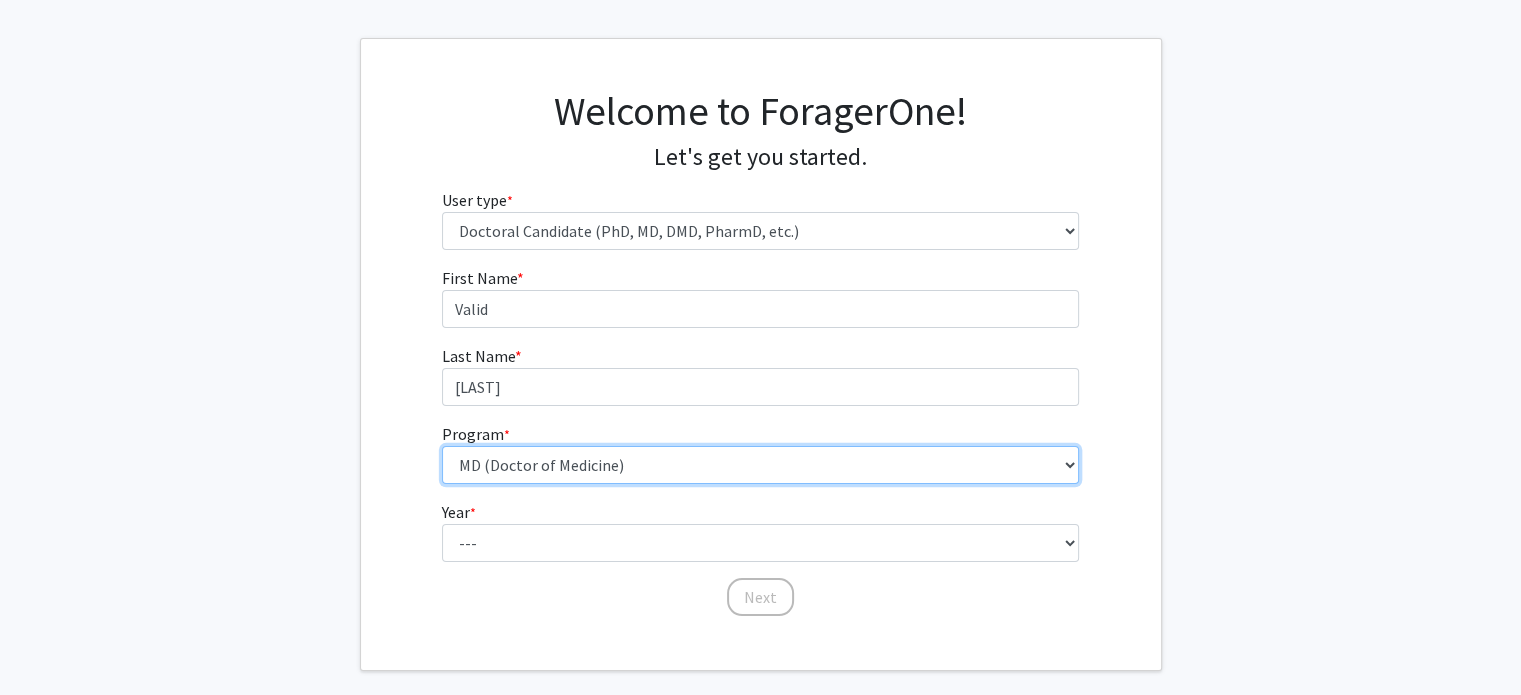 click on "---  Accelerated 3+3 BS in Health Sciences/Doctor of Occupational Therapy   Accelerated 3+3 BS in Health Sciences/Doctor of Occupational Therapy   Accelerated 3+3 BS in Psychology/Doctor of Occupational Therapy   Accelerated 3+3 BS in Psychology/Doctor of Occupational Therapy   Architecture & Design Research   Architecture & Design Research   Biochemistry, Structural & Molecular Biology   Biochemistry, Structural & Molecular Biology   Biologics Process Engineering   Biologics Process Engineering   Cell Biology & Regenerative Medicine   Cell Biology & Regenerative Medicine   Exercise Science (BS) & Occupational Therapy (OTD) 3+3   Exercise Science (BS) & Occupational Therapy (OTD) 3+3   Exercise Science (BS) & Physical Therapy (DPT) 3+3   Exercise Science (BS) & Physical Therapy (DPT) 3+3   Genetics, Genomics & Cancer Biology   Genetics, Genomics & Cancer Biology   Health Science   Health Science   Immunology & Microbial Pathogenesis   Immunology & Microbial Pathogenesis   Integrative Physiology   Midwifery" at bounding box center (760, 465) 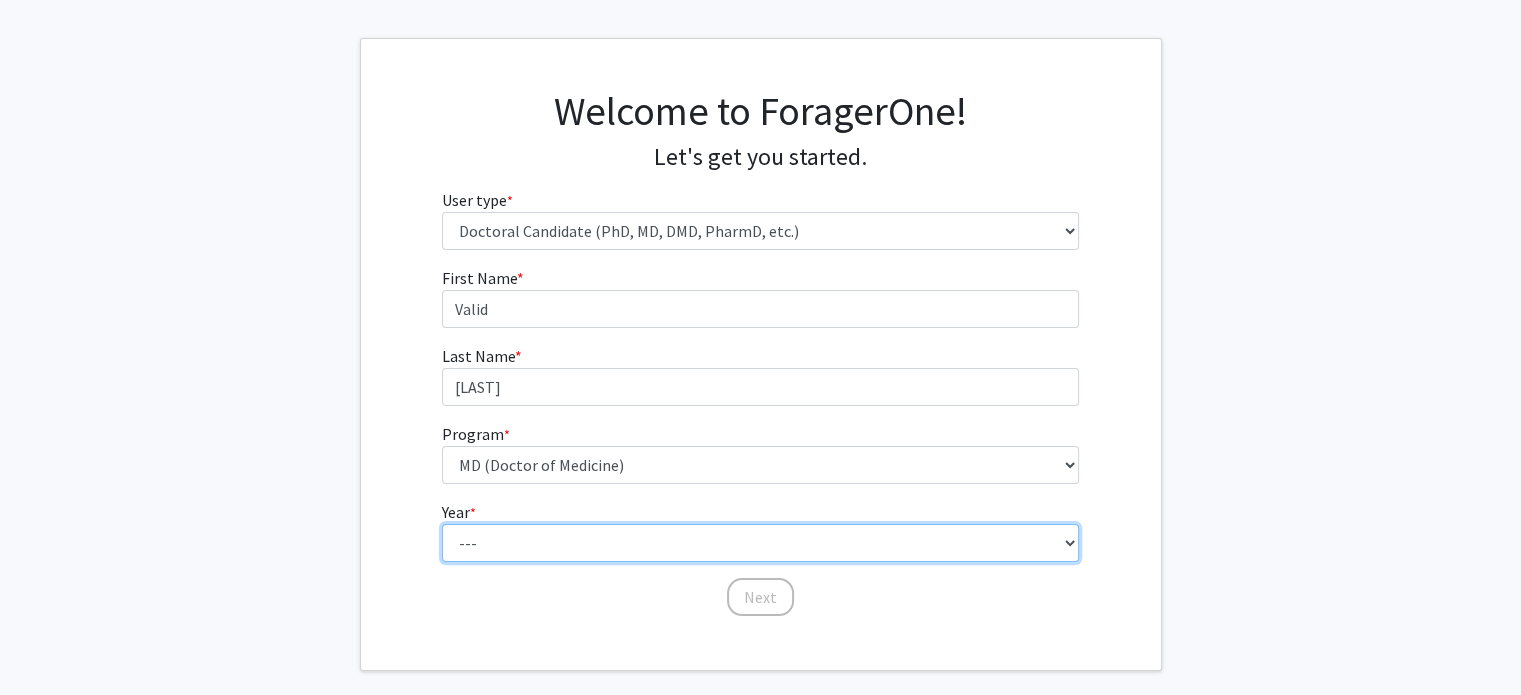 click on "---  First Year   Second Year   Third Year   Fourth Year   Fifth Year   Sixth Year   Seventh Year   Eighth Year   Ninth Year   Tenth Year" at bounding box center [760, 543] 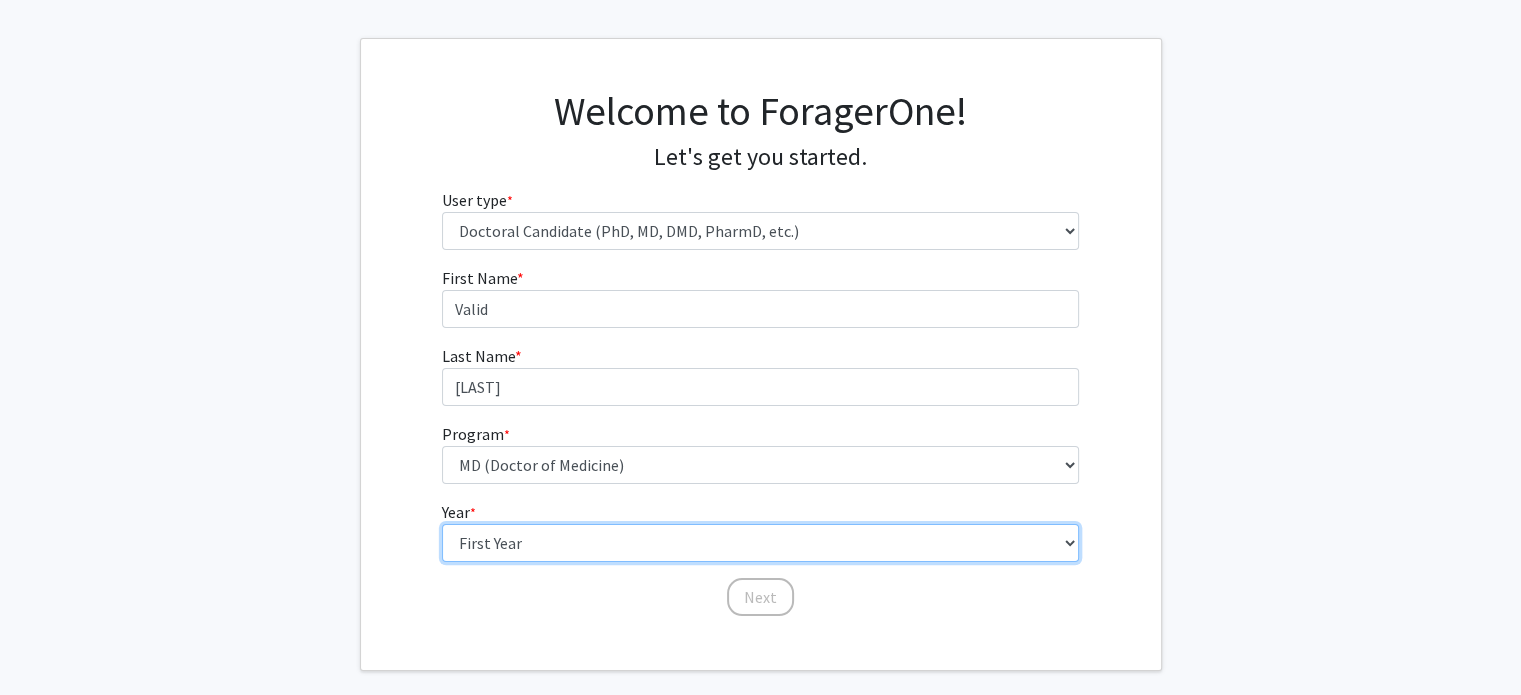 click on "---  First Year   Second Year   Third Year   Fourth Year   Fifth Year   Sixth Year   Seventh Year   Eighth Year   Ninth Year   Tenth Year" at bounding box center (760, 543) 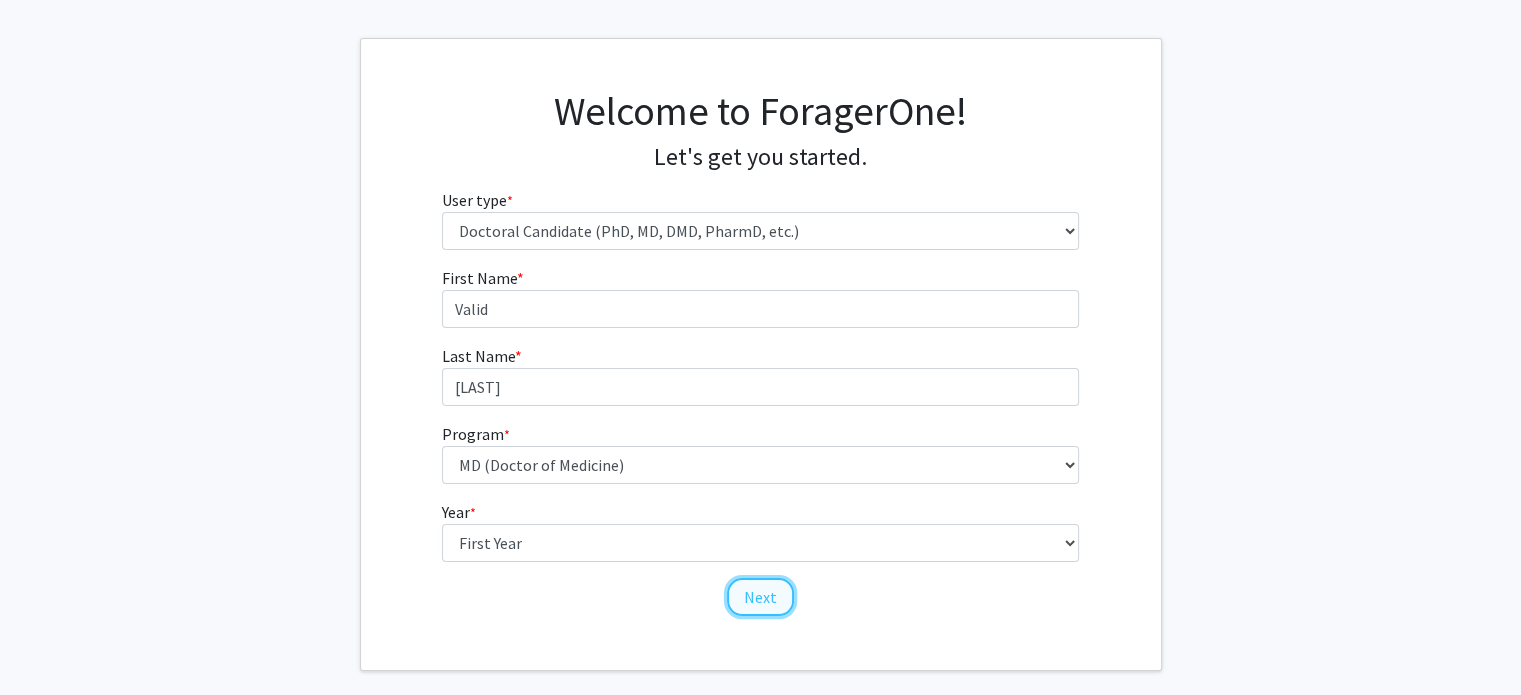 click on "Next" 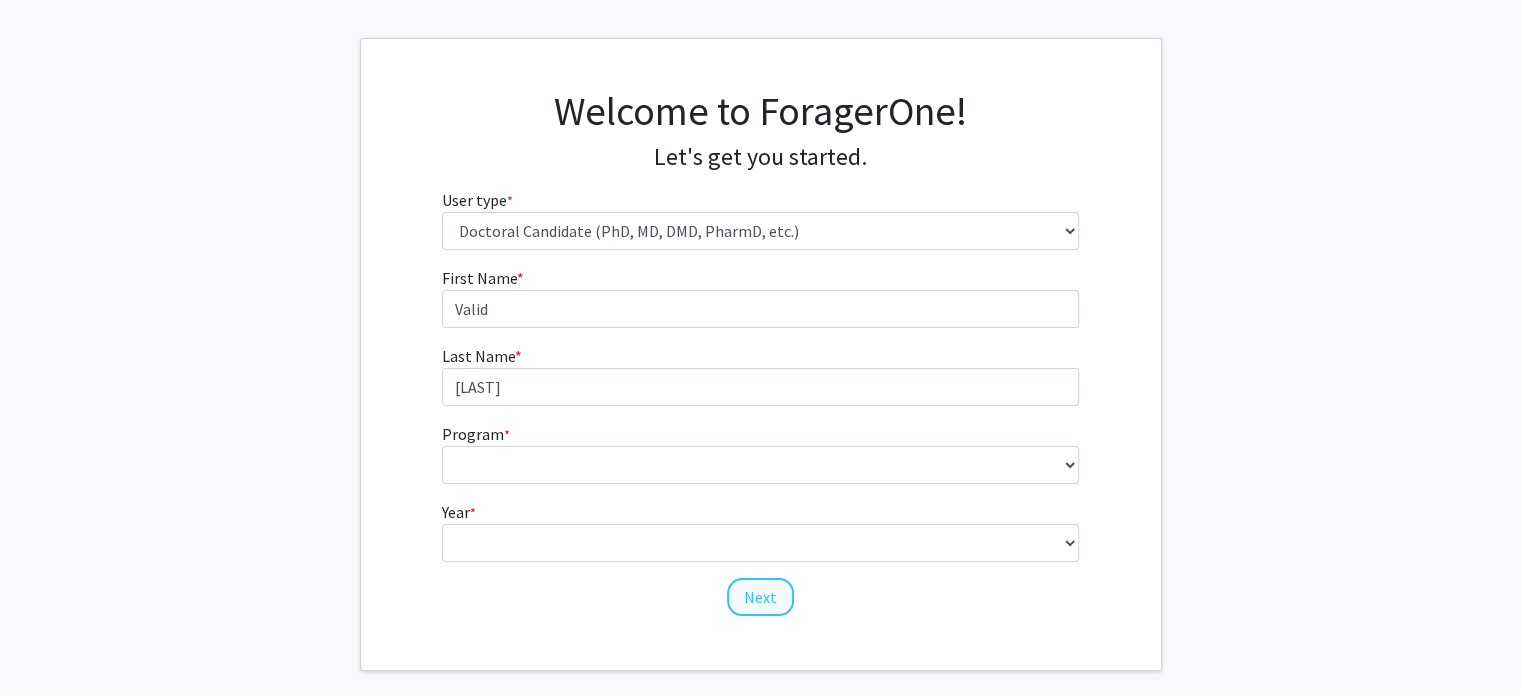 scroll, scrollTop: 2, scrollLeft: 0, axis: vertical 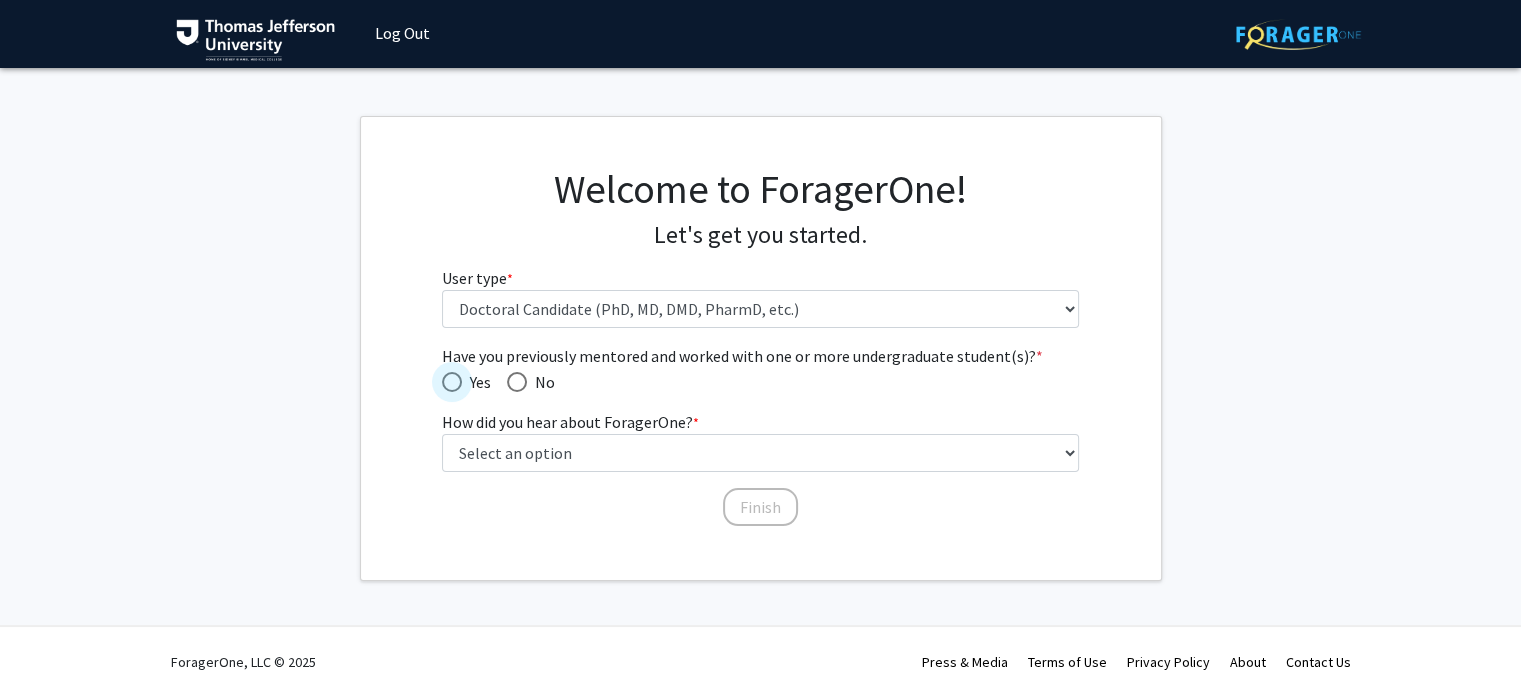 click on "Yes" at bounding box center [476, 382] 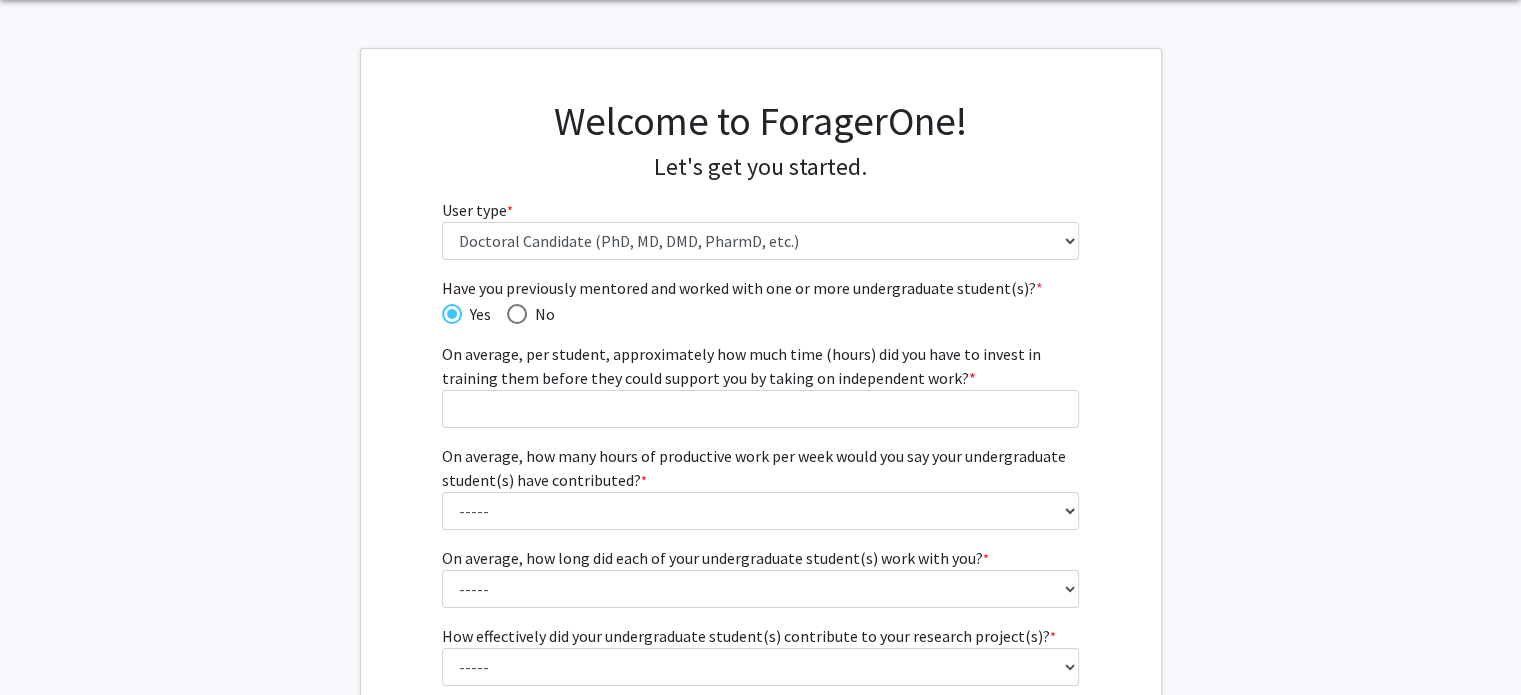 scroll, scrollTop: 71, scrollLeft: 0, axis: vertical 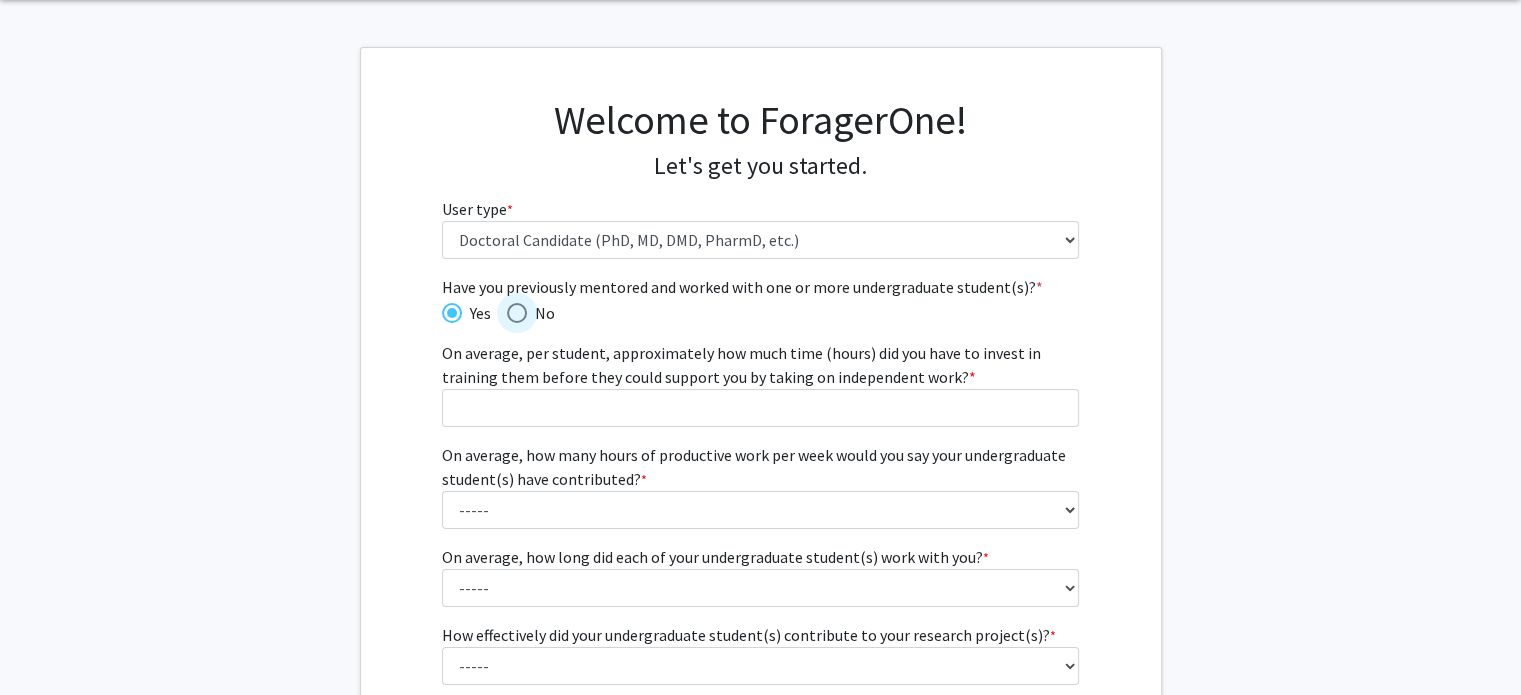 click at bounding box center (517, 313) 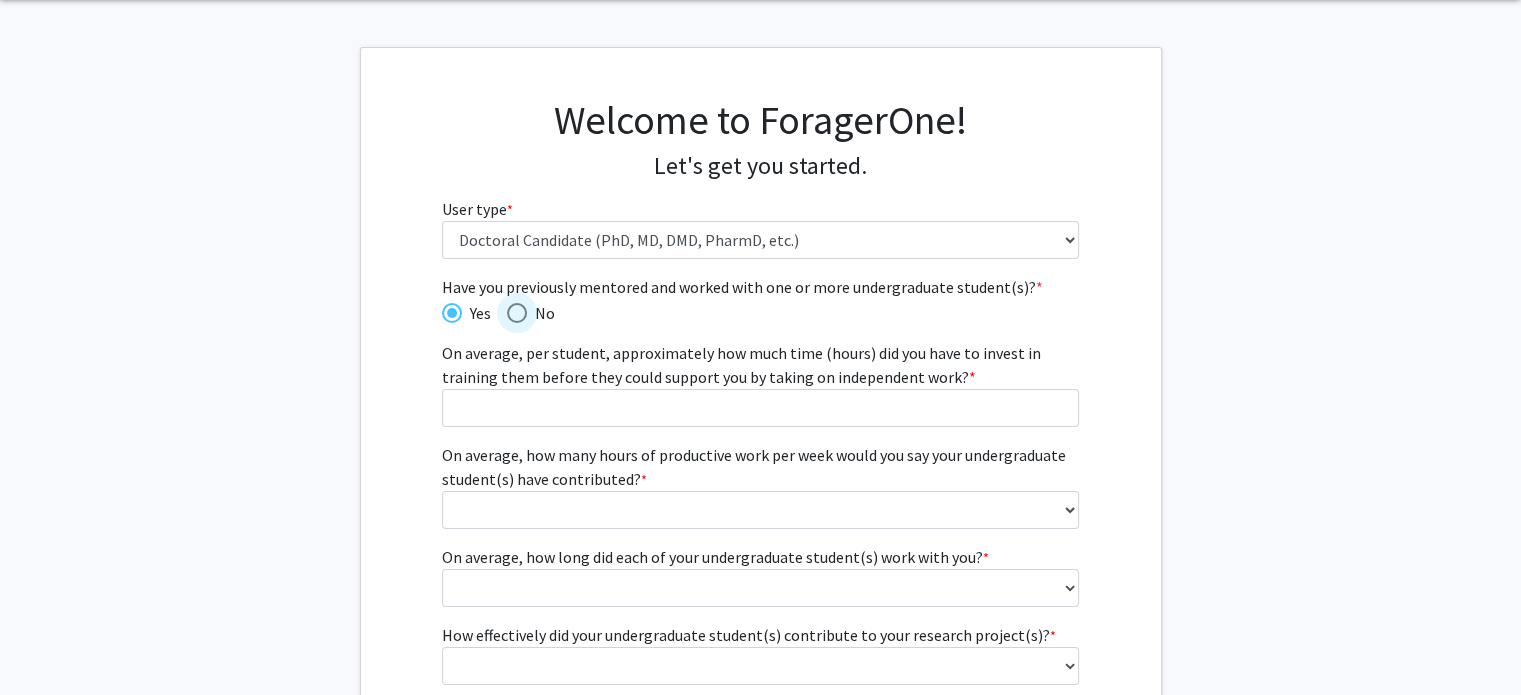 scroll, scrollTop: 2, scrollLeft: 0, axis: vertical 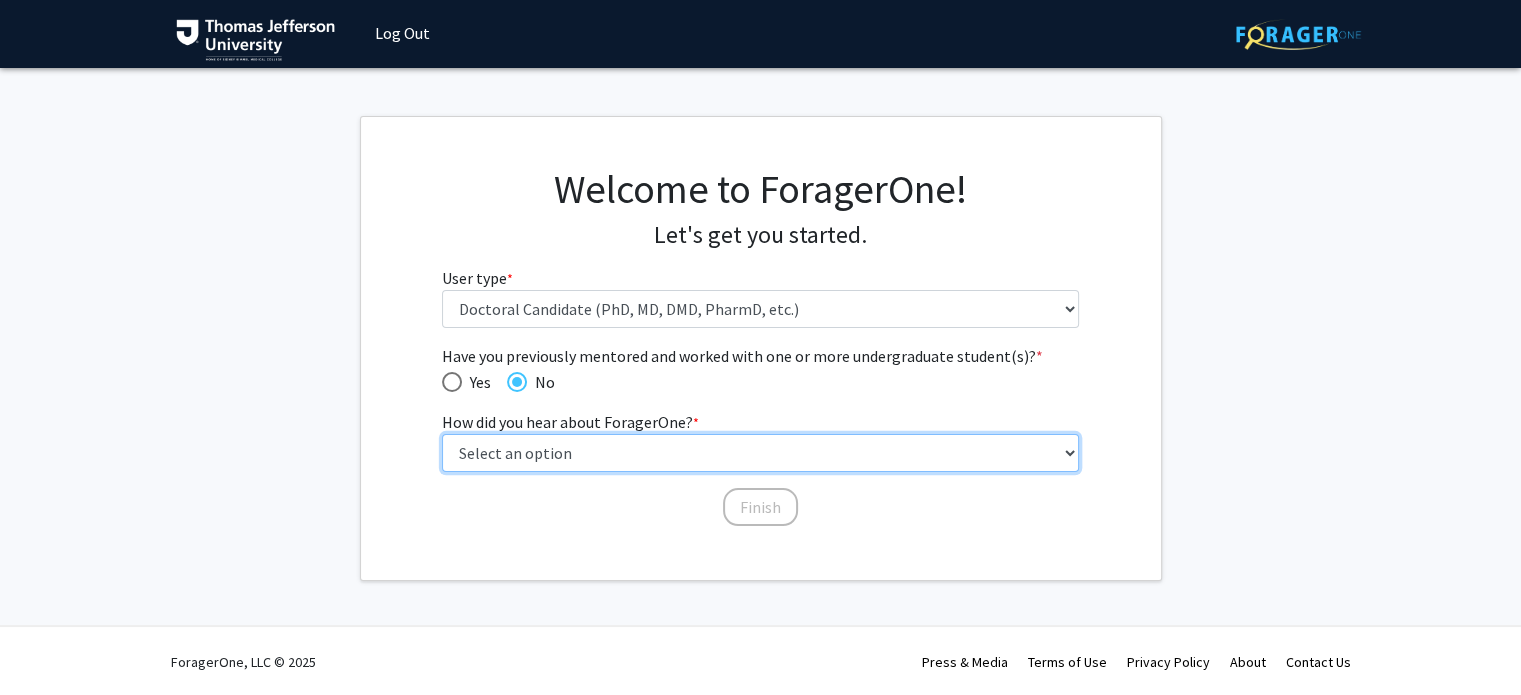 click on "Select an option  Peer/student recommendation   Faculty/staff recommendation   University website   University email or newsletter   Other" at bounding box center [760, 453] 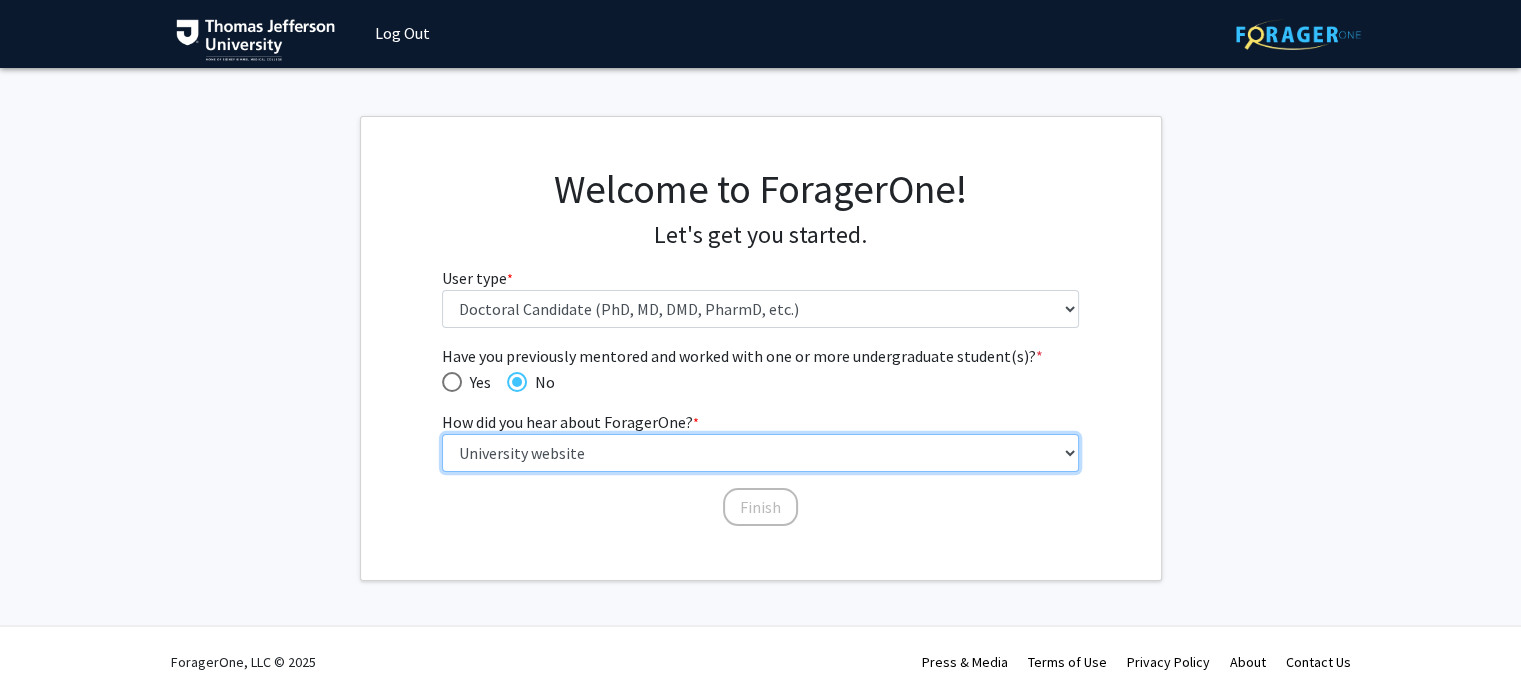 click on "Select an option  Peer/student recommendation   Faculty/staff recommendation   University website   University email or newsletter   Other" at bounding box center (760, 453) 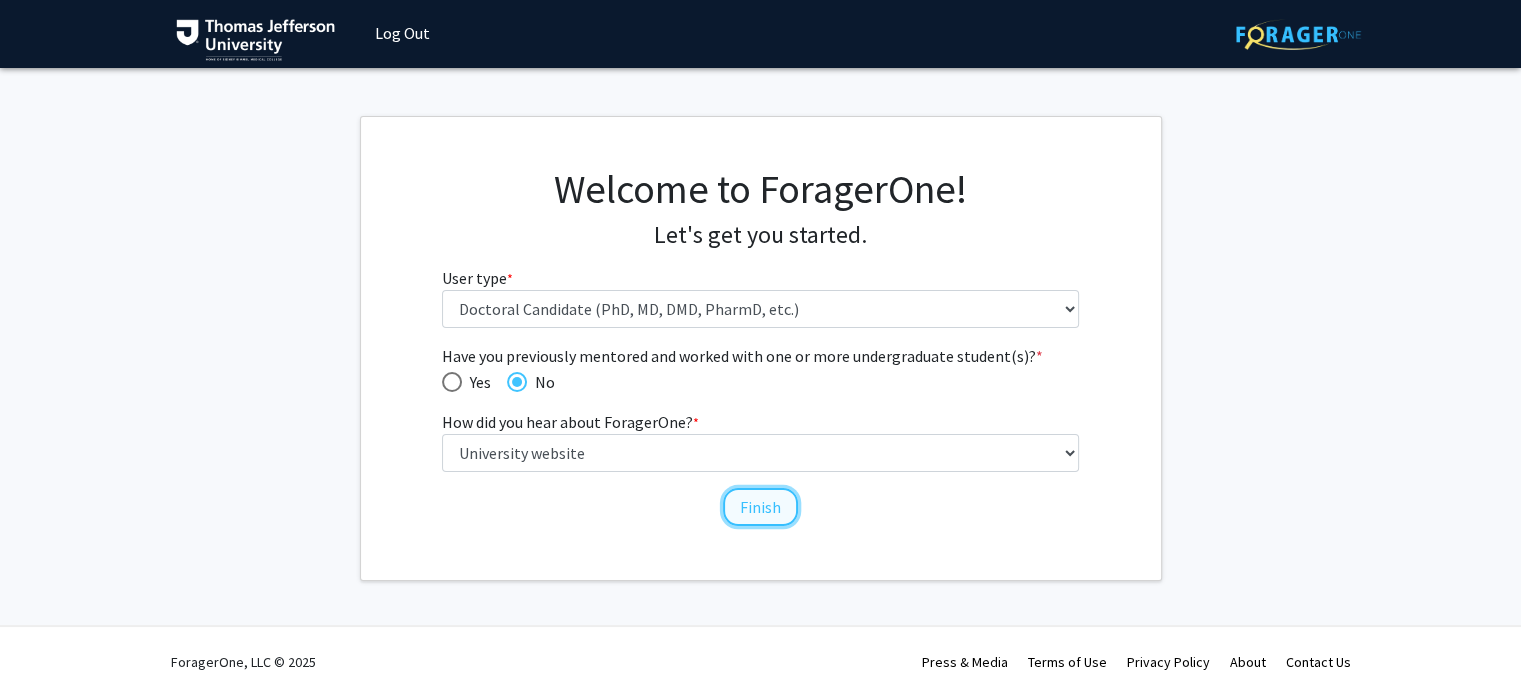 click on "Finish" 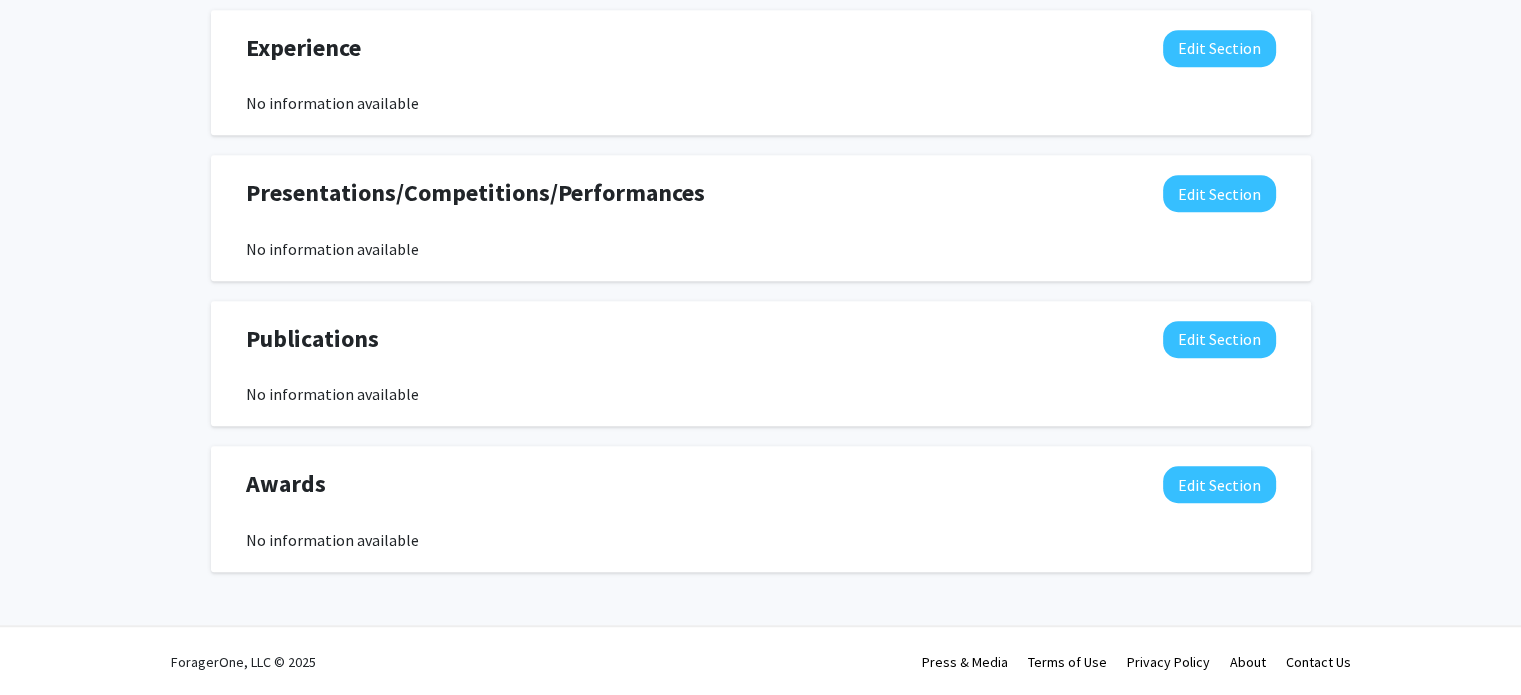 scroll, scrollTop: 0, scrollLeft: 0, axis: both 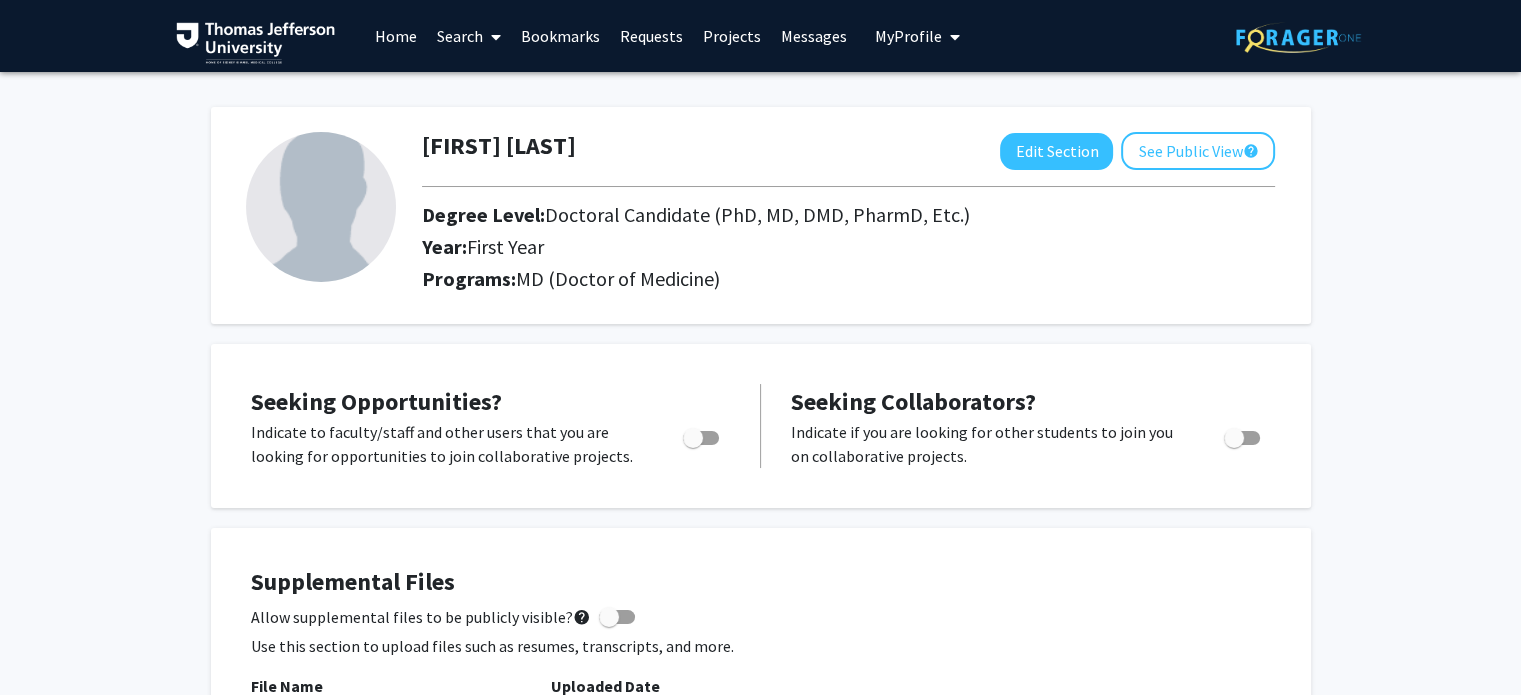 click on "Search" at bounding box center (469, 36) 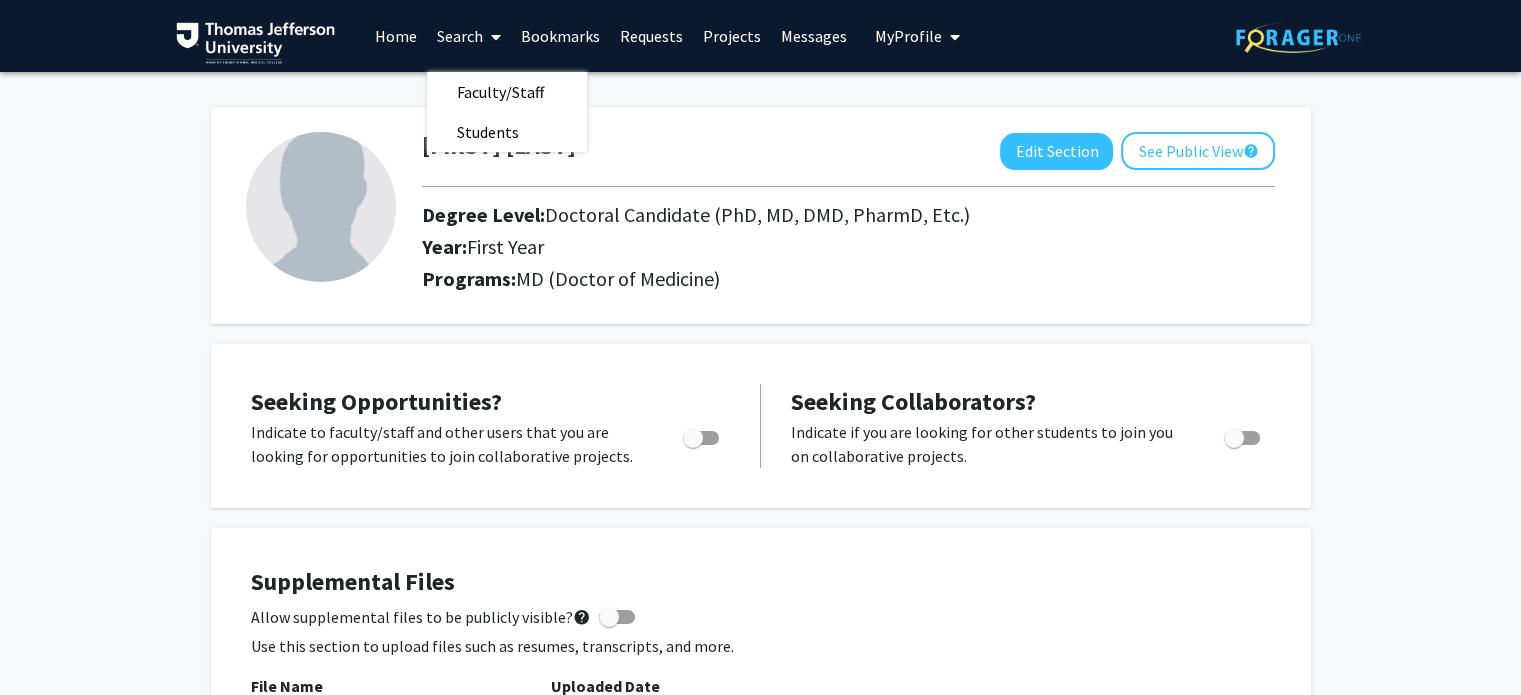 click on "Projects" at bounding box center (732, 36) 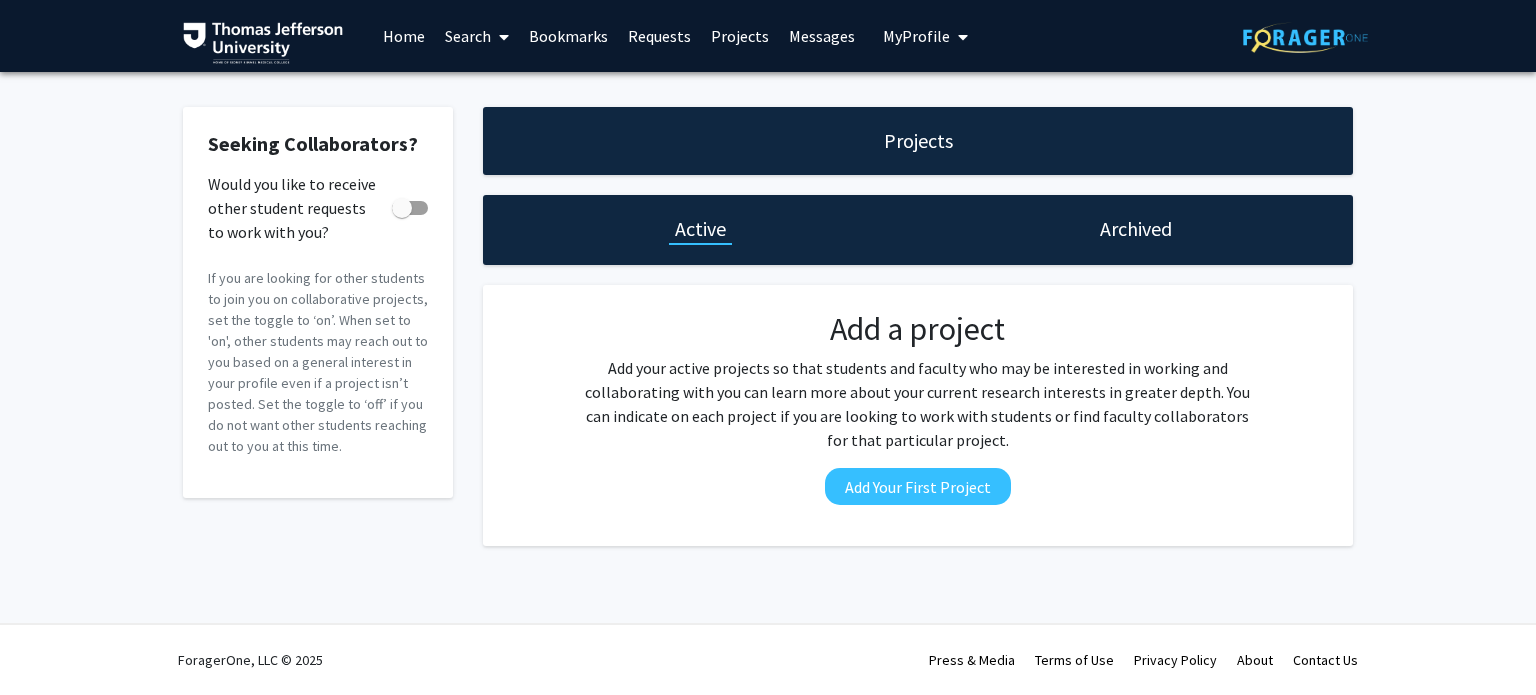 click on "Archived" 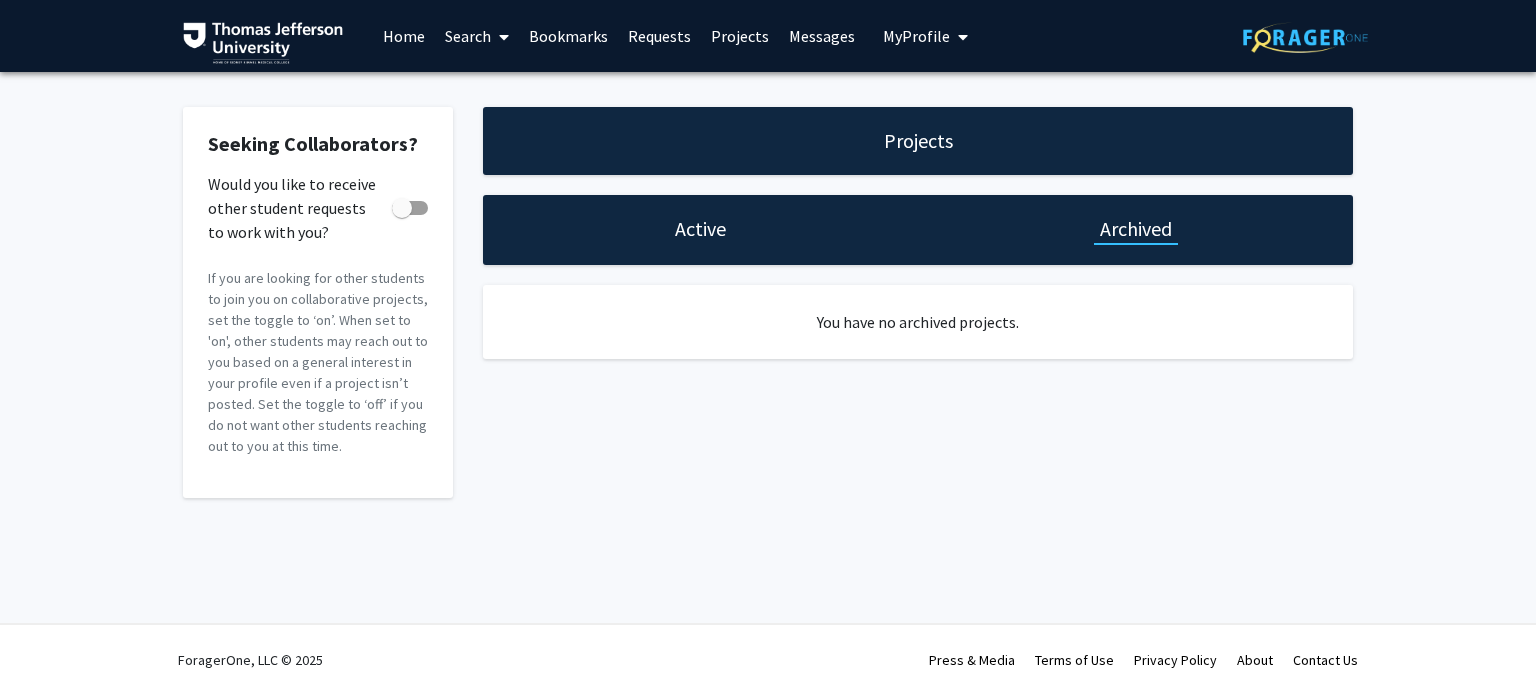 click on "Active" 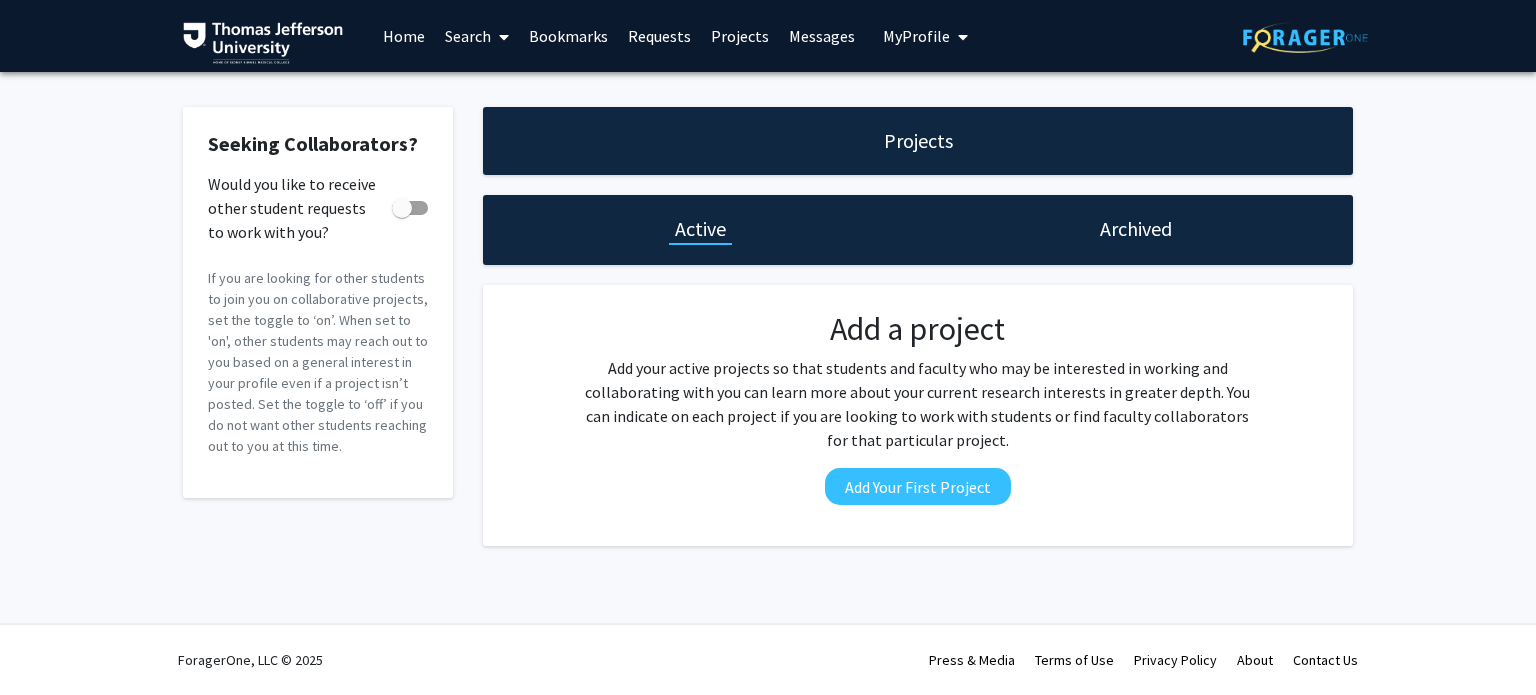 click on "Projects" 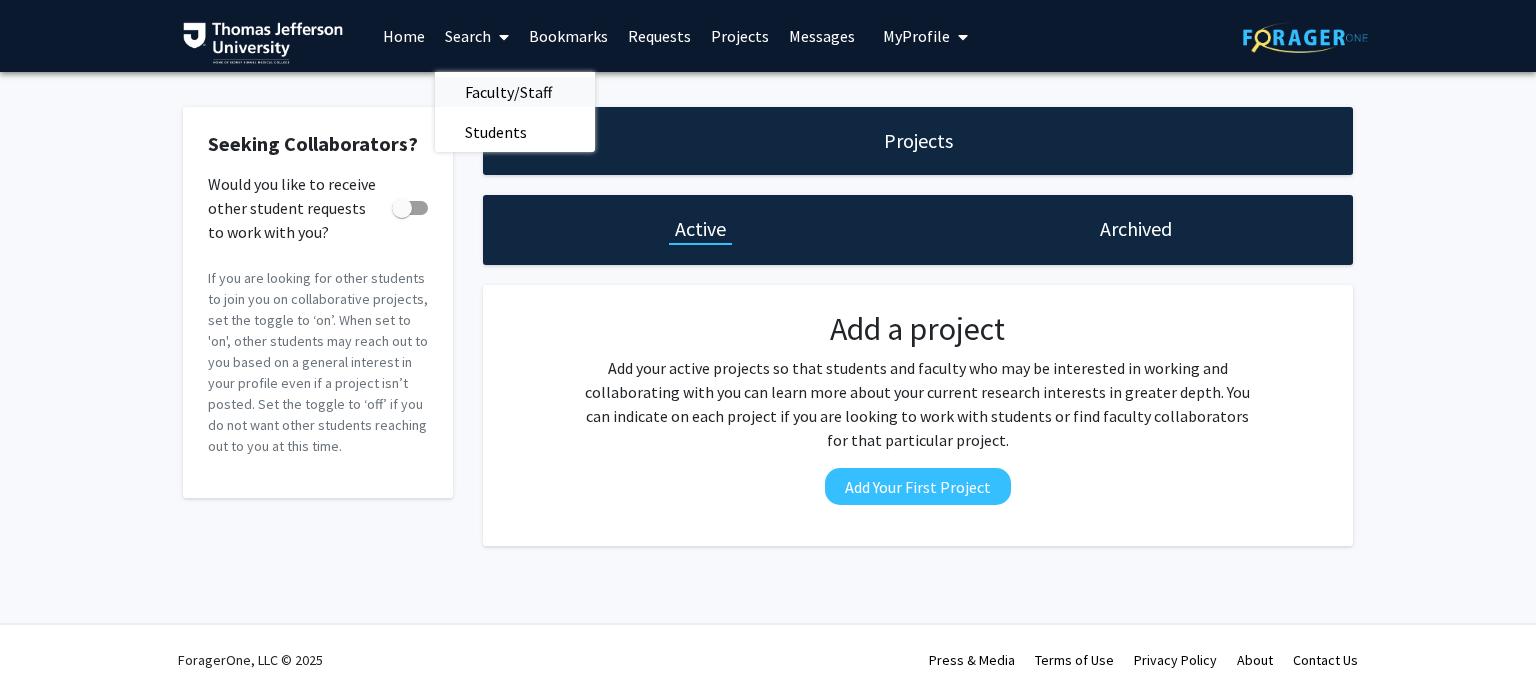 click on "Faculty/Staff" at bounding box center [508, 92] 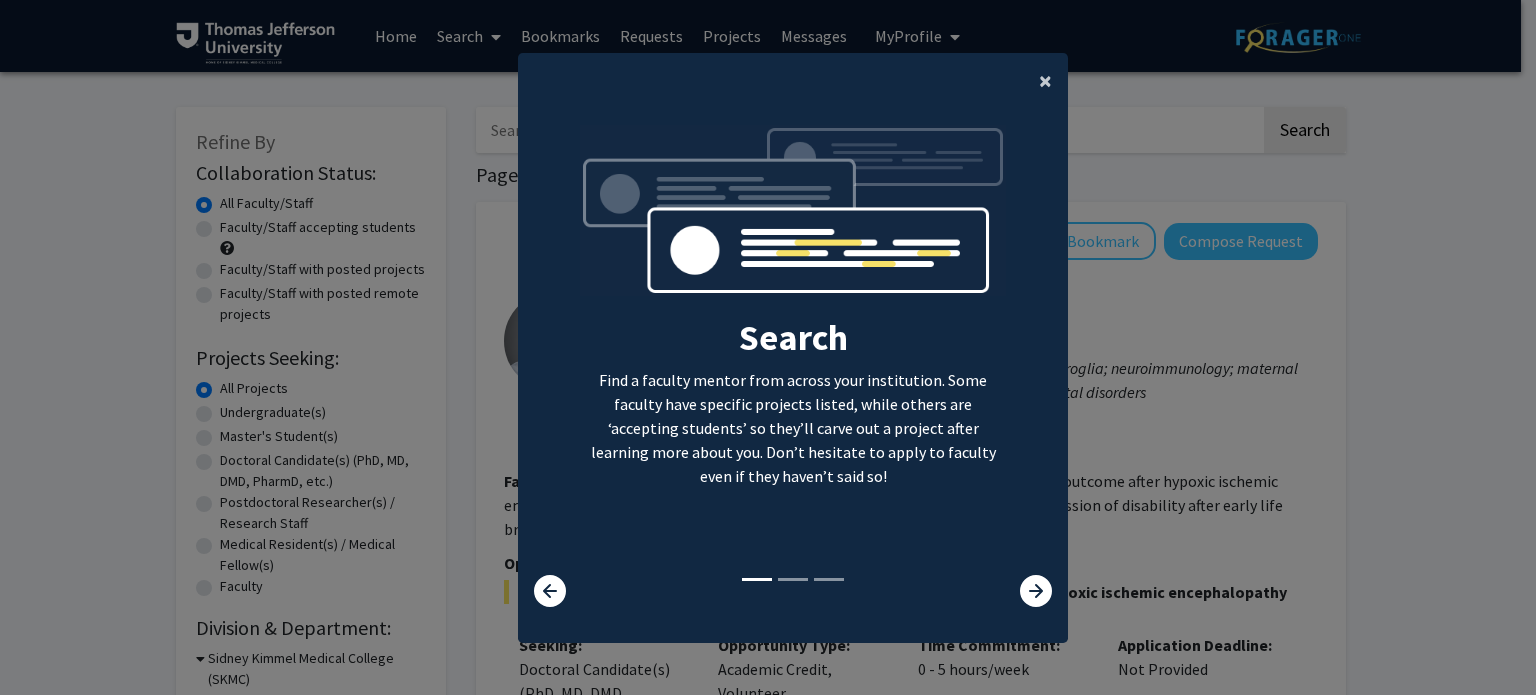 click on "×" 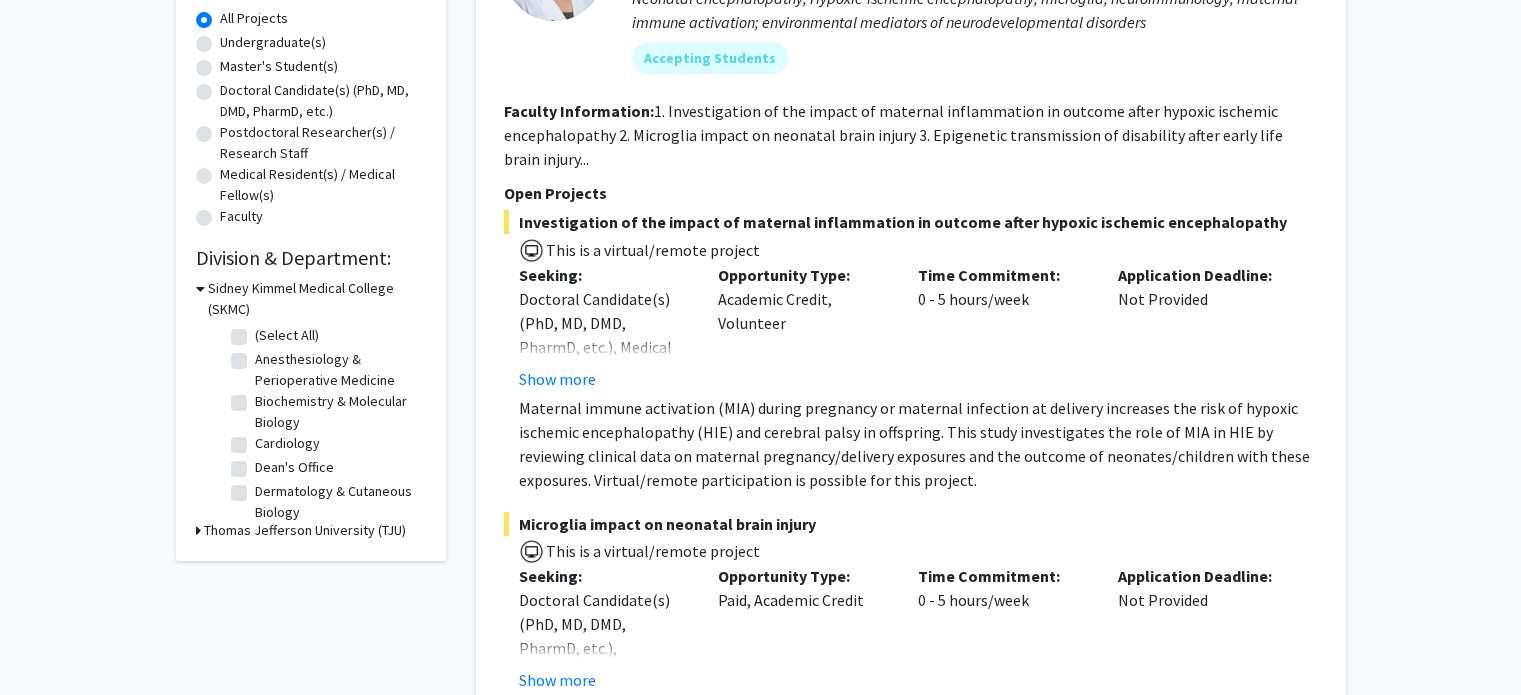 scroll, scrollTop: 384, scrollLeft: 0, axis: vertical 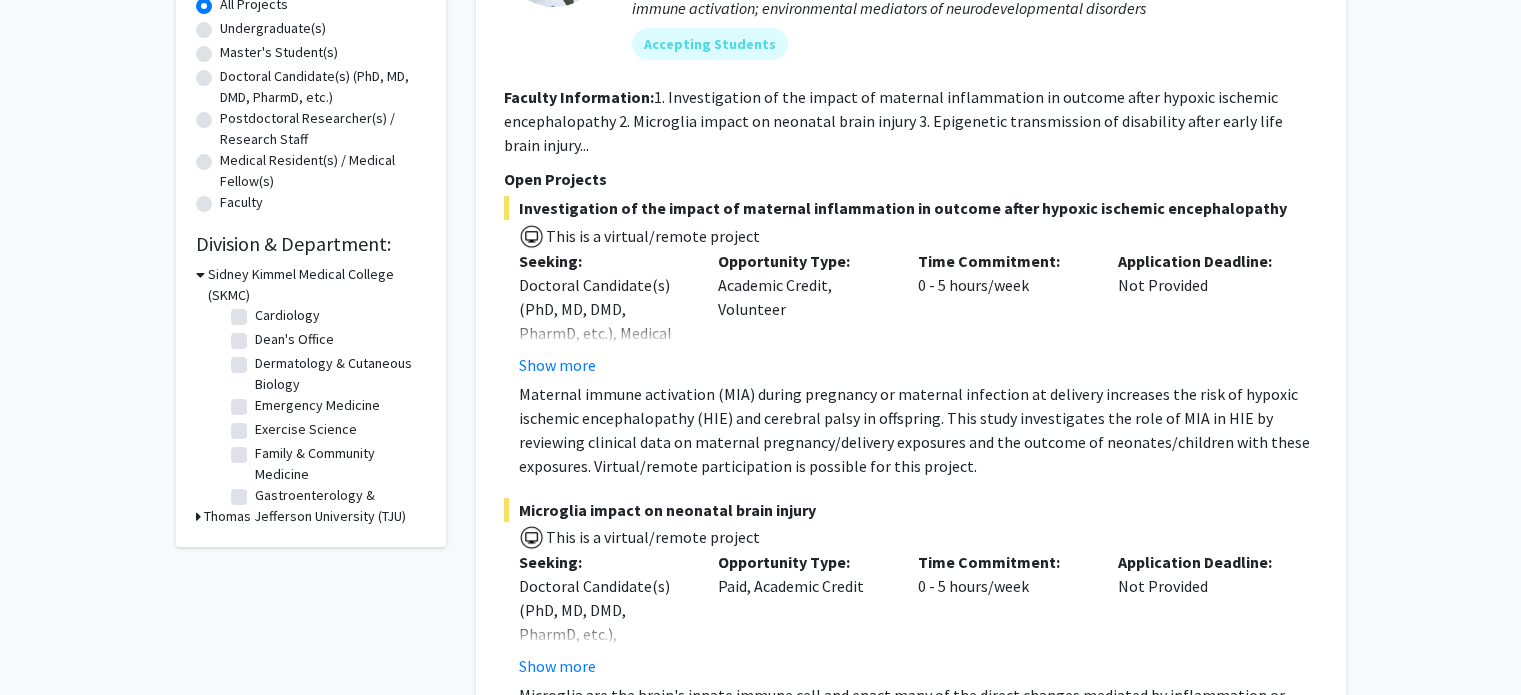 click on "Dean's Office" 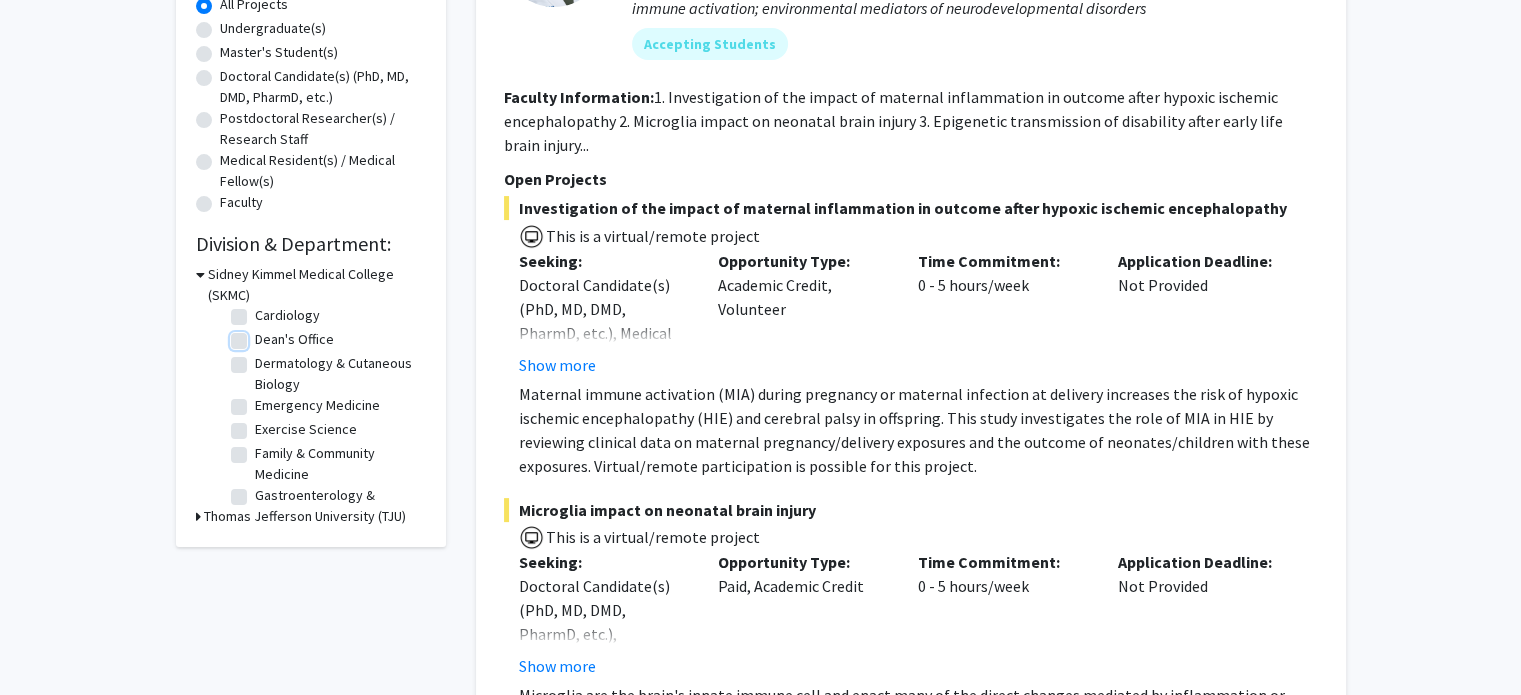 click on "Dean's Office" at bounding box center [261, 335] 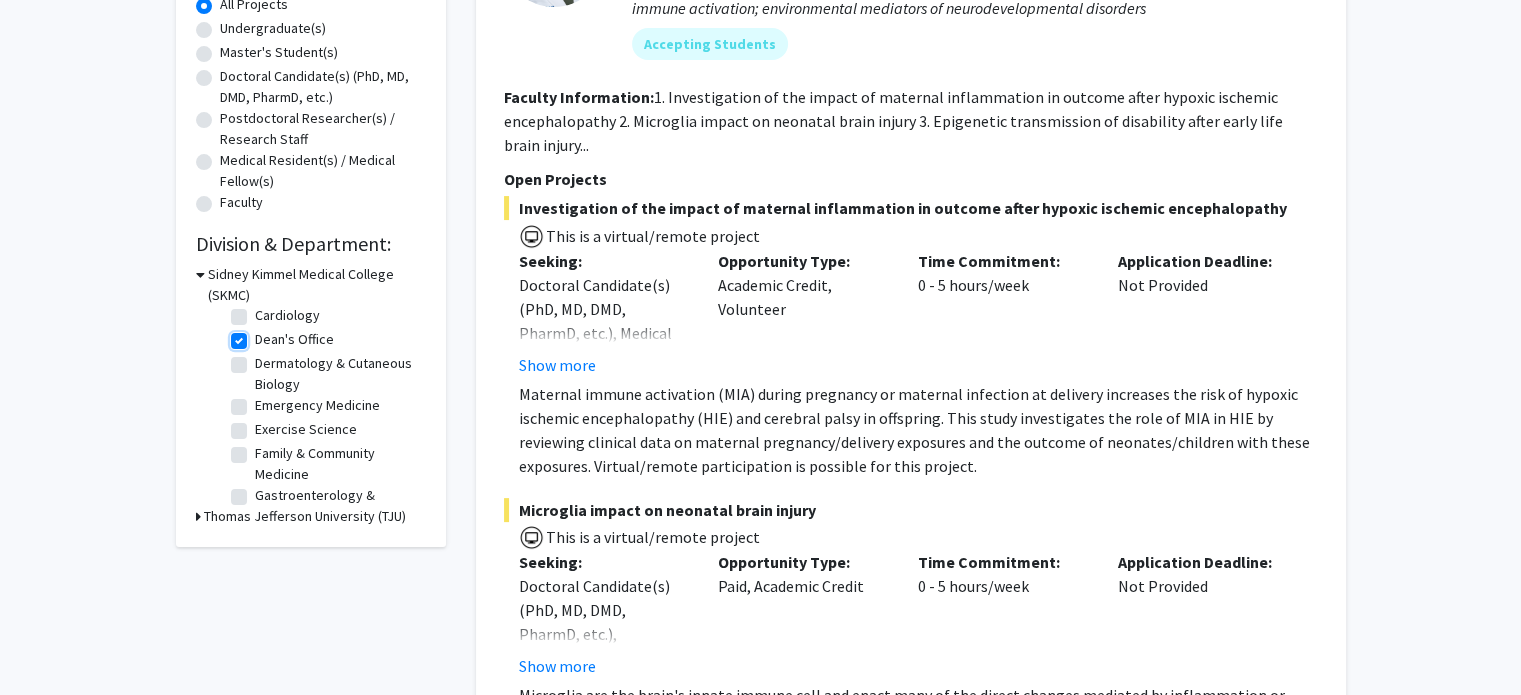 checkbox on "true" 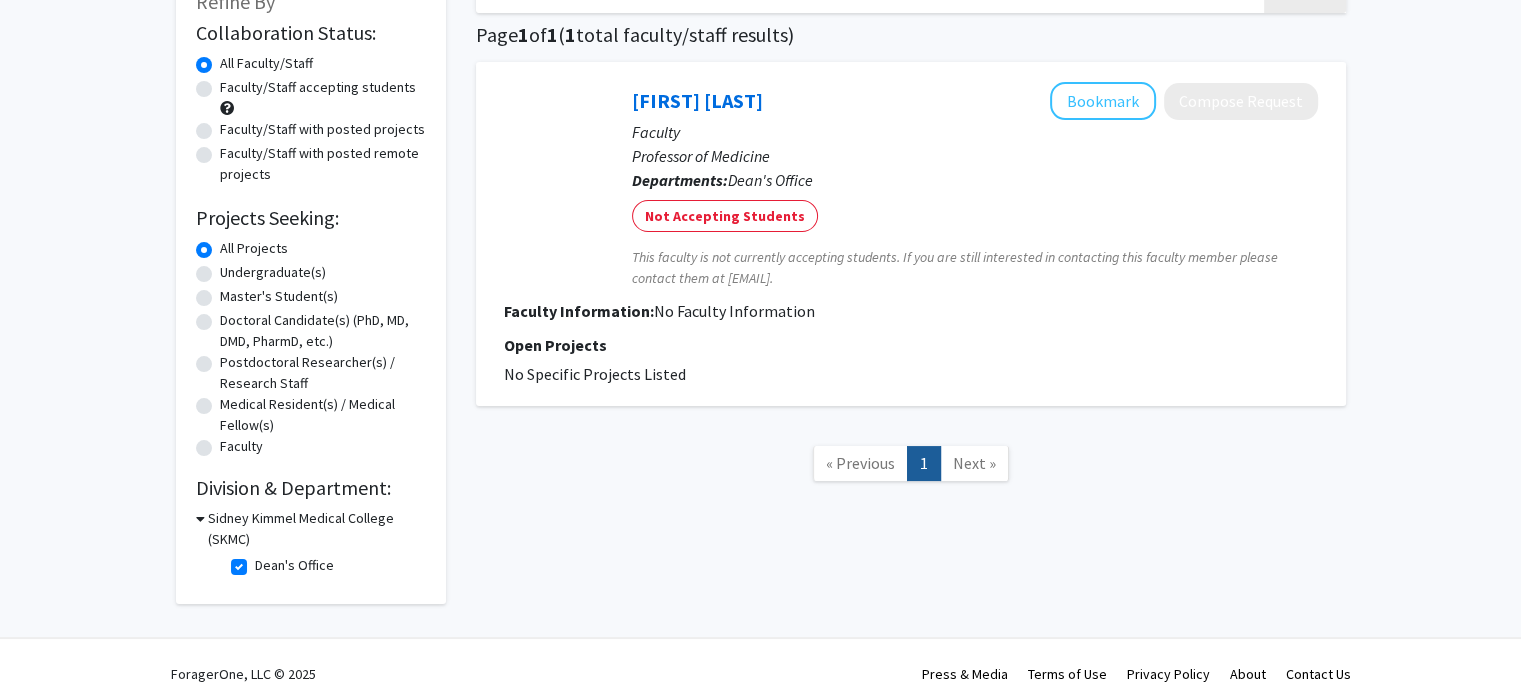 scroll, scrollTop: 153, scrollLeft: 0, axis: vertical 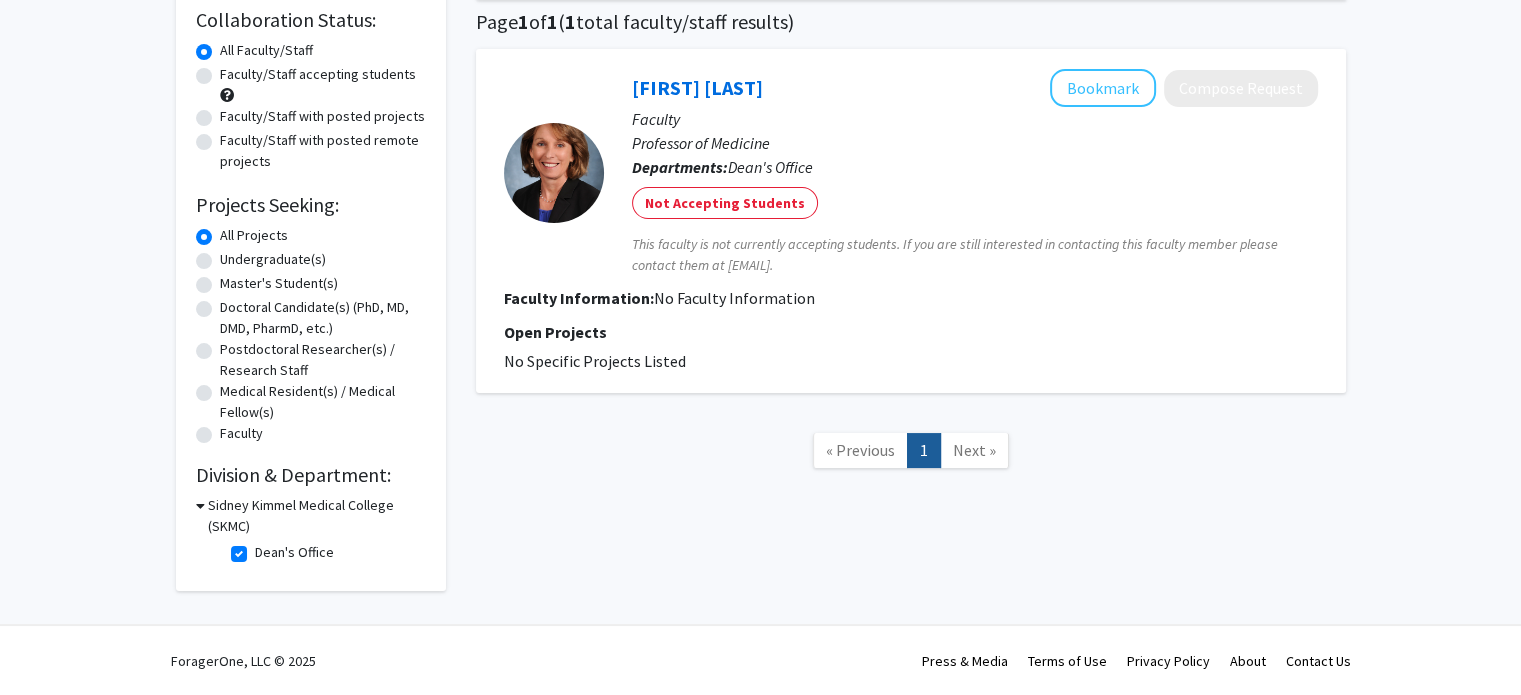 click on "Dean's Office" 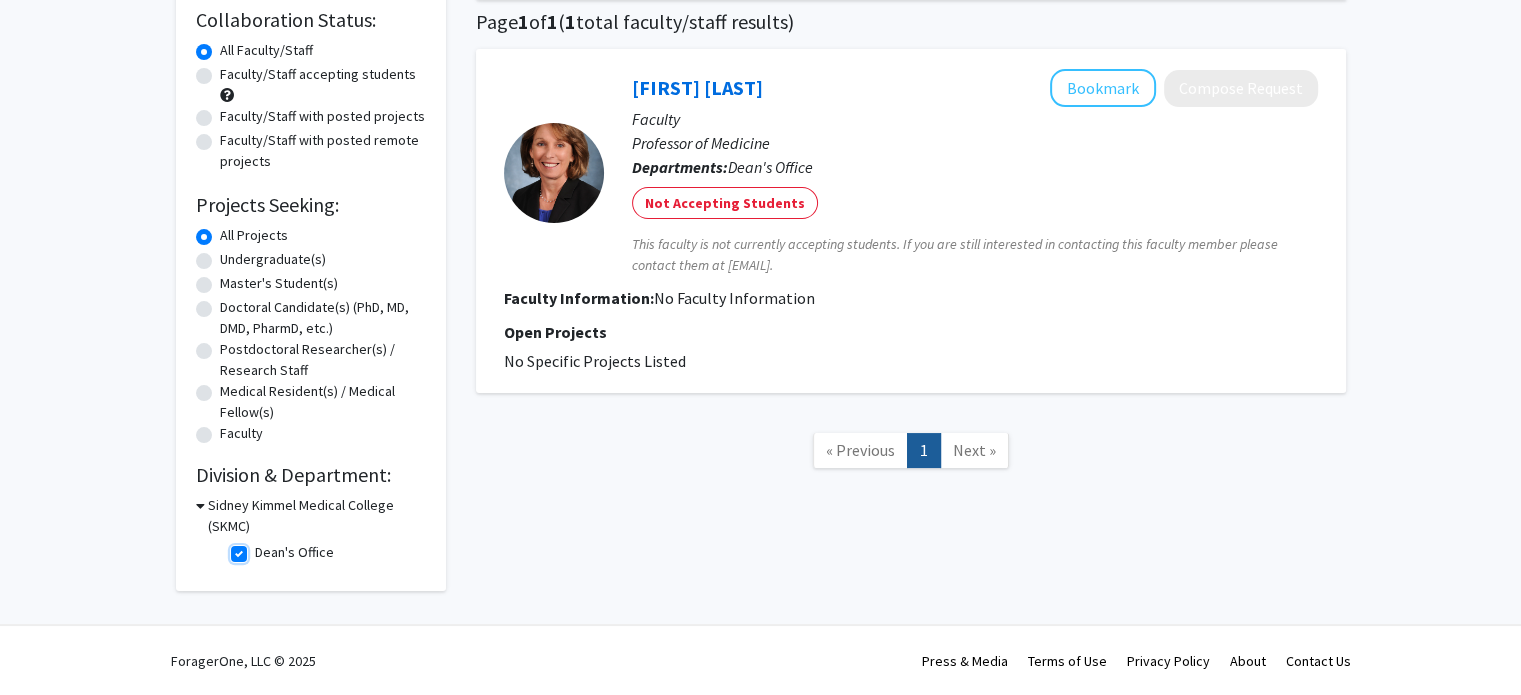 click on "Dean's Office" at bounding box center (261, 548) 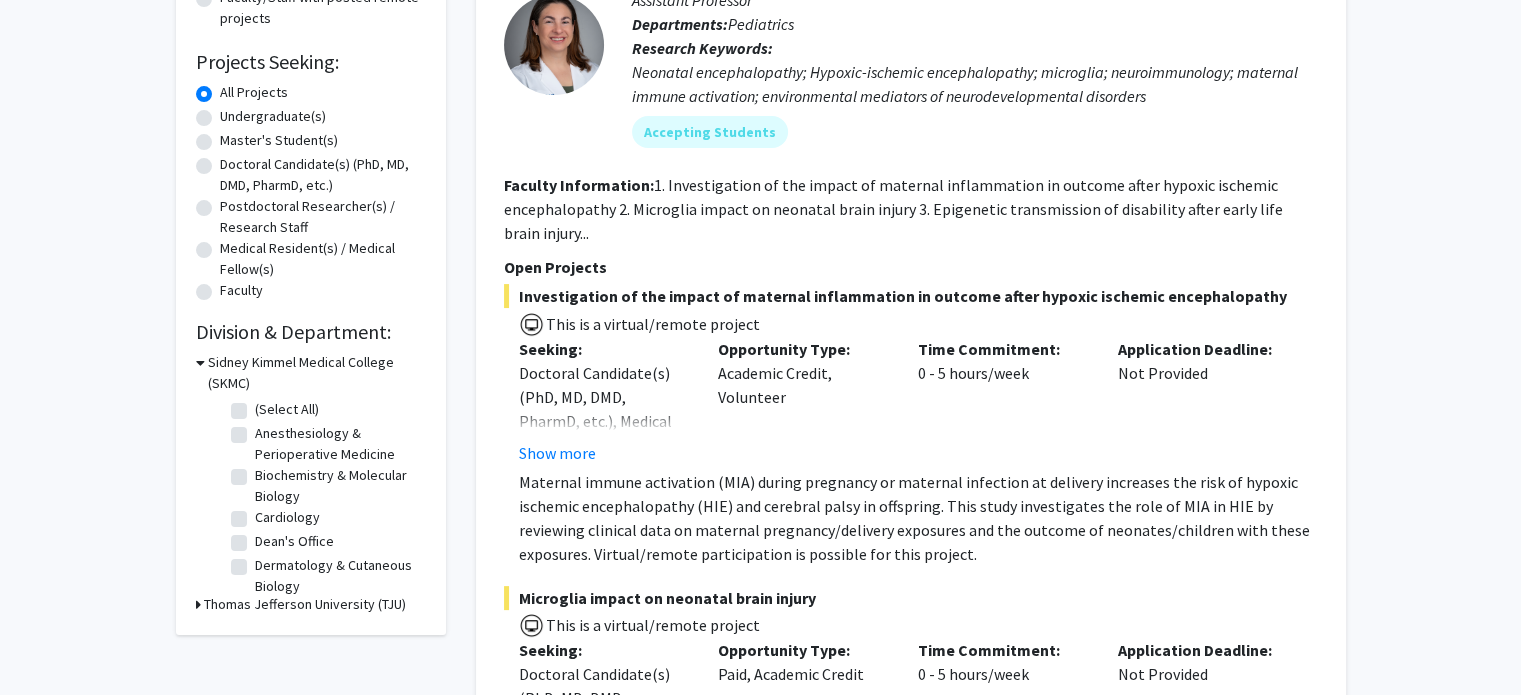scroll, scrollTop: 304, scrollLeft: 0, axis: vertical 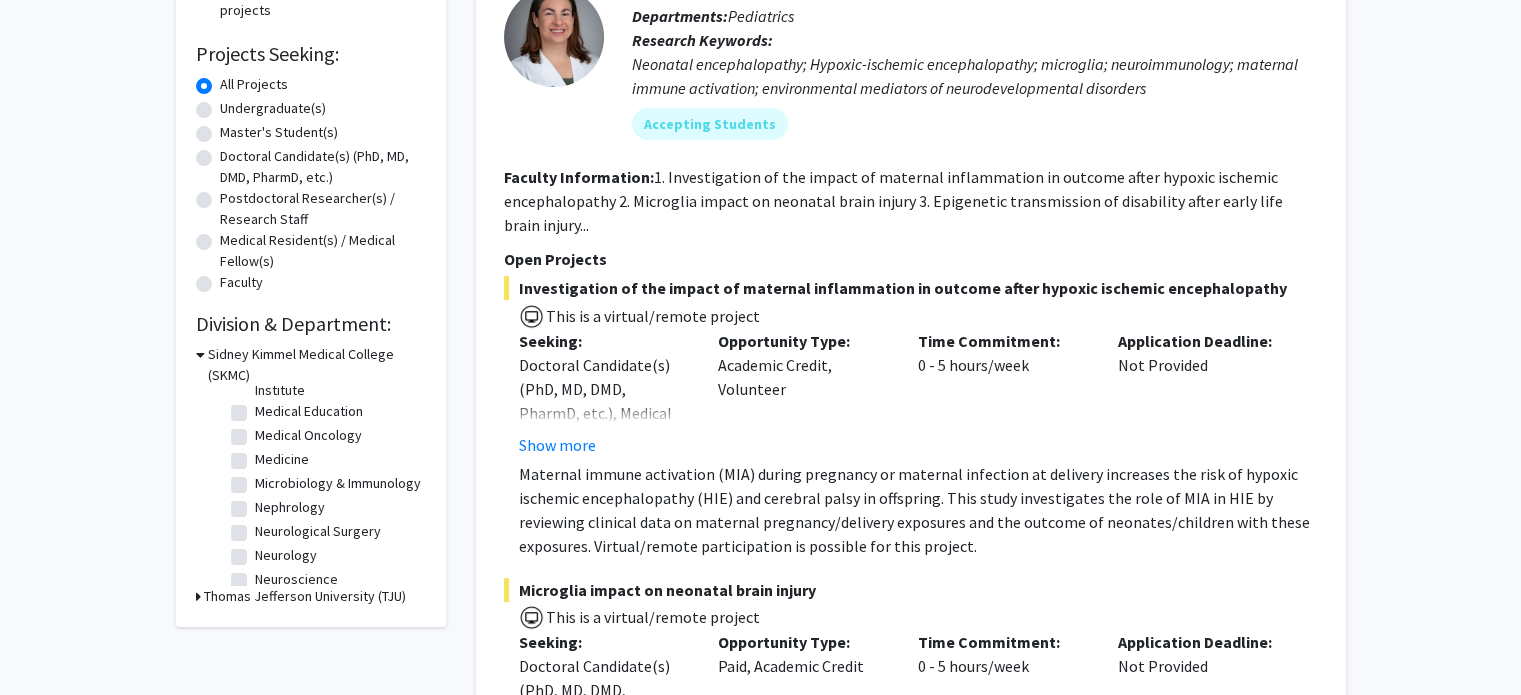 click on "Medical Education" 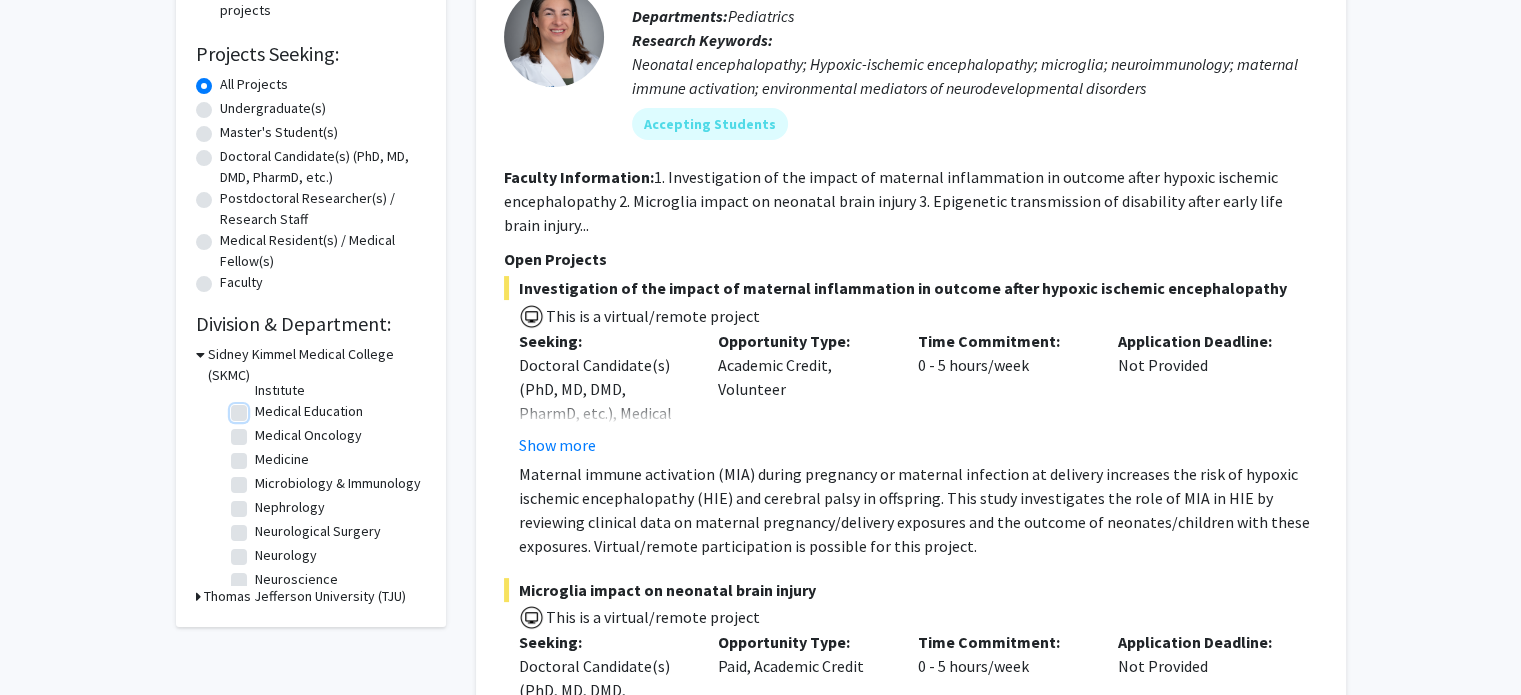 click on "Medical Education" at bounding box center [261, 407] 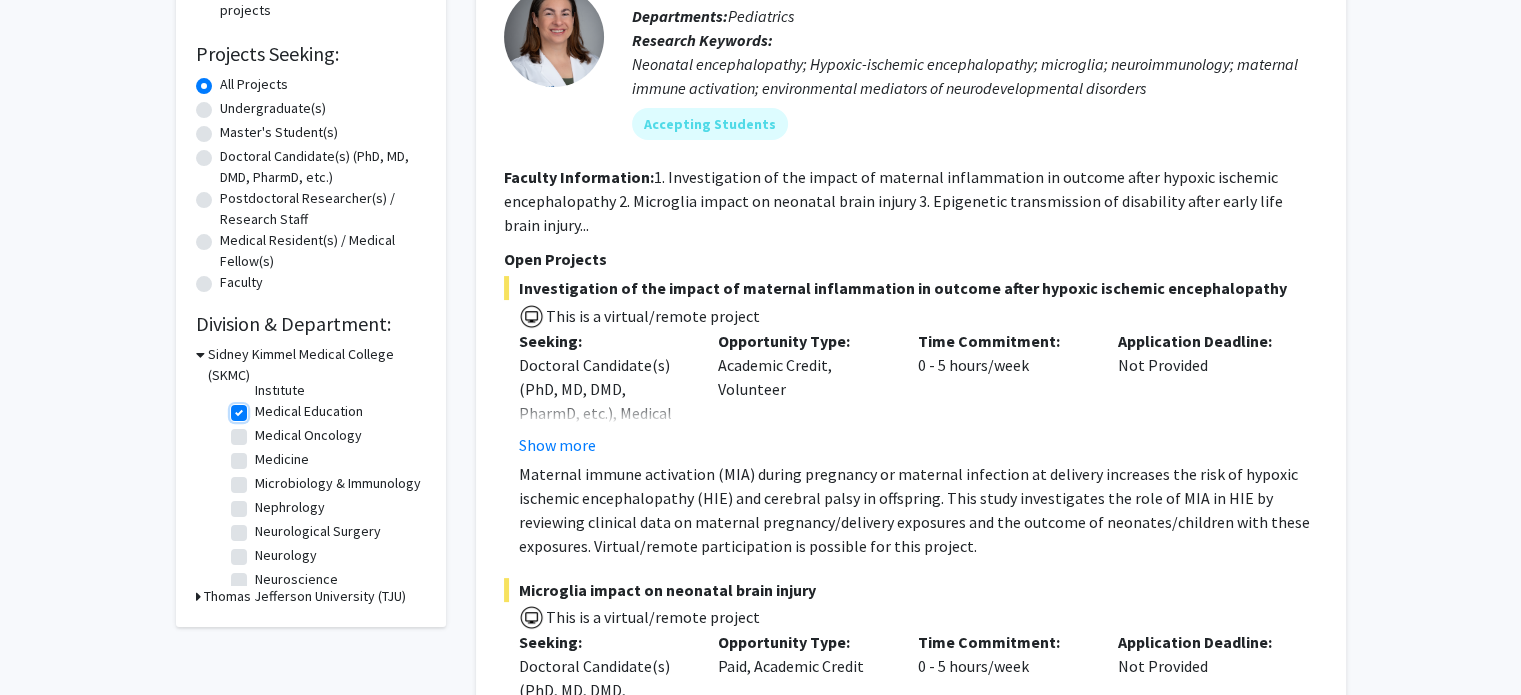 checkbox on "true" 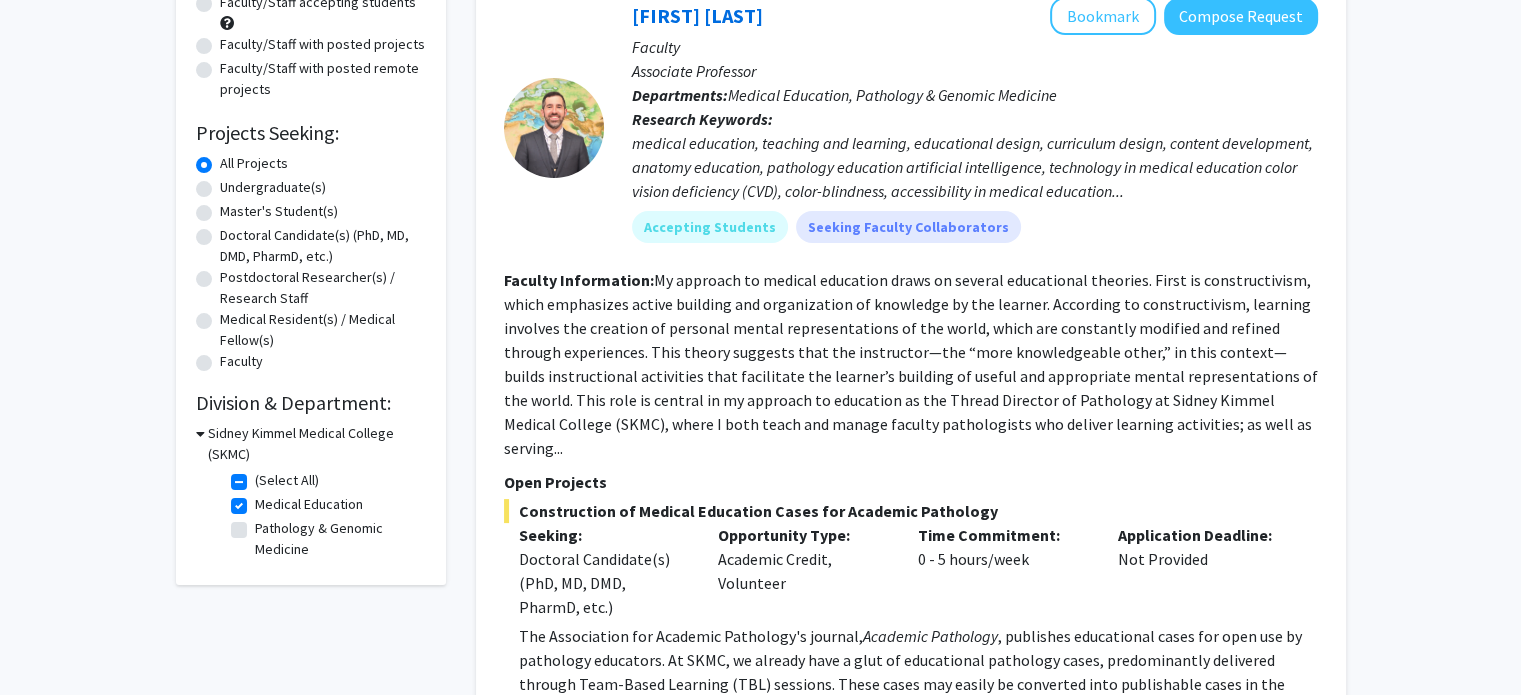 scroll, scrollTop: 226, scrollLeft: 0, axis: vertical 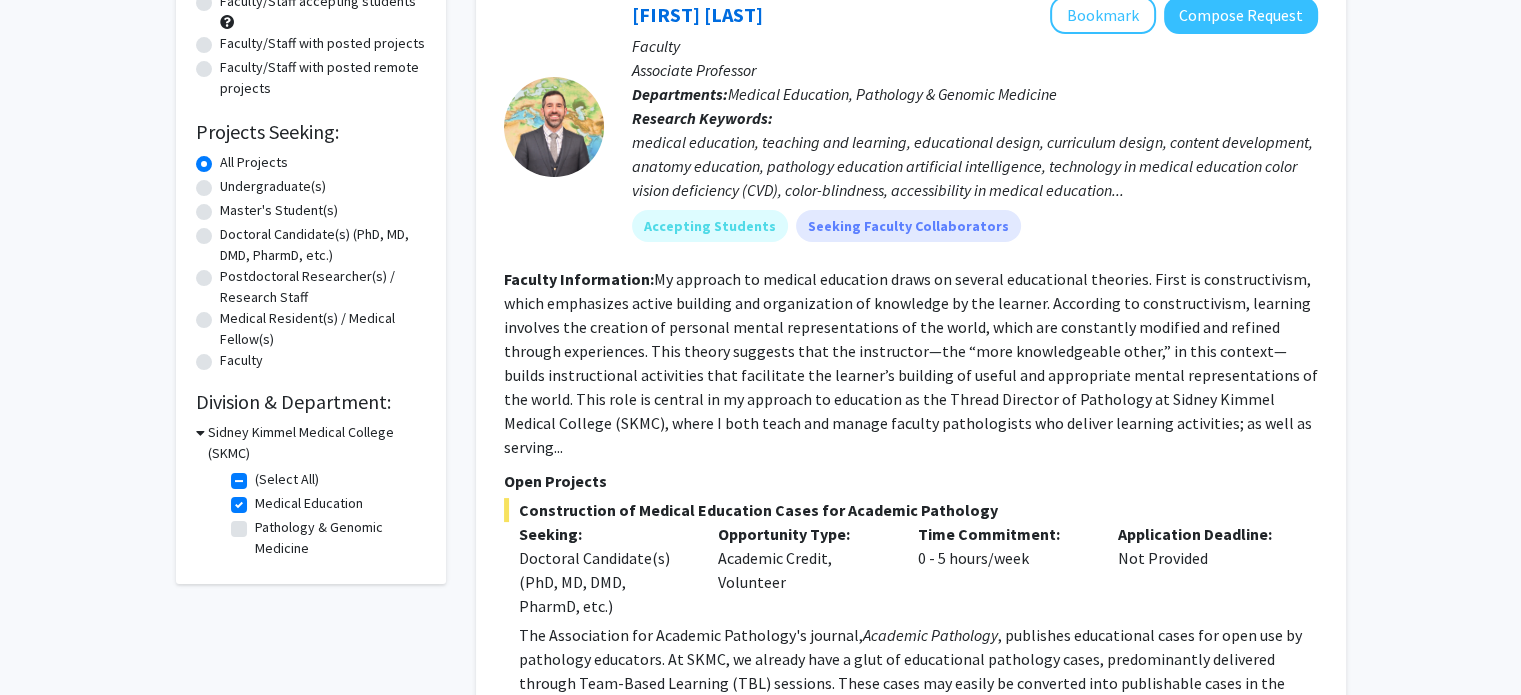 click on "Faculty Information:  My approach to medical education draws on several educational theories. First is constructivism, which emphasizes active building and organization of knowledge by the learner. According to constructivism, learning involves the creation of personal mental representations of the world, which are constantly modified and refined through experiences. This theory suggests that the instructor—the “more knowledgeable other,” in this context—builds instructional activities that facilitate the learner’s building of useful and appropriate mental representations of the world. This role is central in my approach to education as the Thread Director of Pathology at Sidney Kimmel Medical College (SKMC), where I both teach and manage faculty pathologists who deliver learning activities; as well as serving..." 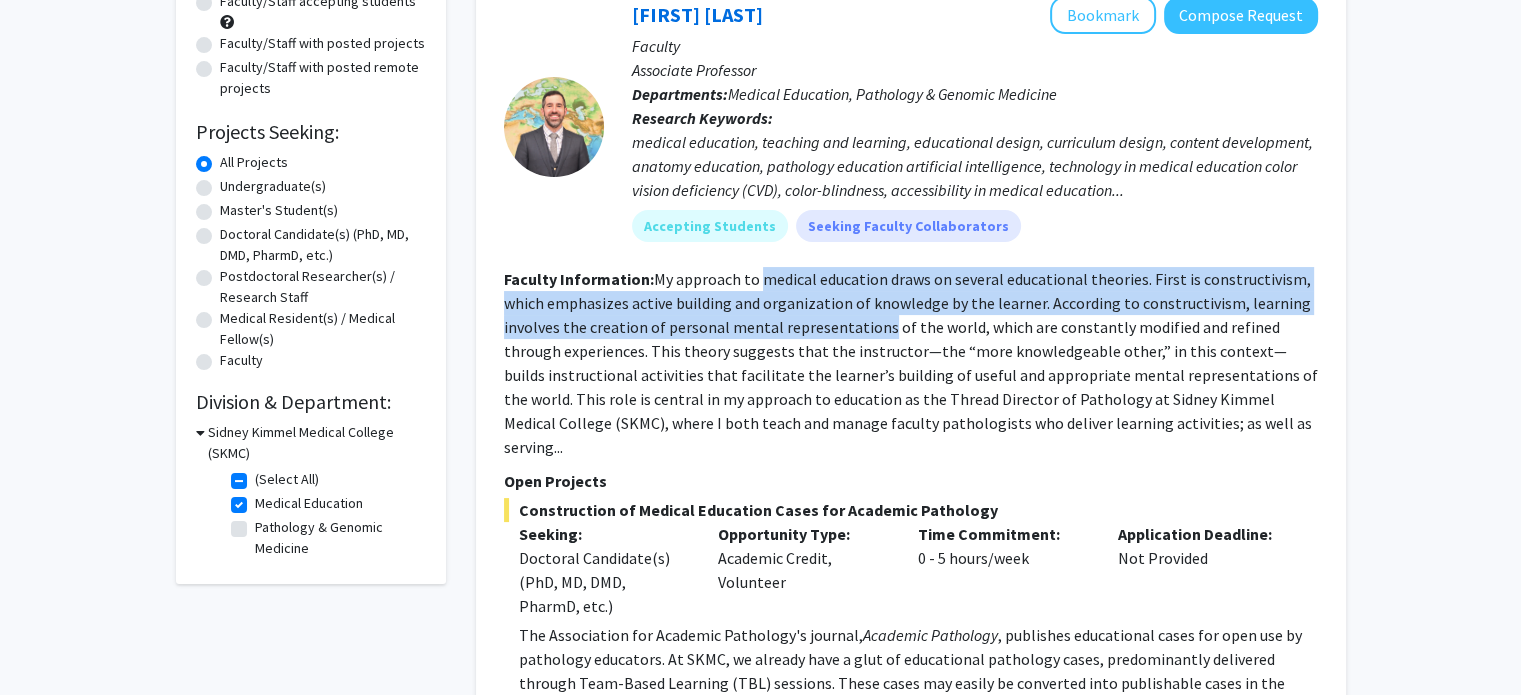 drag, startPoint x: 800, startPoint y: 335, endPoint x: 771, endPoint y: 270, distance: 71.17584 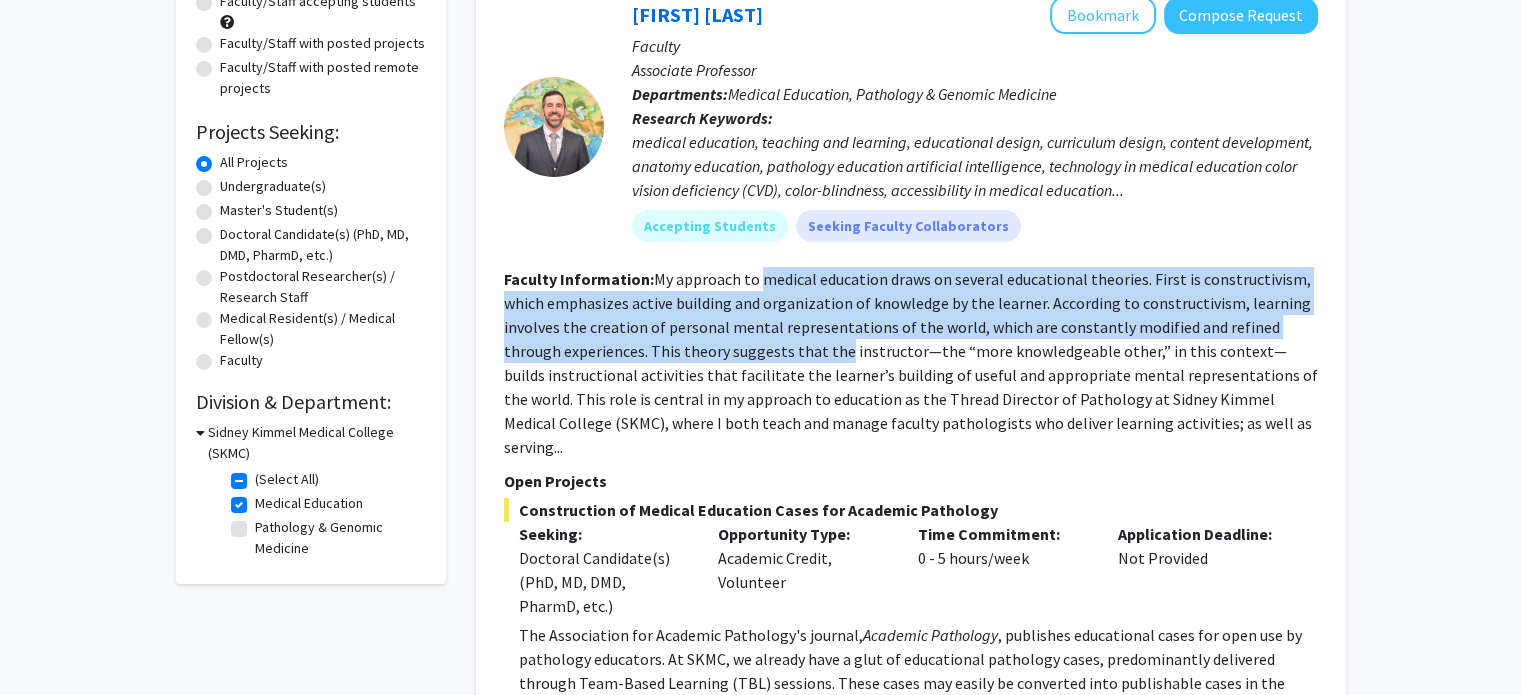drag, startPoint x: 771, startPoint y: 270, endPoint x: 772, endPoint y: 357, distance: 87.005745 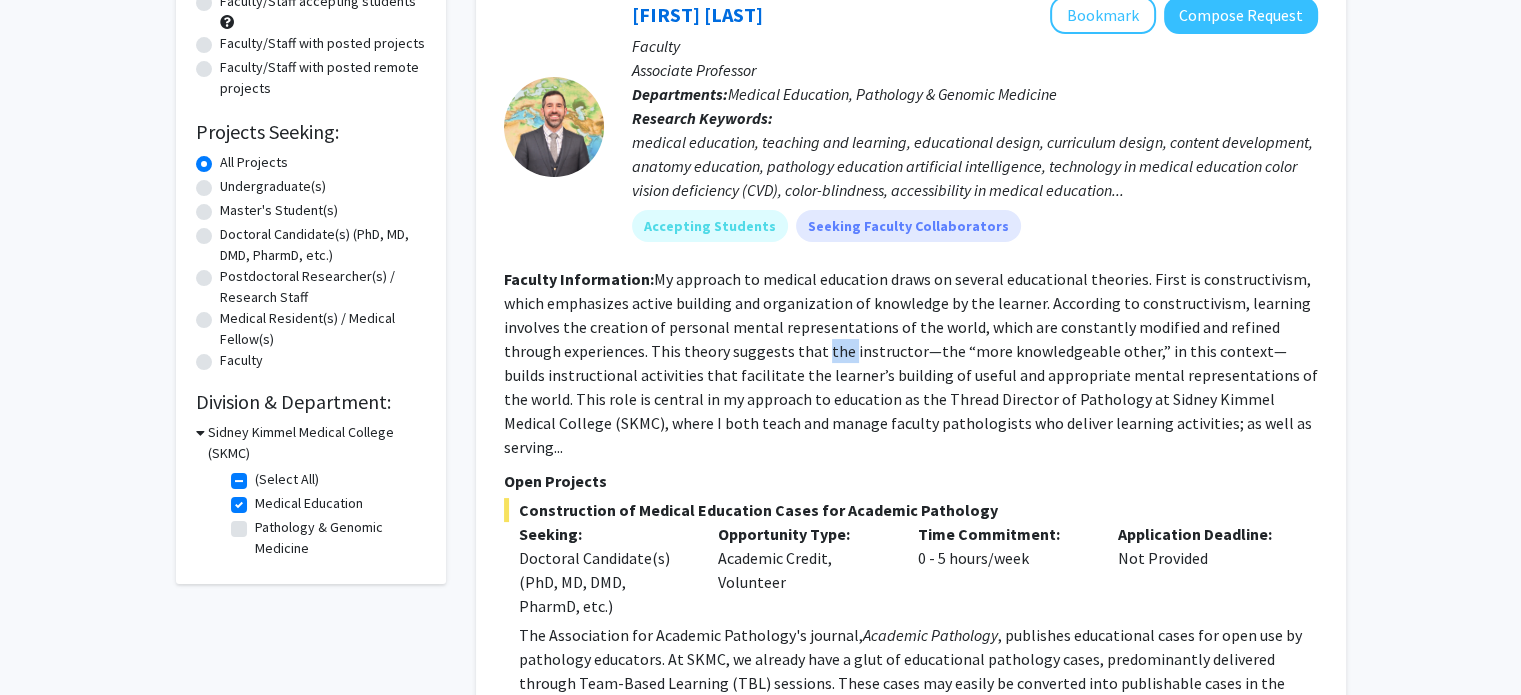 click on "My approach to medical education draws on several educational theories. First is constructivism, which emphasizes active building and organization of knowledge by the learner. According to constructivism, learning involves the creation of personal mental representations of the world, which are constantly modified and refined through experiences. This theory suggests that the instructor—the “more knowledgeable other,” in this context—builds instructional activities that facilitate the learner’s building of useful and appropriate mental representations of the world. This role is central in my approach to education as the Thread Director of Pathology at Sidney Kimmel Medical College (SKMC), where I both teach and manage faculty pathologists who deliver learning activities; as well as serving..." 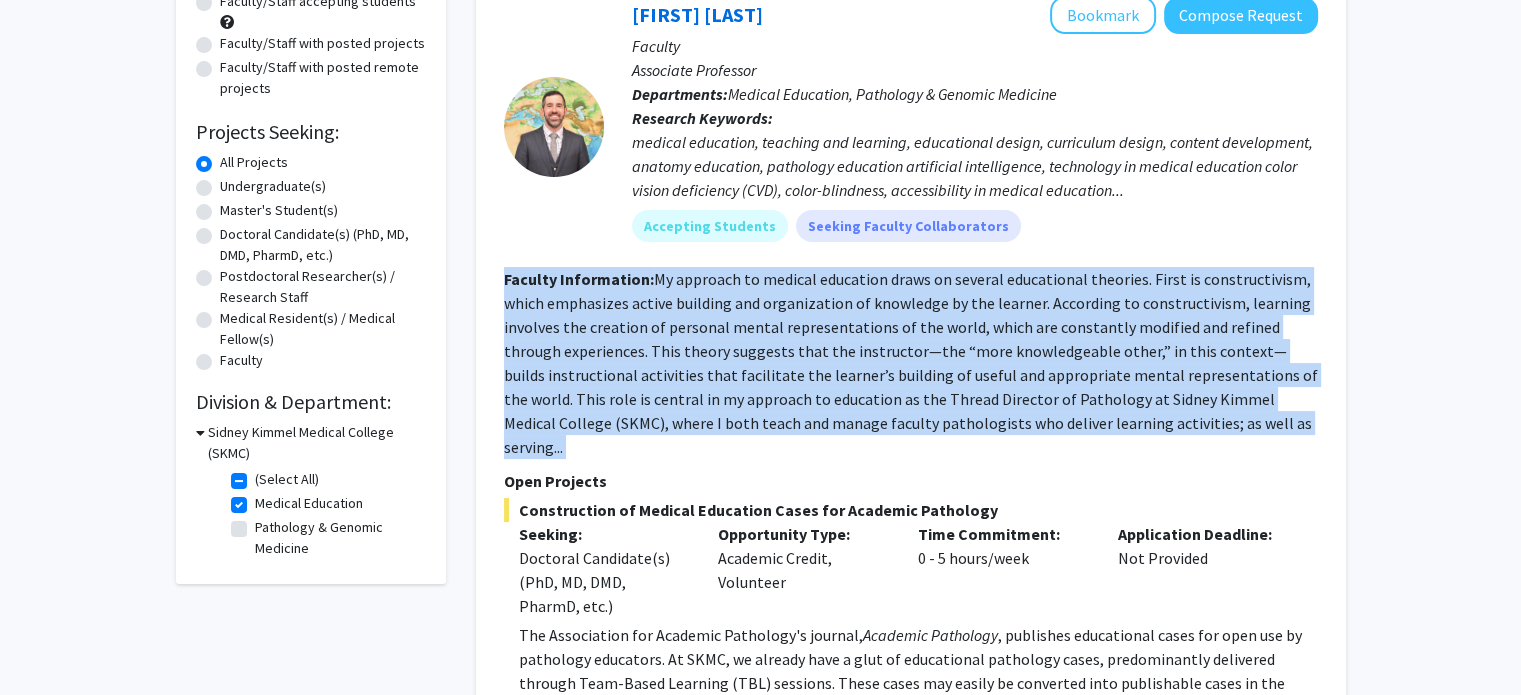 click on "My approach to medical education draws on several educational theories. First is constructivism, which emphasizes active building and organization of knowledge by the learner. According to constructivism, learning involves the creation of personal mental representations of the world, which are constantly modified and refined through experiences. This theory suggests that the instructor—the “more knowledgeable other,” in this context—builds instructional activities that facilitate the learner’s building of useful and appropriate mental representations of the world. This role is central in my approach to education as the Thread Director of Pathology at Sidney Kimmel Medical College (SKMC), where I both teach and manage faculty pathologists who deliver learning activities; as well as serving..." 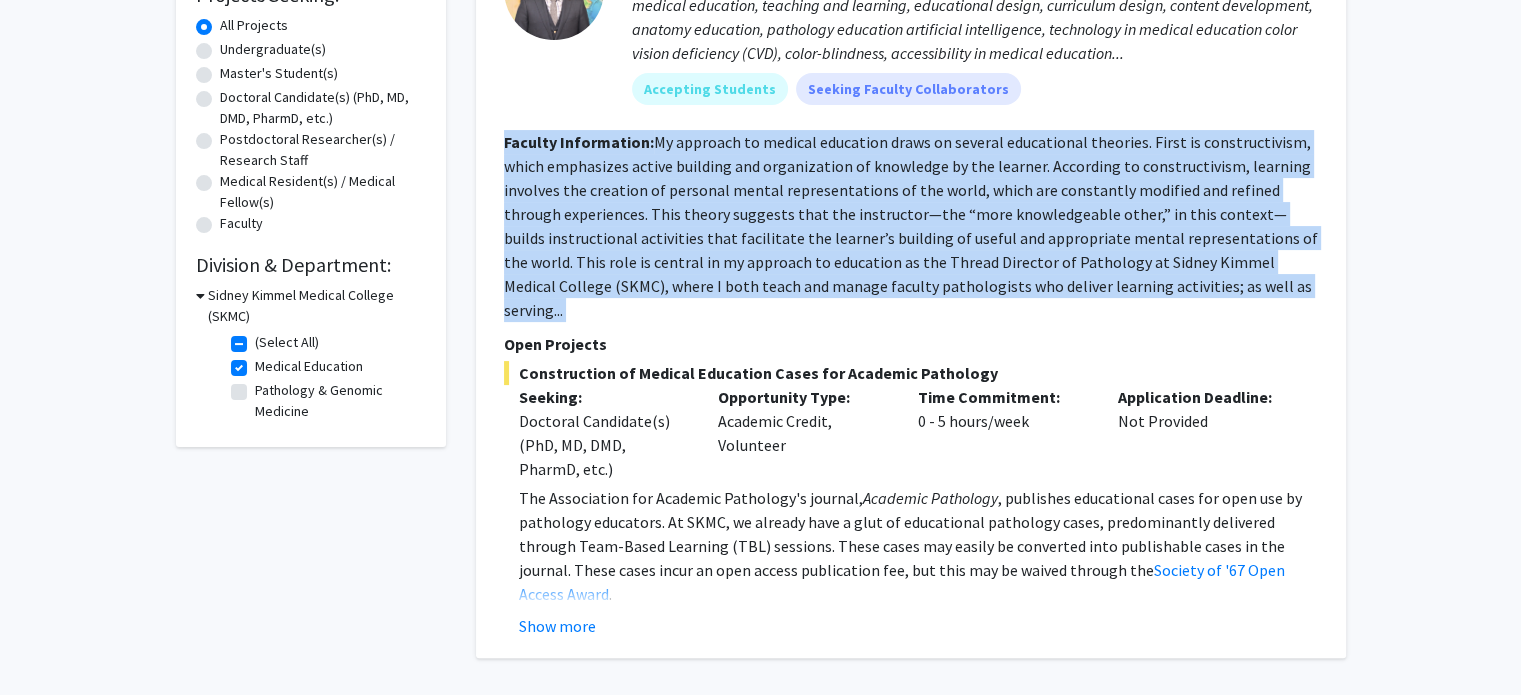 scroll, scrollTop: 364, scrollLeft: 0, axis: vertical 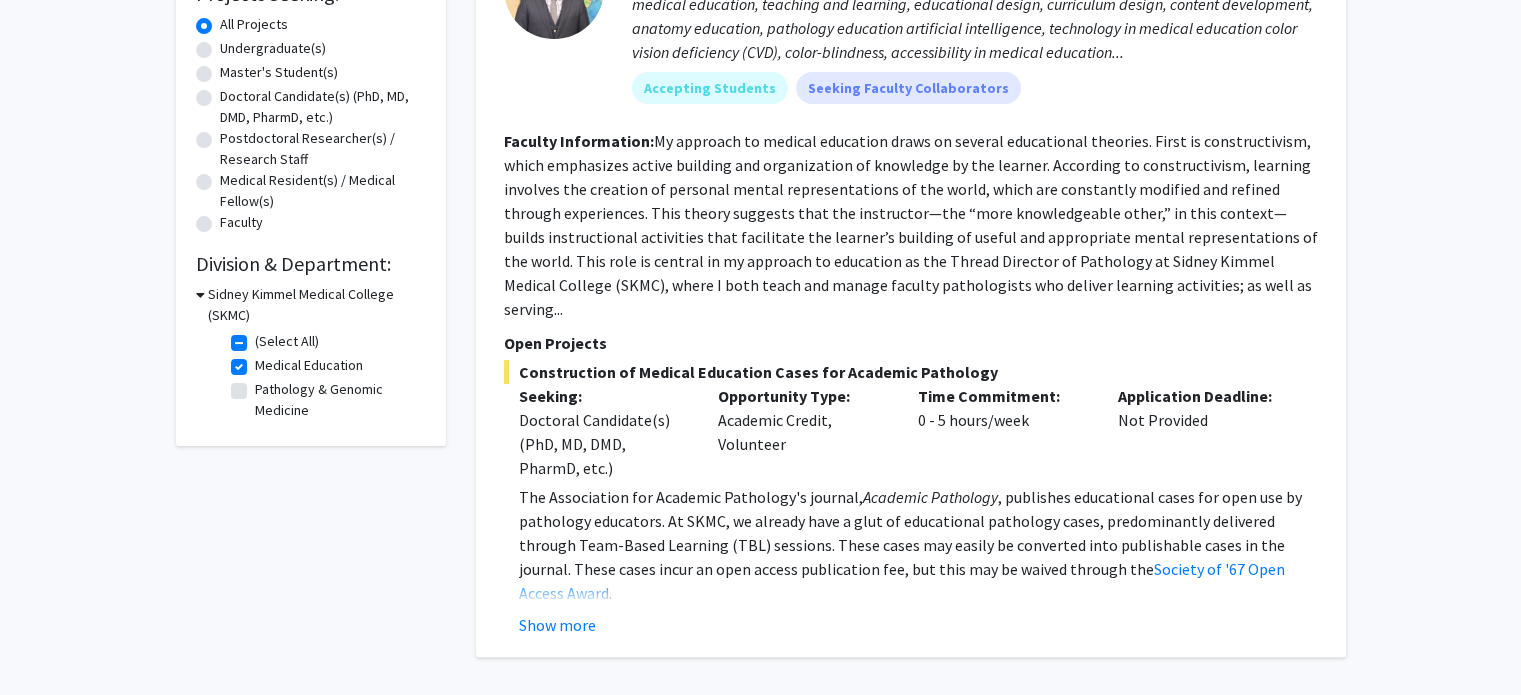 click on "Construction of Medical Education Cases for Academic Pathology" 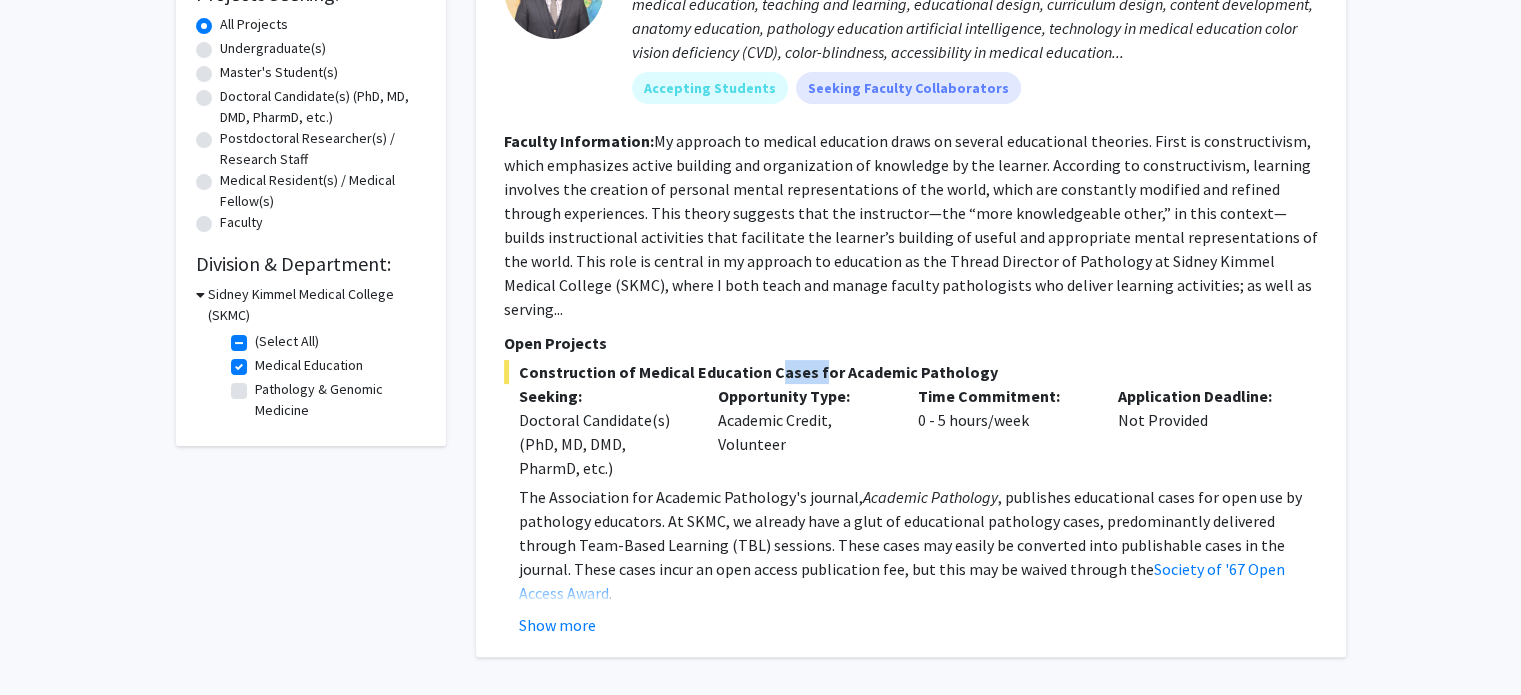 click on "Construction of Medical Education Cases for Academic Pathology" 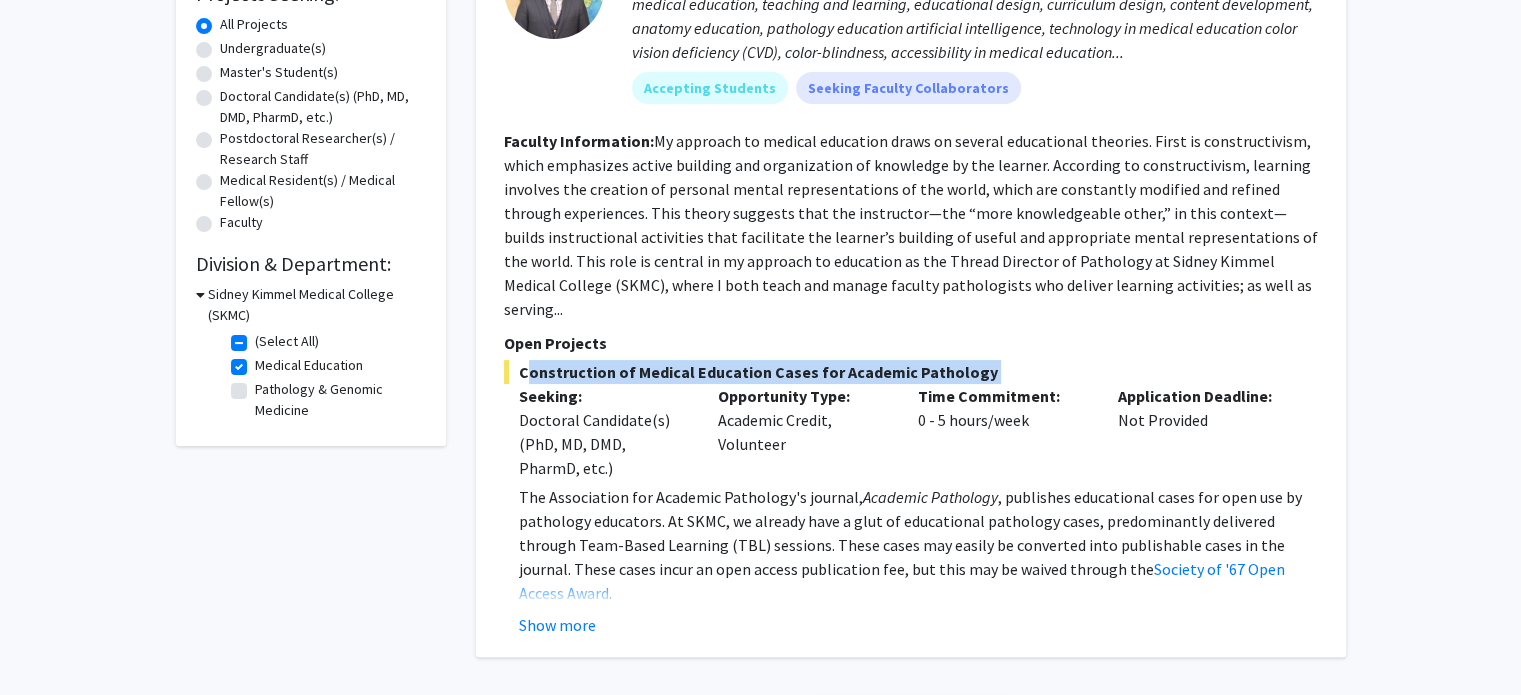click on "Construction of Medical Education Cases for Academic Pathology" 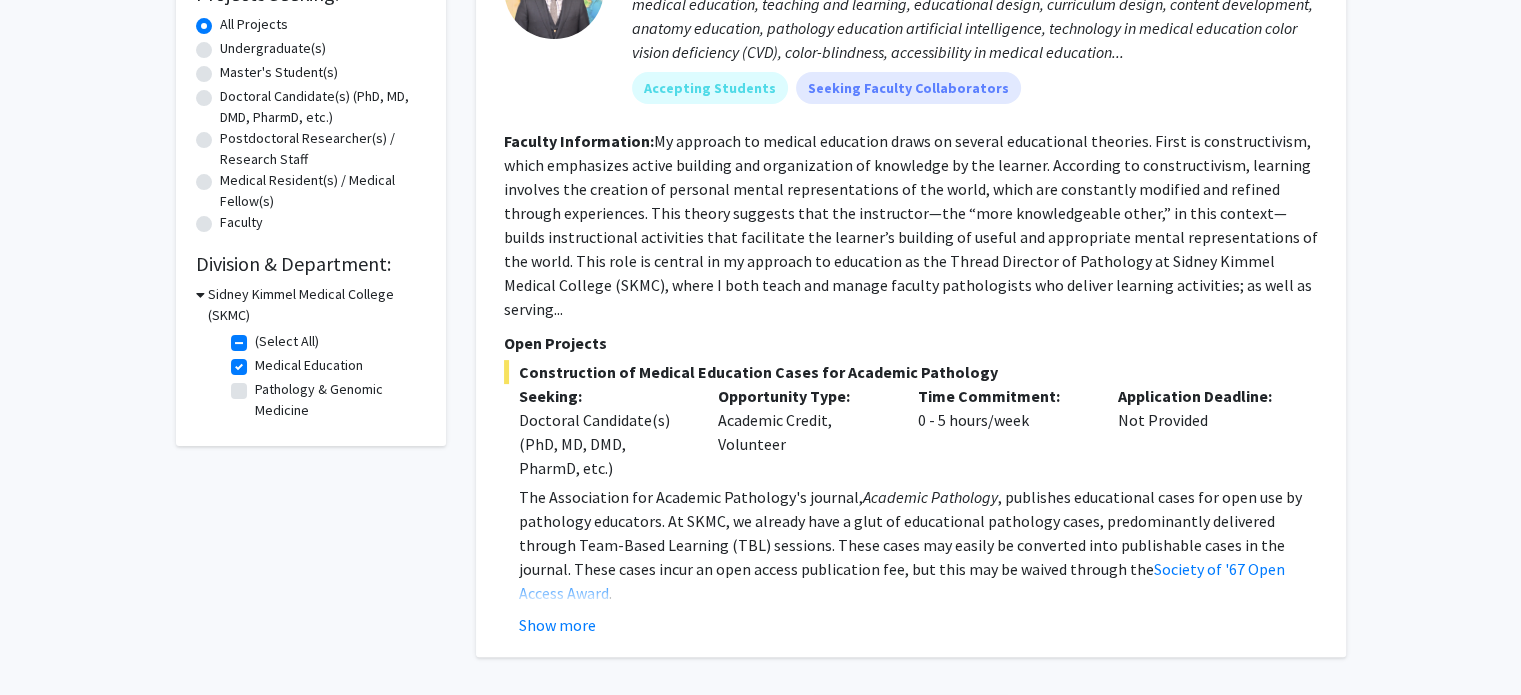click on "The Association for Academic Pathology's journal,  Academic Pathology , publishes educational cases for open use by pathology educators. At SKMC, we already have a glut of educational pathology cases, predominantly delivered through Team-Based Learning (TBL) sessions. These cases may easily be converted into publishable cases in the journal. These cases incur an open access publication fee, but this may be waived through the  Society of '67 Open Access Award ." 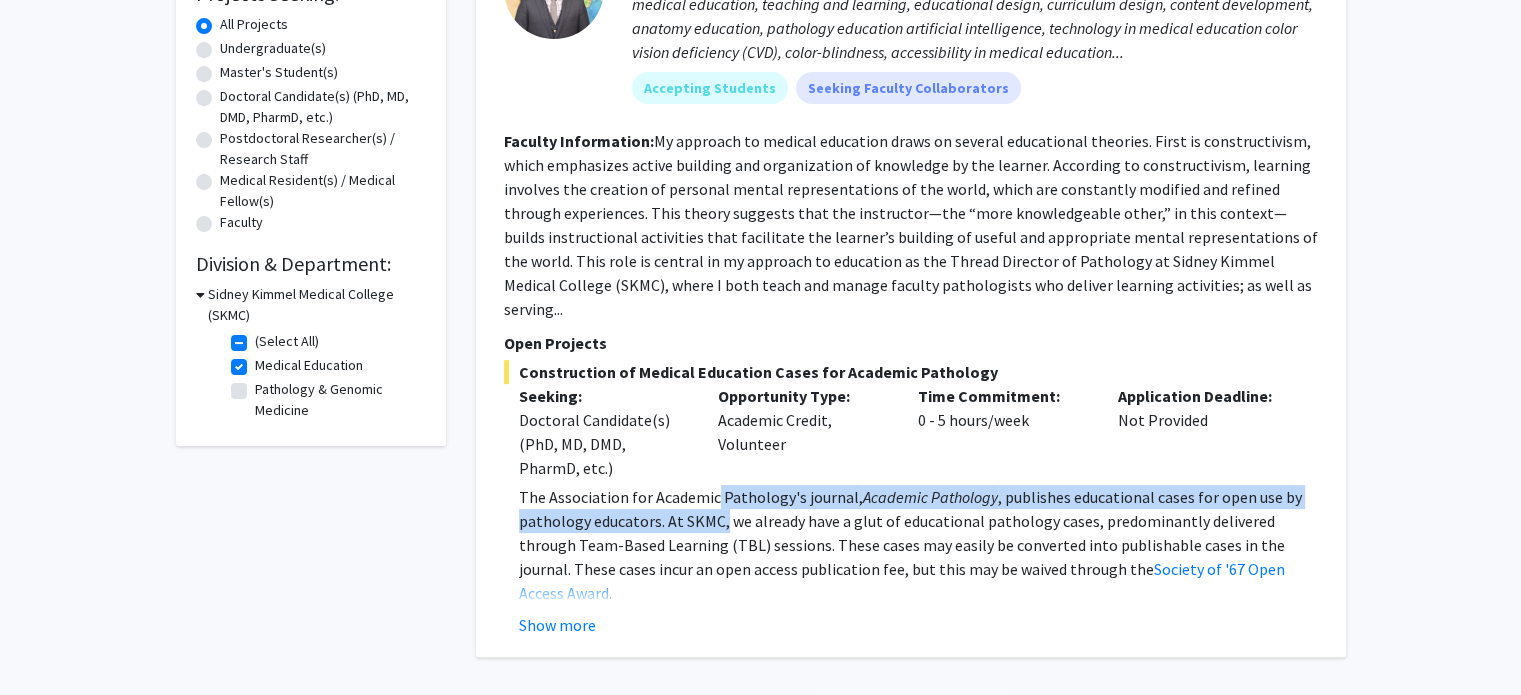 drag, startPoint x: 719, startPoint y: 494, endPoint x: 712, endPoint y: 463, distance: 31.780497 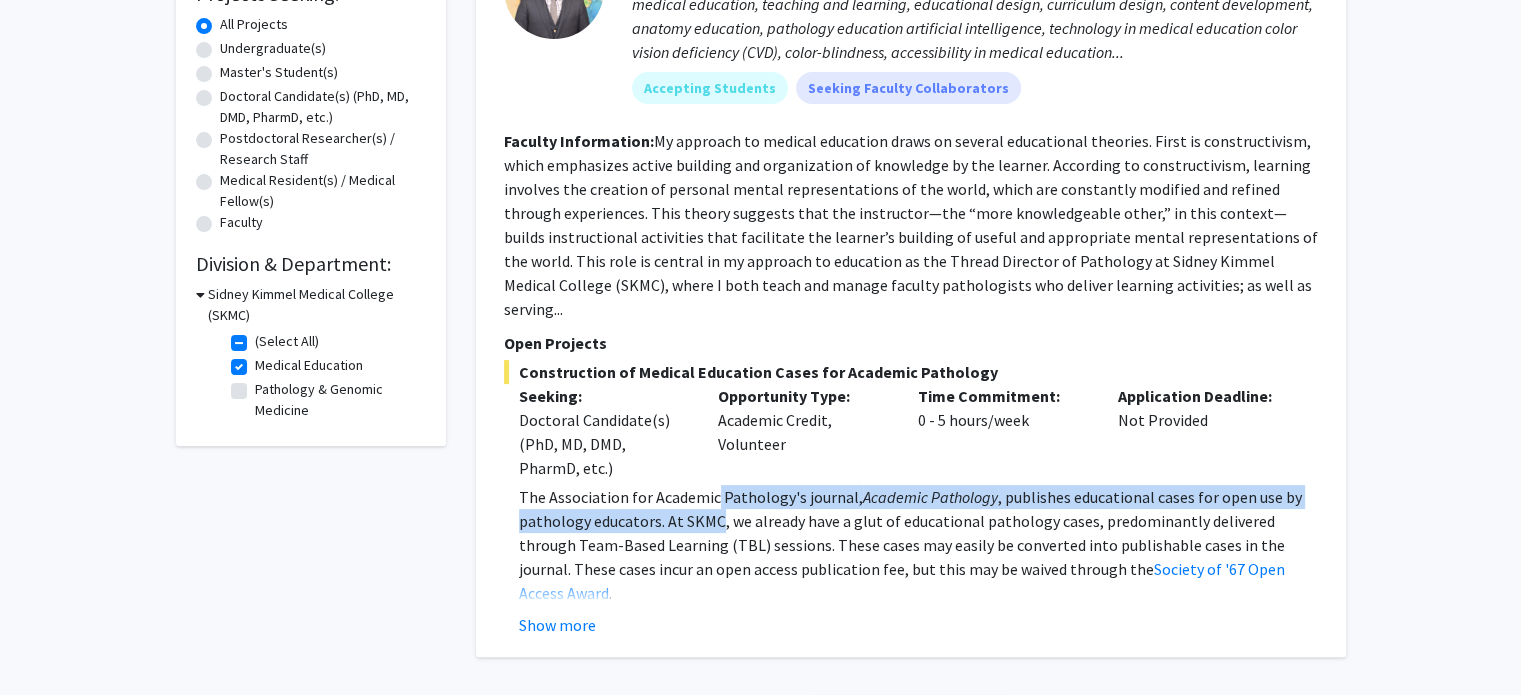 drag, startPoint x: 712, startPoint y: 463, endPoint x: 709, endPoint y: 507, distance: 44.102154 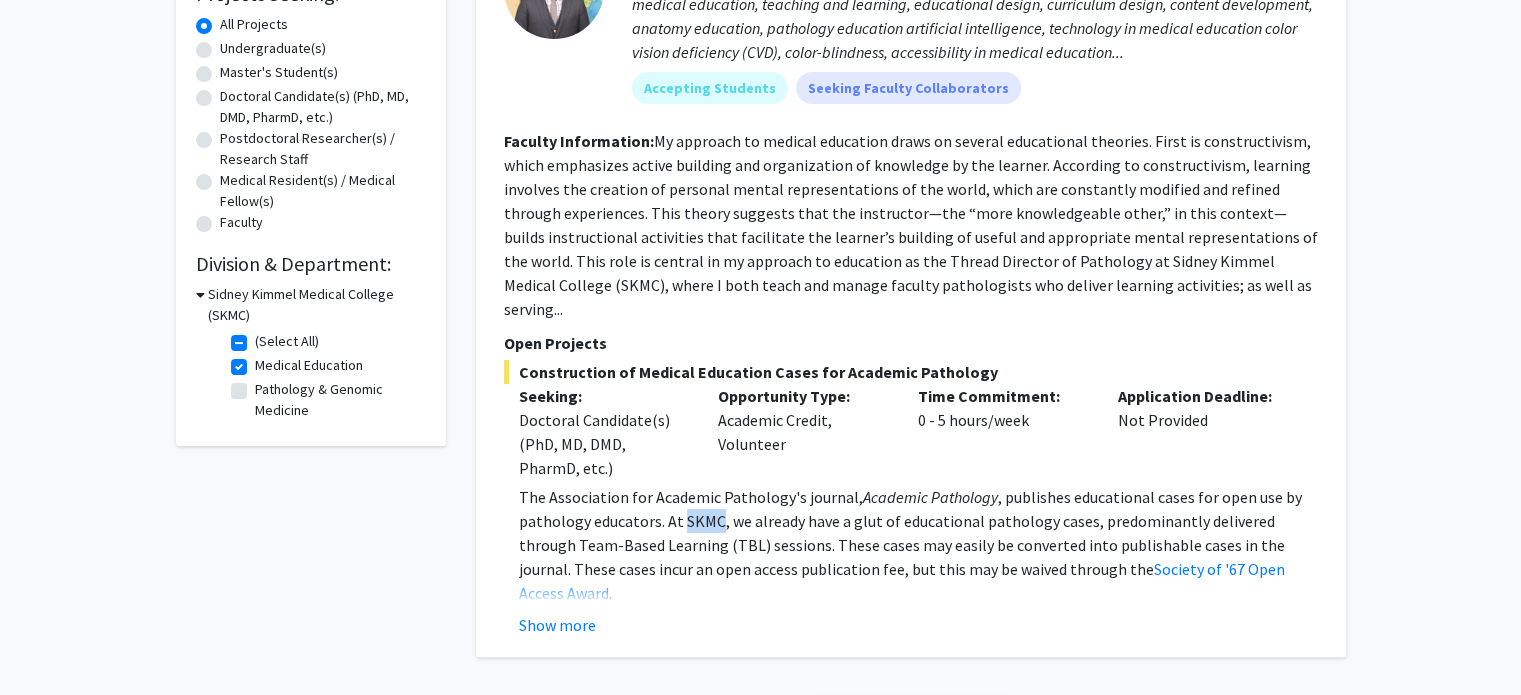 click on "The Association for Academic Pathology's journal,  Academic Pathology , publishes educational cases for open use by pathology educators. At SKMC, we already have a glut of educational pathology cases, predominantly delivered through Team-Based Learning (TBL) sessions. These cases may easily be converted into publishable cases in the journal. These cases incur an open access publication fee, but this may be waived through the  Society of '67 Open Access Award ." 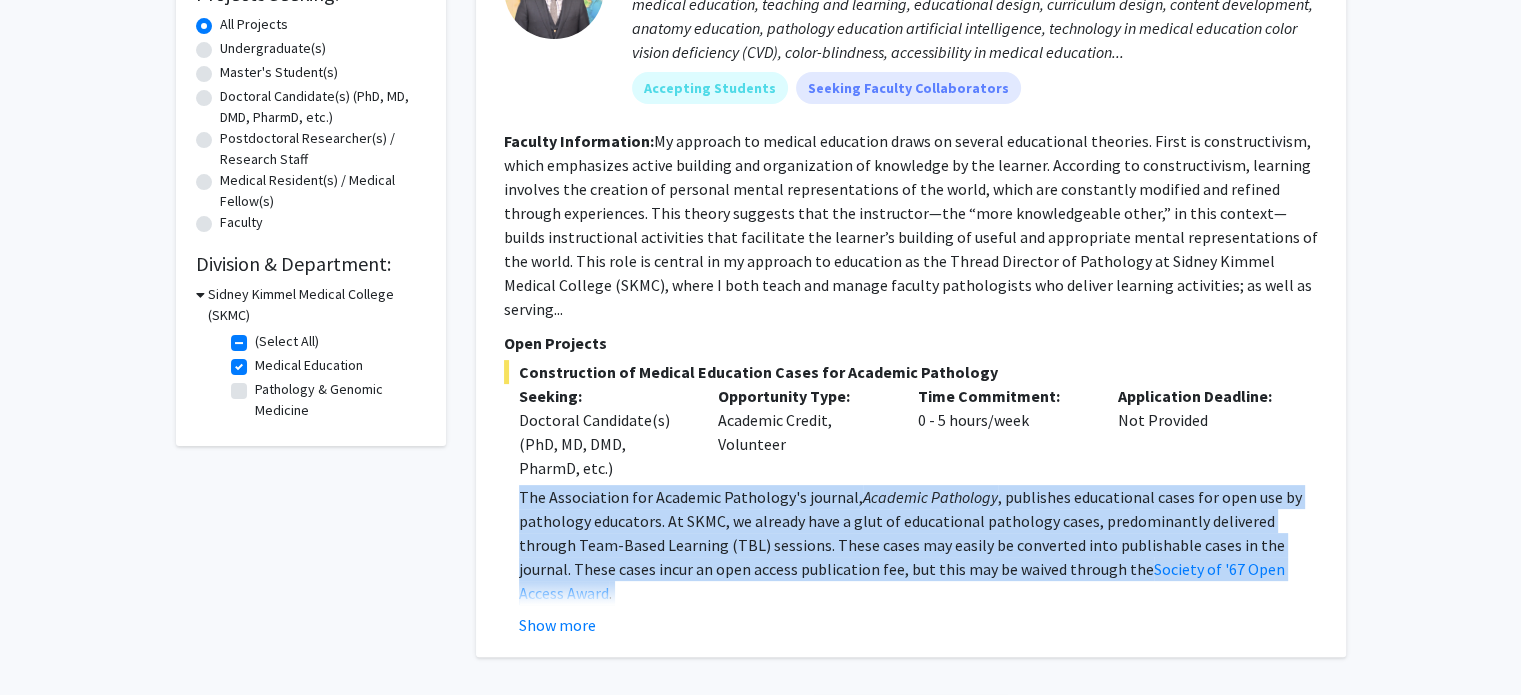 click on "The Association for Academic Pathology's journal,  Academic Pathology , publishes educational cases for open use by pathology educators. At SKMC, we already have a glut of educational pathology cases, predominantly delivered through Team-Based Learning (TBL) sessions. These cases may easily be converted into publishable cases in the journal. These cases incur an open access publication fee, but this may be waived through the  Society of '67 Open Access Award ." 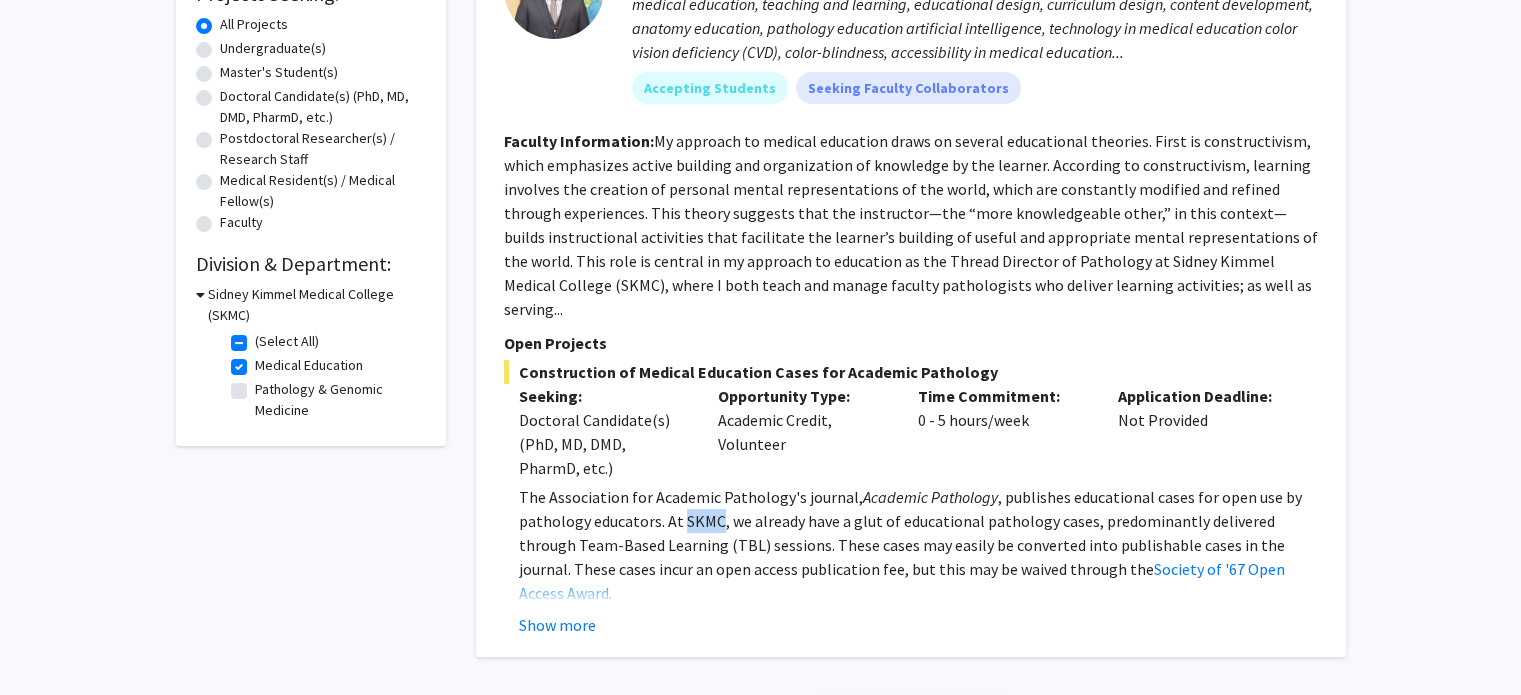 click on "The Association for Academic Pathology's journal,  Academic Pathology , publishes educational cases for open use by pathology educators. At SKMC, we already have a glut of educational pathology cases, predominantly delivered through Team-Based Learning (TBL) sessions. These cases may easily be converted into publishable cases in the journal. These cases incur an open access publication fee, but this may be waived through the  Society of '67 Open Access Award ." 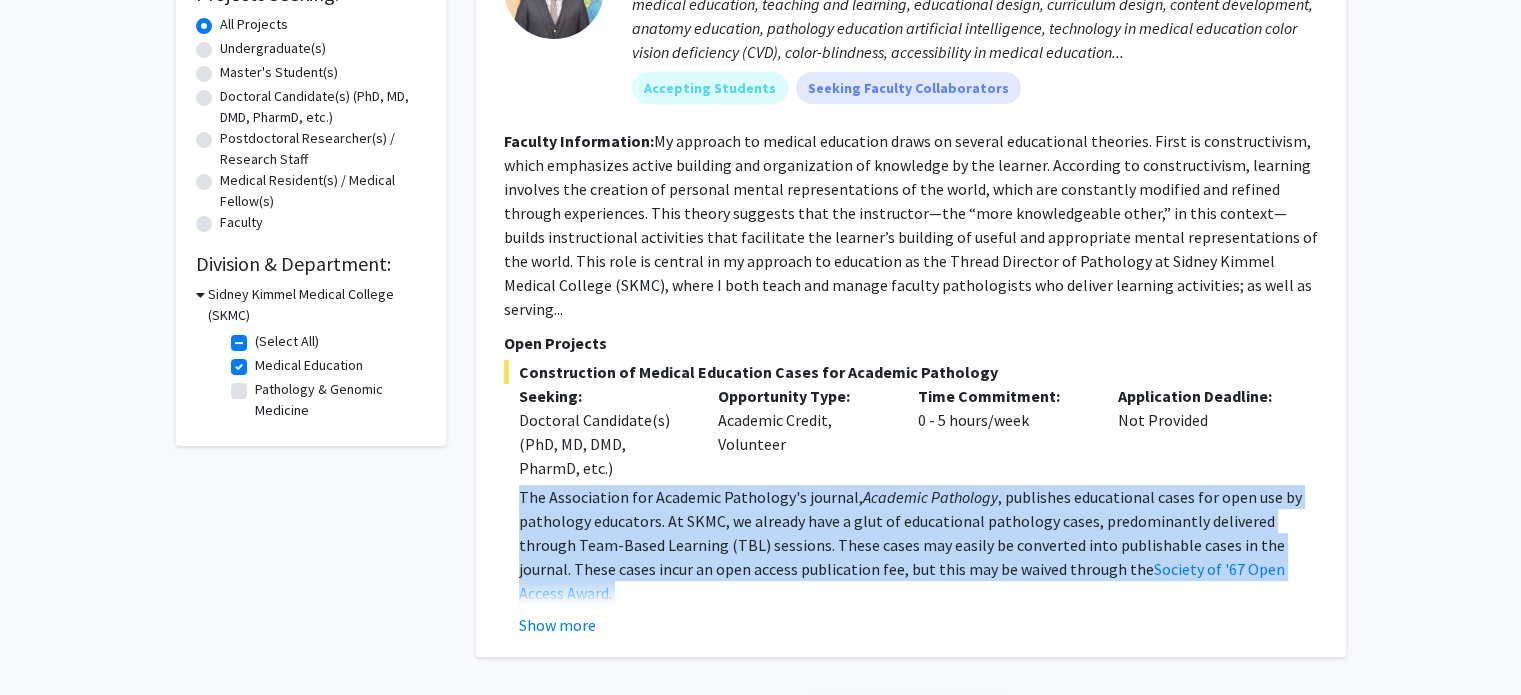 drag, startPoint x: 709, startPoint y: 507, endPoint x: 718, endPoint y: 535, distance: 29.410883 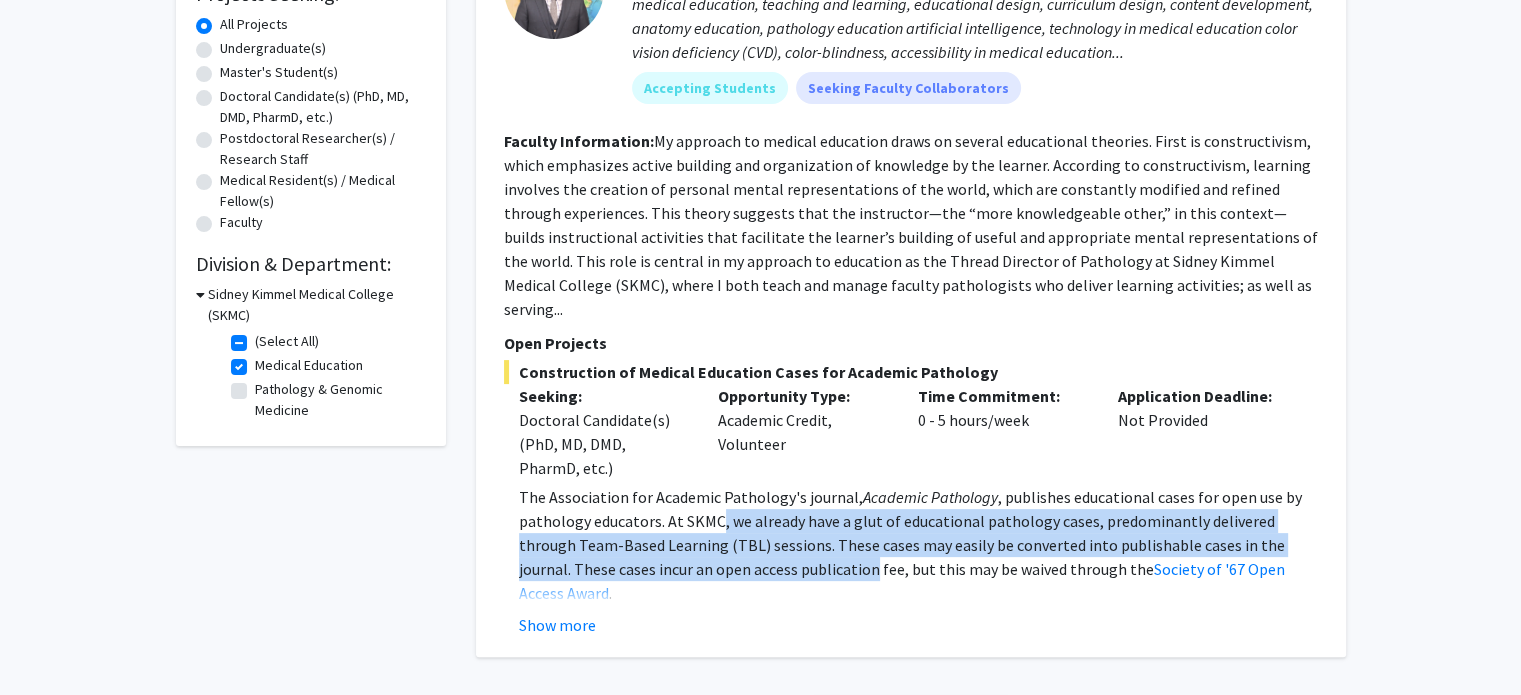 drag, startPoint x: 718, startPoint y: 535, endPoint x: 715, endPoint y: 493, distance: 42.107006 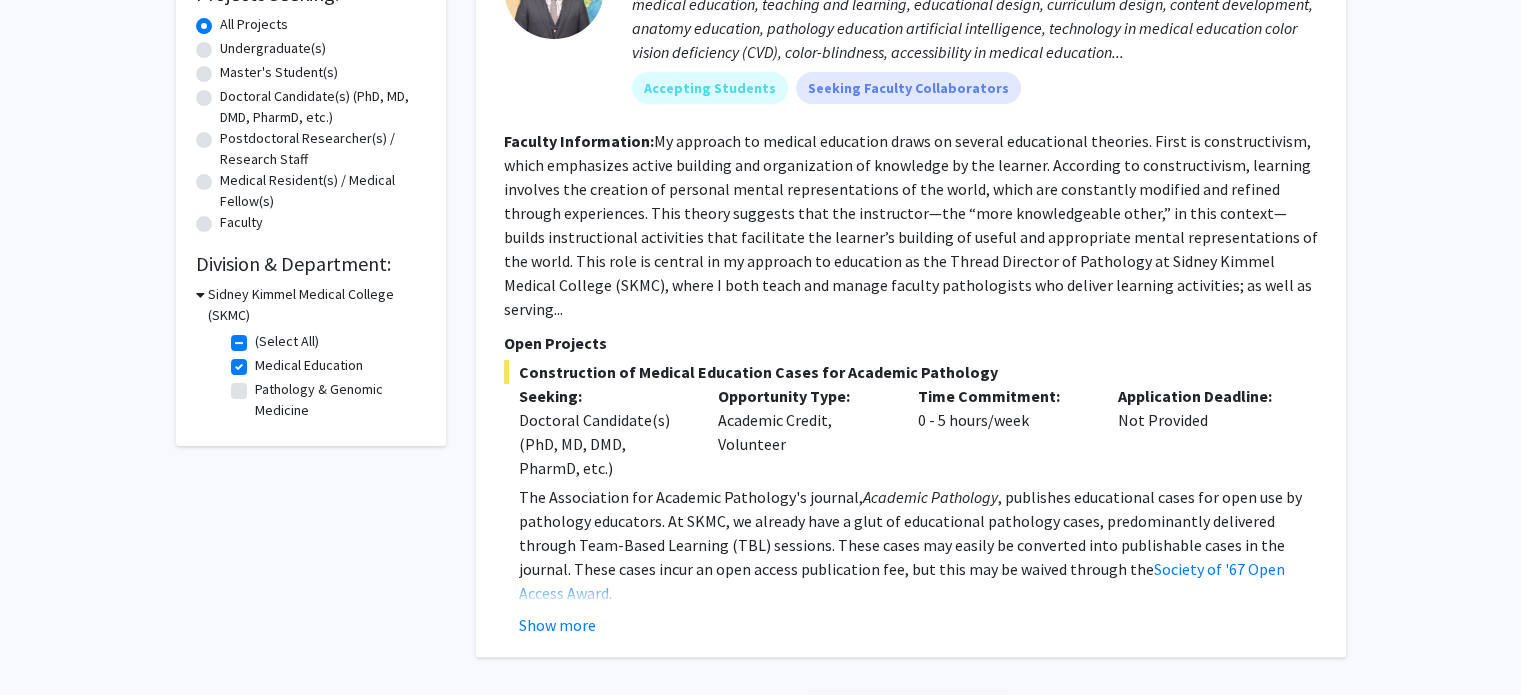 click on "Medical Education" 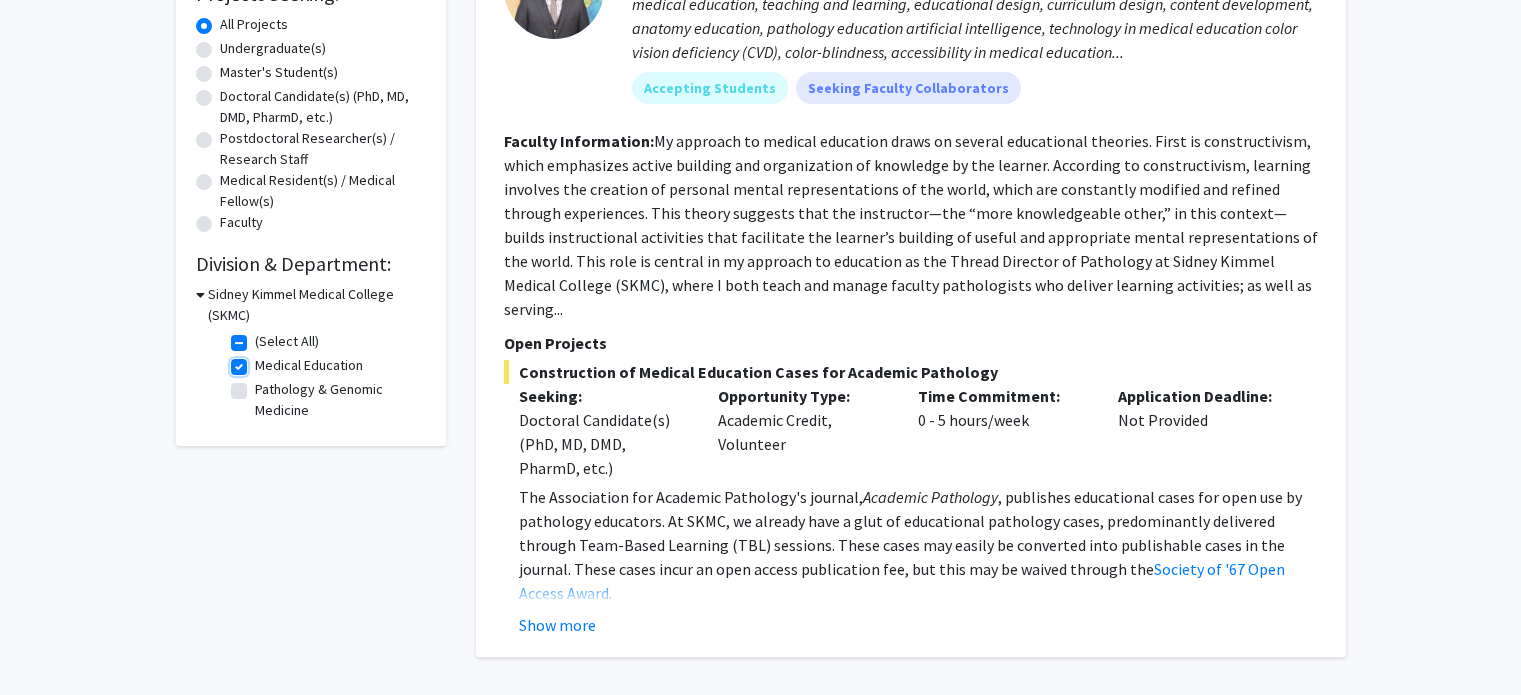 click on "Medical Education" at bounding box center [261, 361] 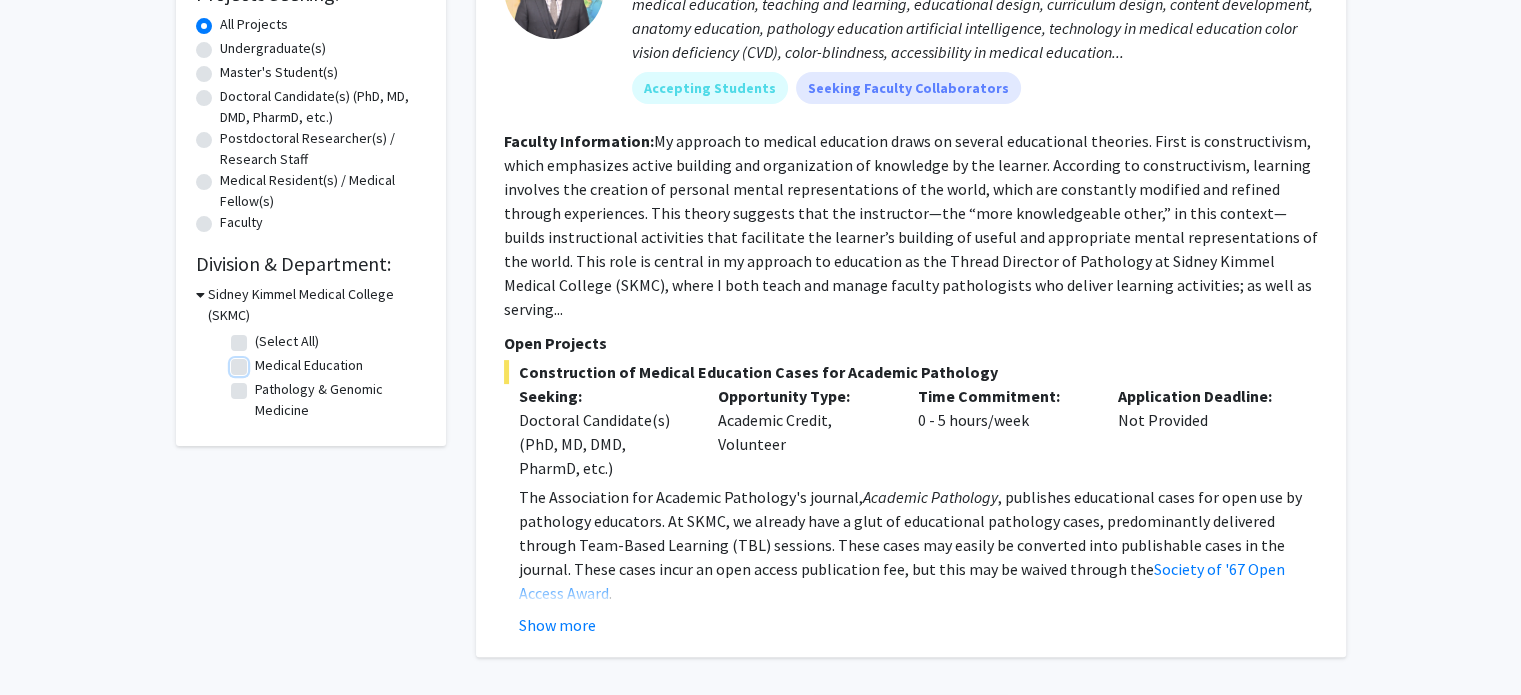 checkbox on "false" 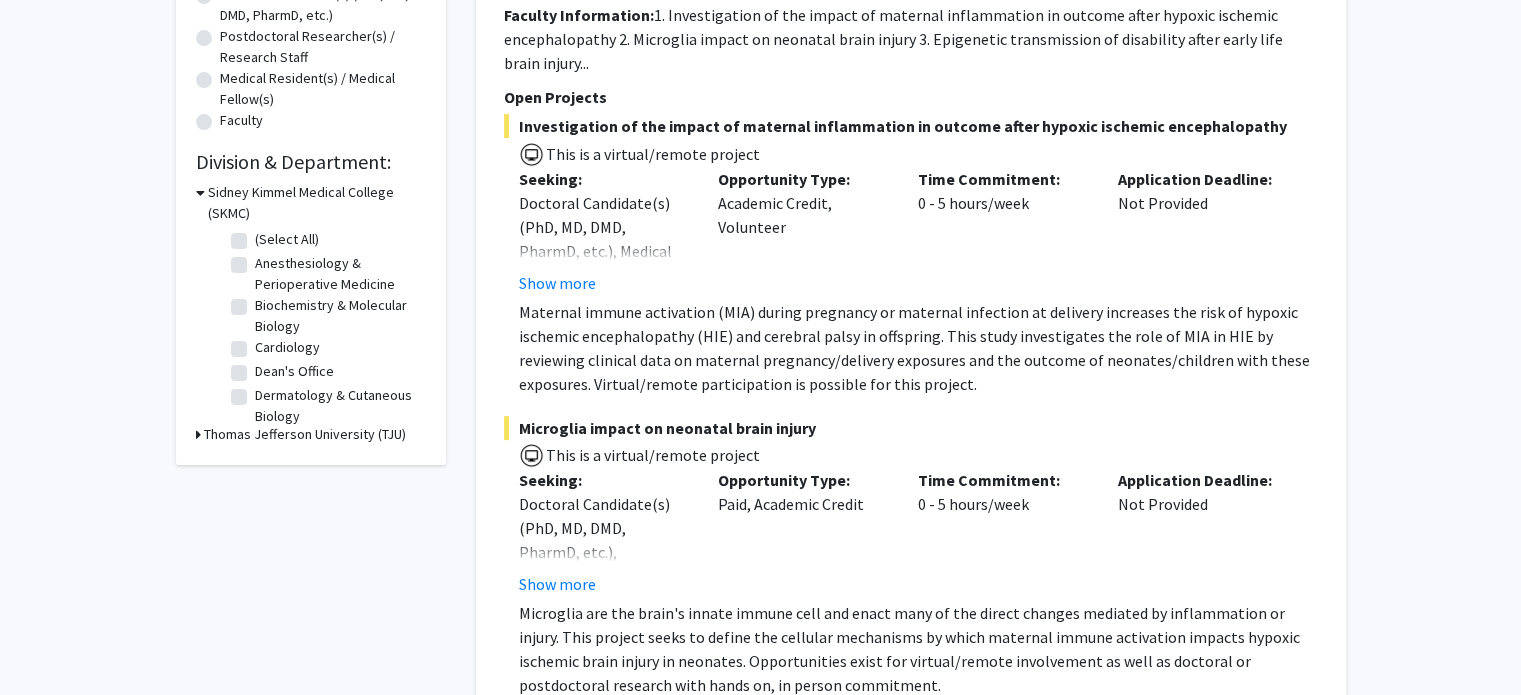 scroll, scrollTop: 467, scrollLeft: 0, axis: vertical 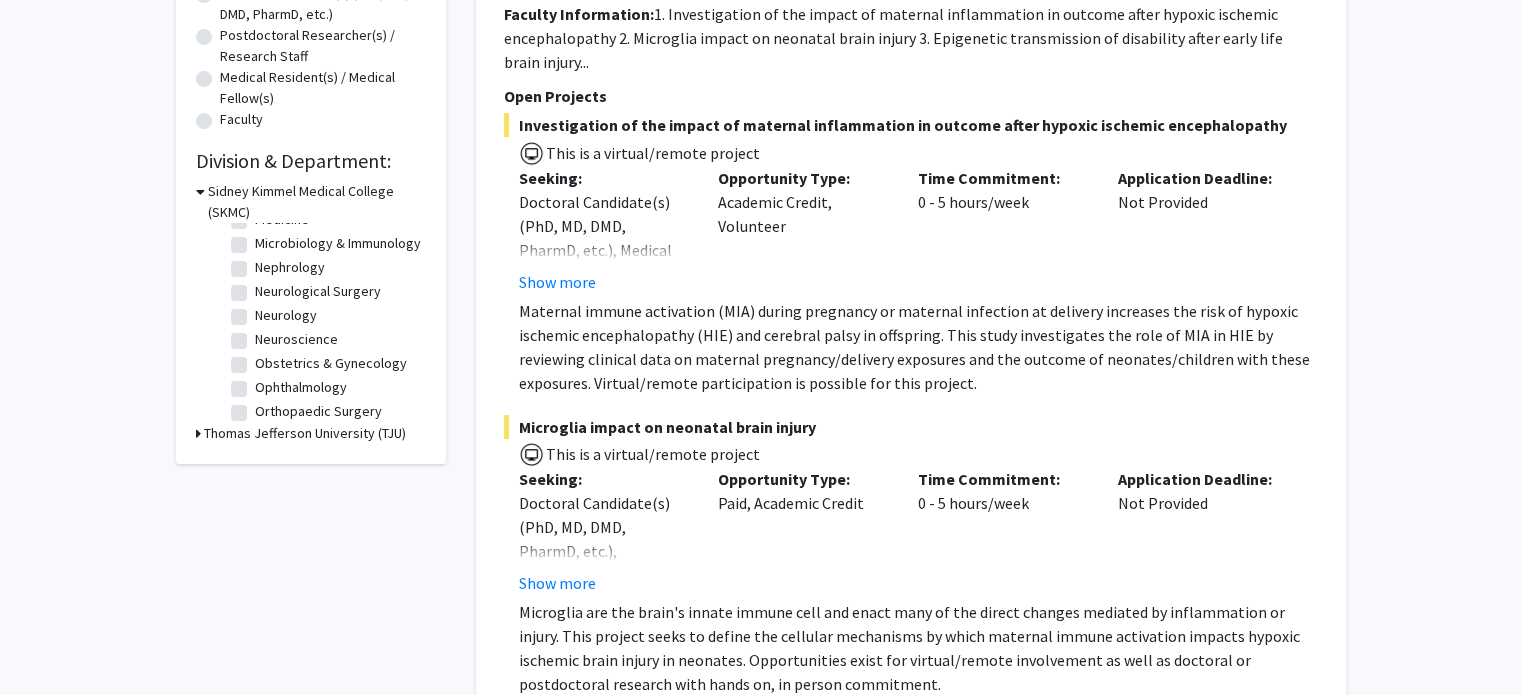 click on "Neurological Surgery" 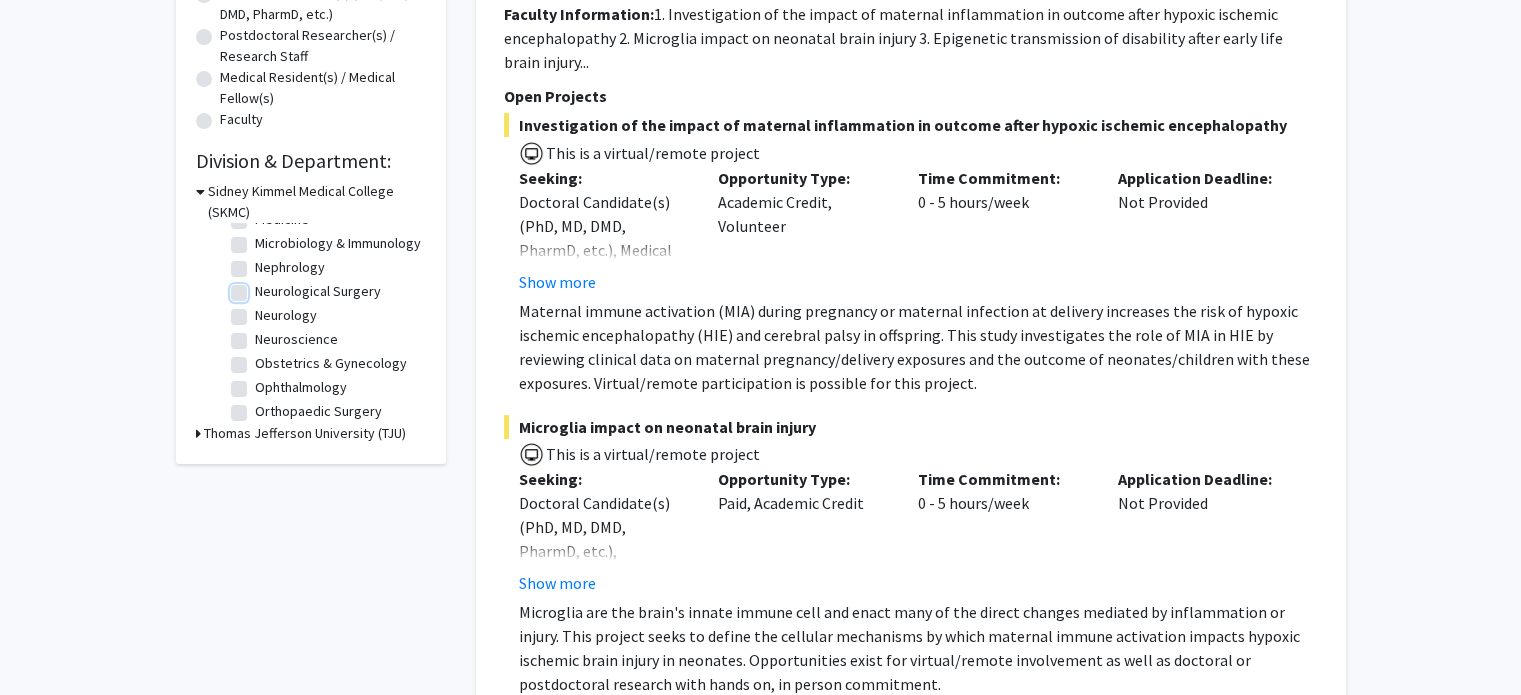 click on "Neurological Surgery" at bounding box center [261, 287] 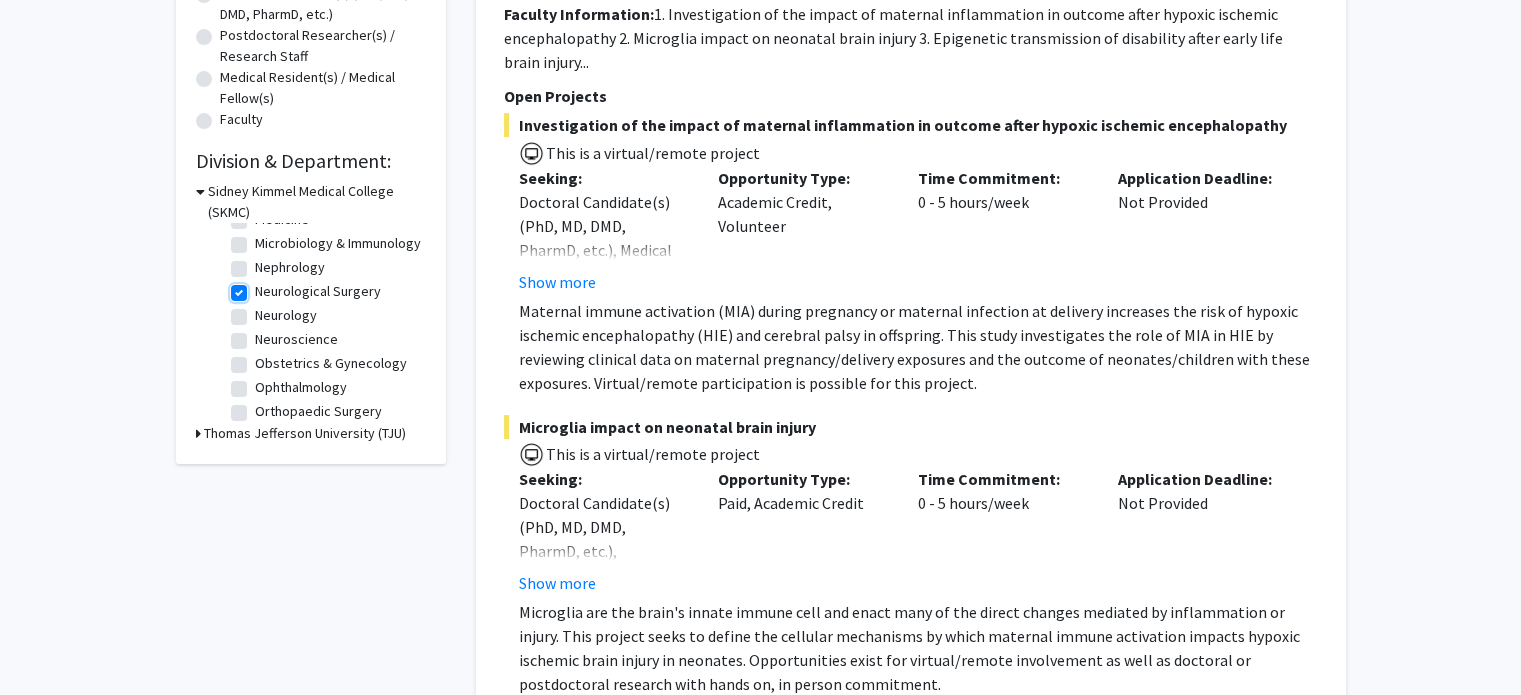 checkbox on "true" 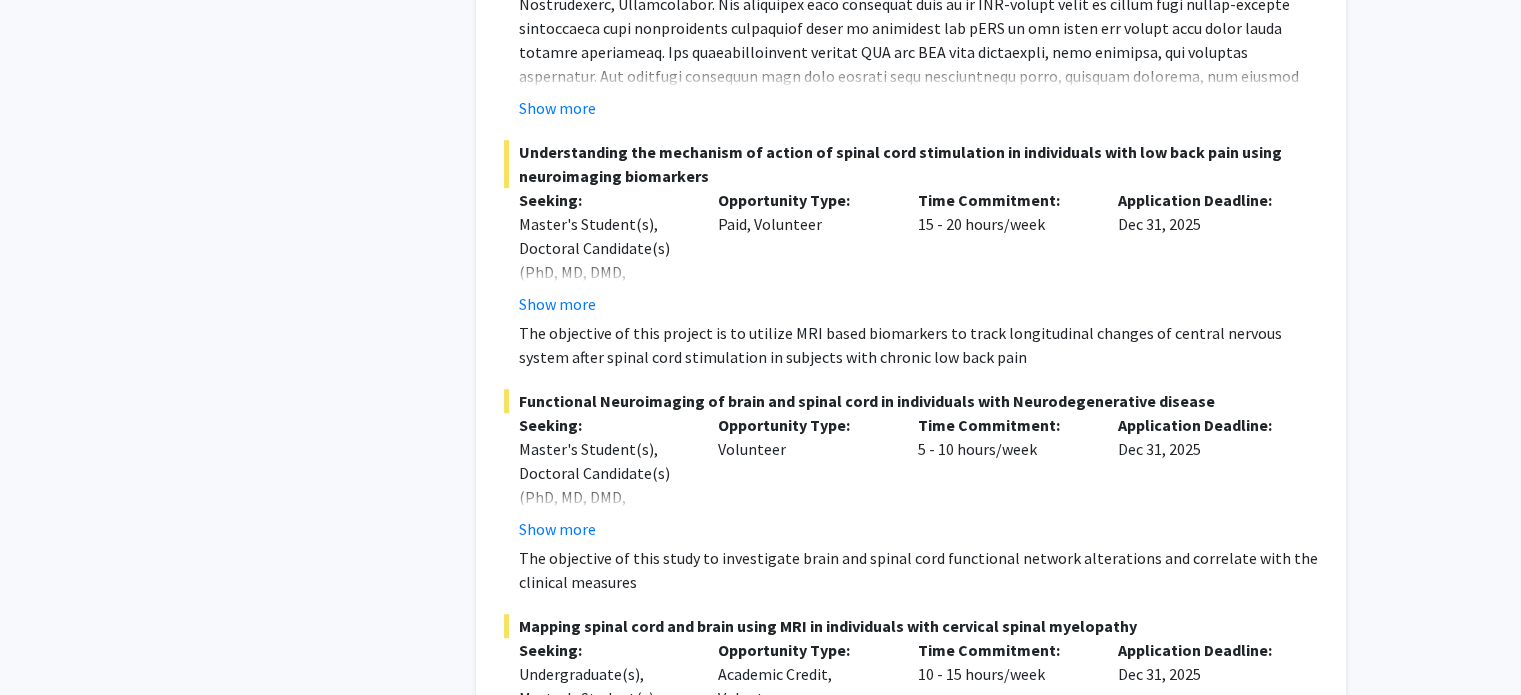scroll, scrollTop: 1131, scrollLeft: 0, axis: vertical 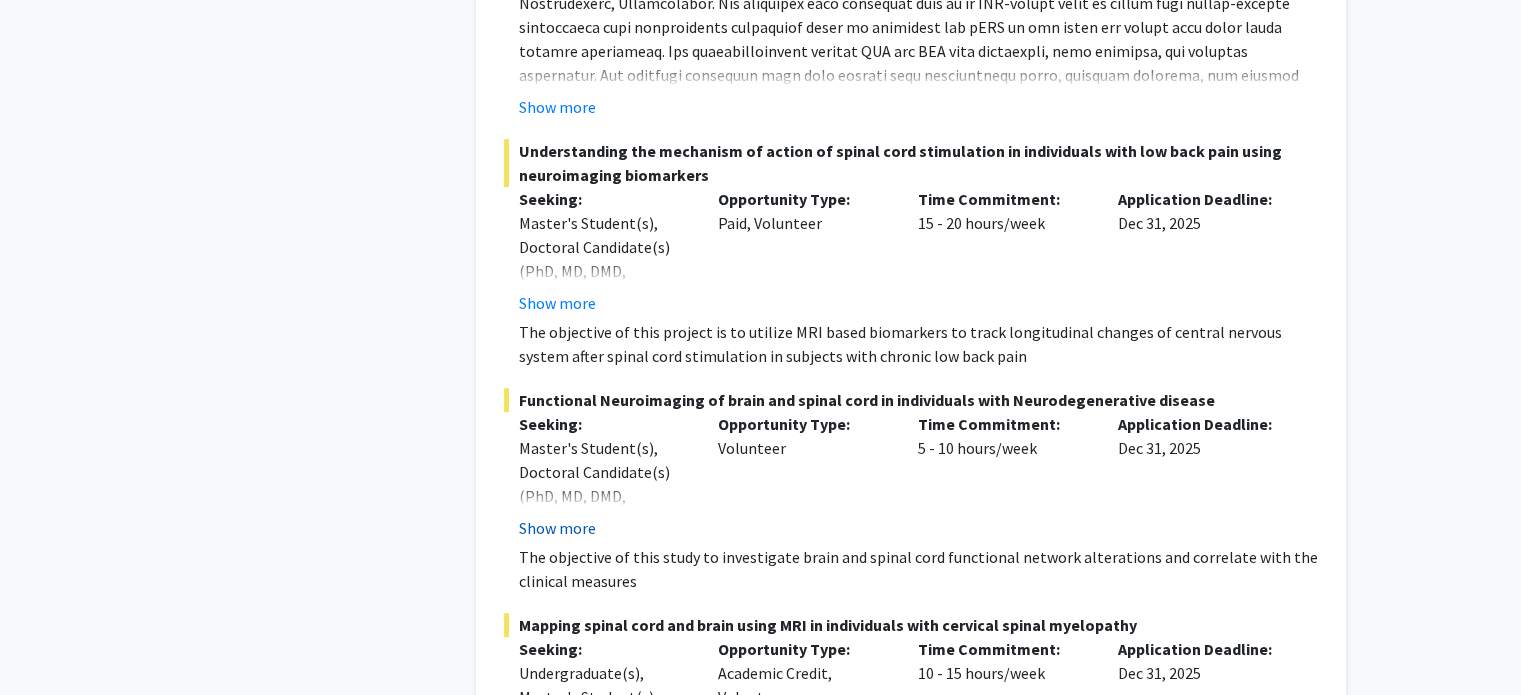 click on "Show more" 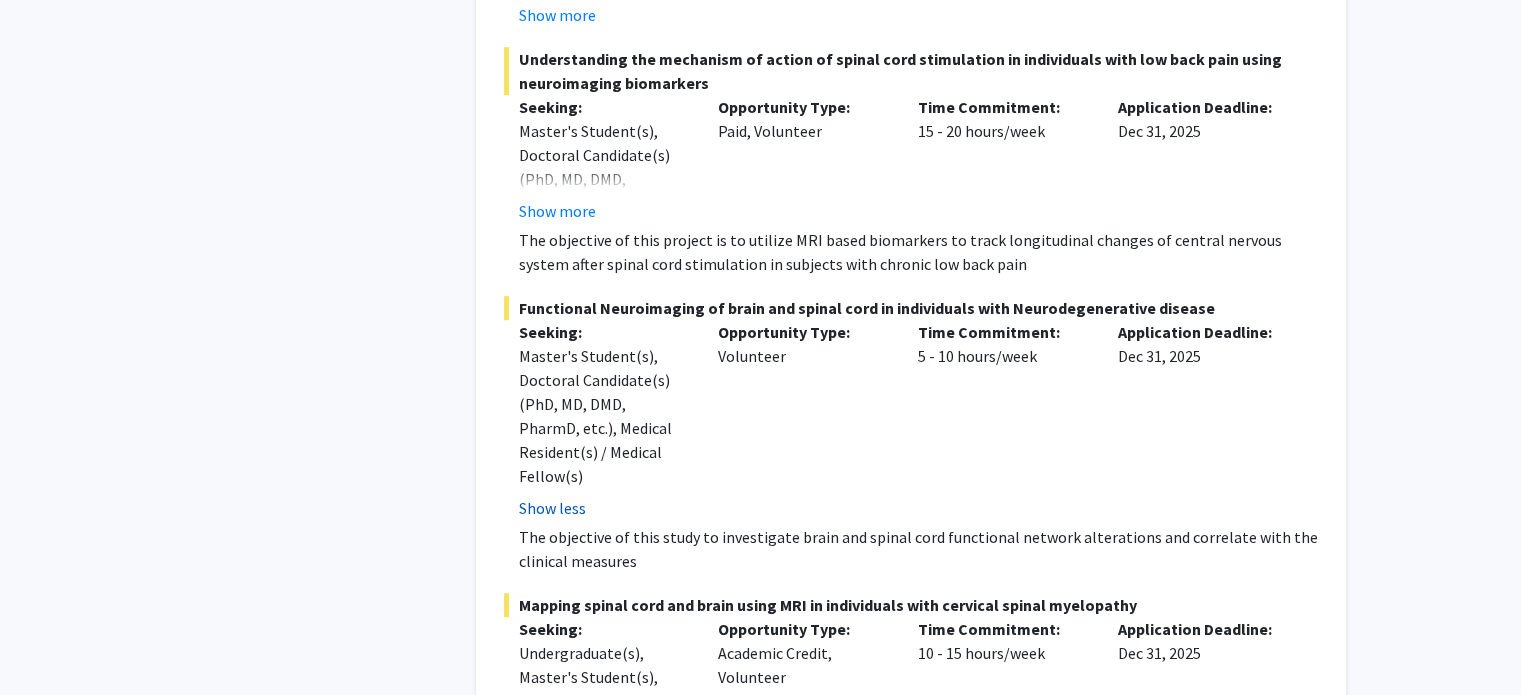 scroll, scrollTop: 1226, scrollLeft: 0, axis: vertical 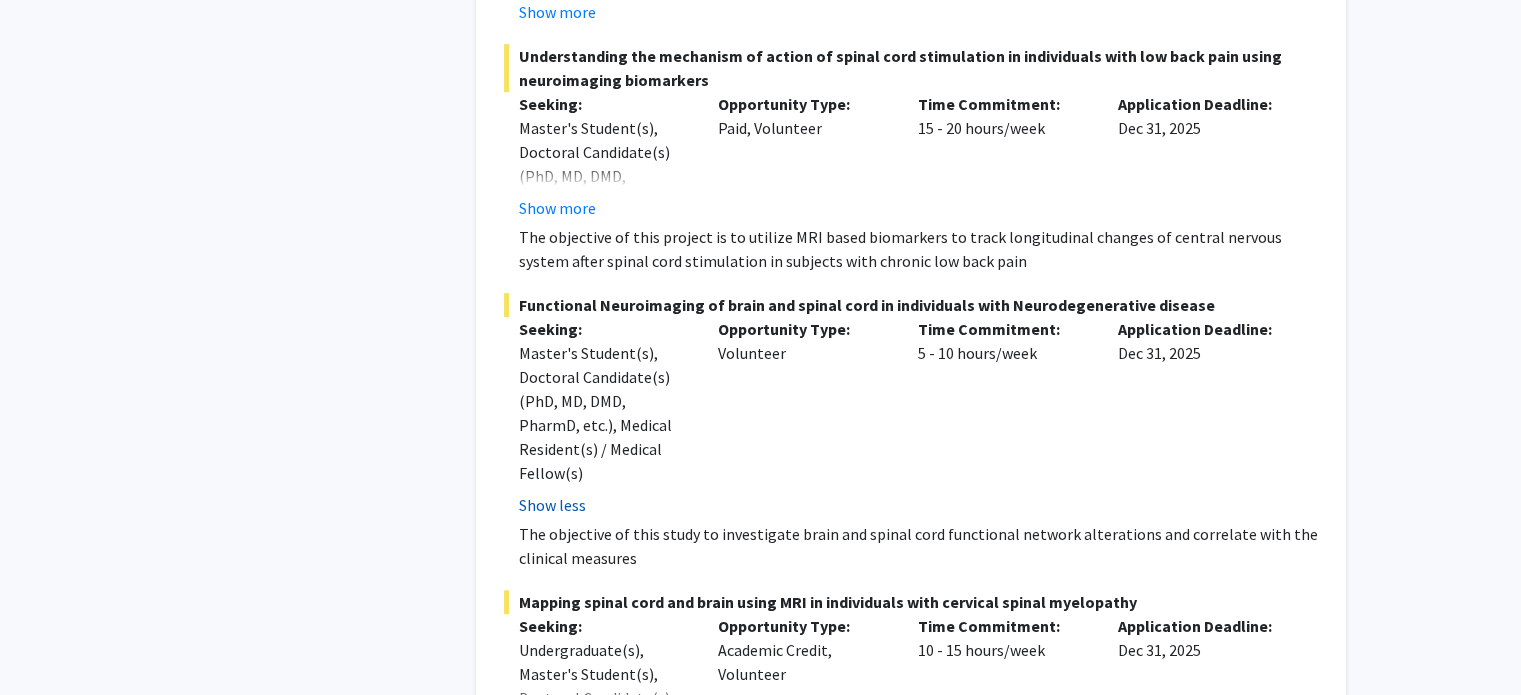 click on "The objective of this study to investigate brain and spinal cord functional network alterations and correlate with the clinical measures" 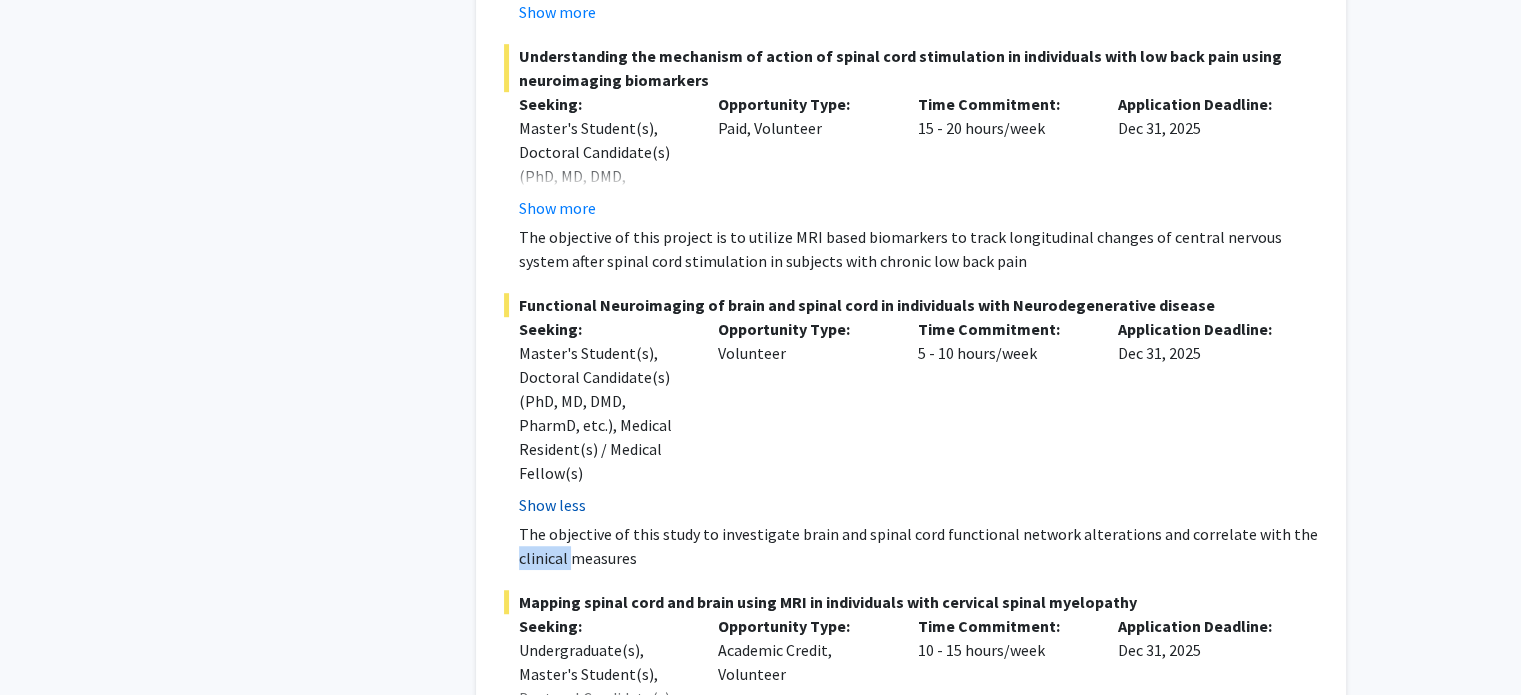 click on "The objective of this study to investigate brain and spinal cord functional network alterations and correlate with the clinical measures" 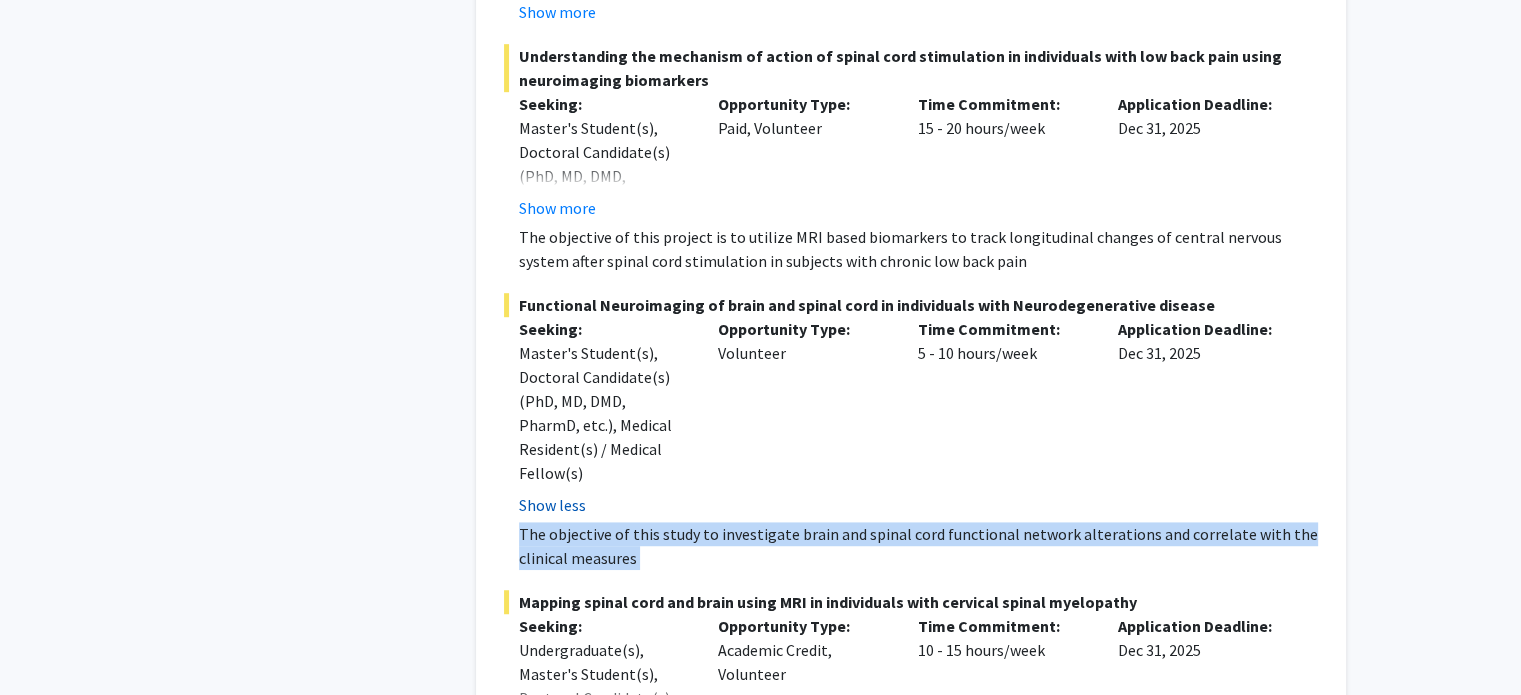 click on "The objective of this study to investigate brain and spinal cord functional network alterations and correlate with the clinical measures" 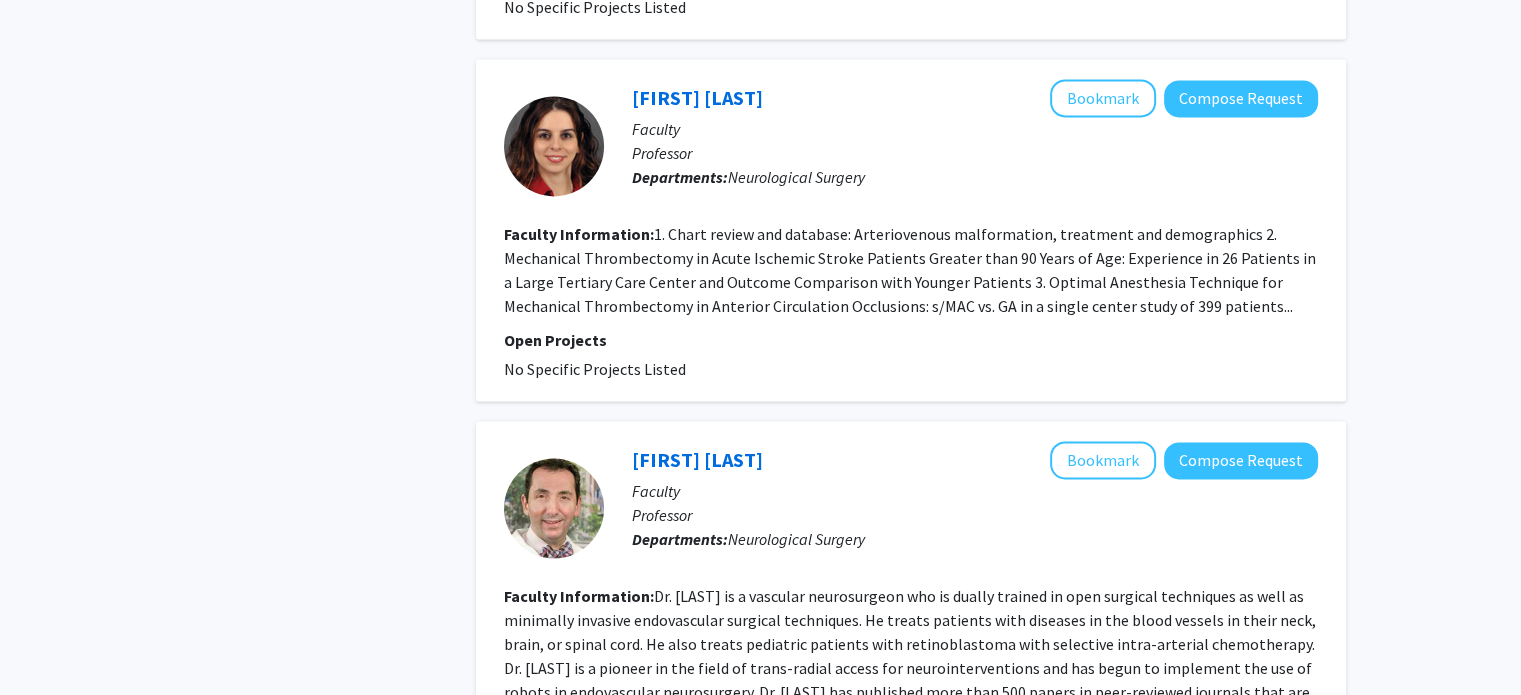 scroll, scrollTop: 2966, scrollLeft: 0, axis: vertical 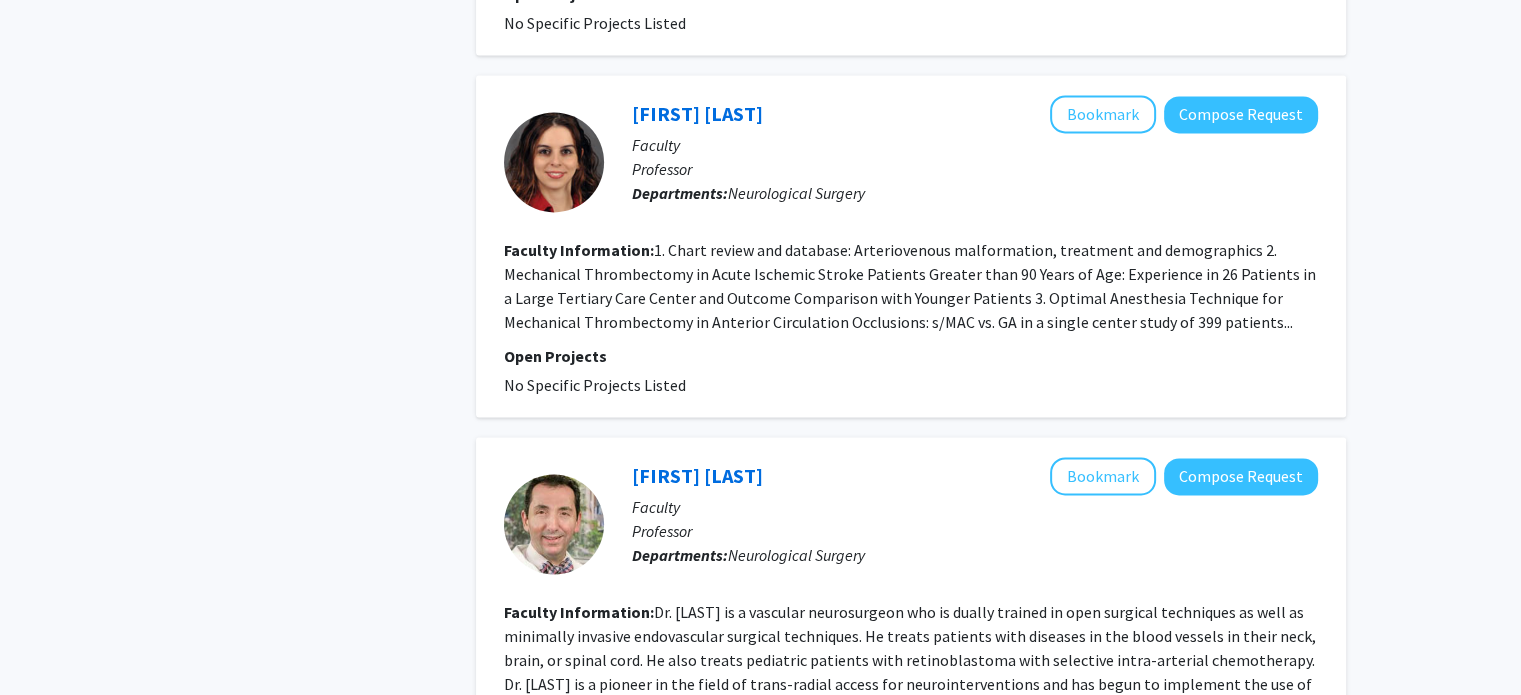 click on "1. Chart review and database: Arteriovenous malformation, treatment and demographics
2. Mechanical Thrombectomy in Acute Ischemic Stroke Patients Greater than 90 Years of Age: Experience in 26 Patients in a Large Tertiary Care Center and Outcome Comparison with Younger Patients
3. Optimal Anesthesia Technique for Mechanical Thrombectomy in Anterior Circulation Occlusions: s/MAC vs. GA in a single center study of 399 patients..." 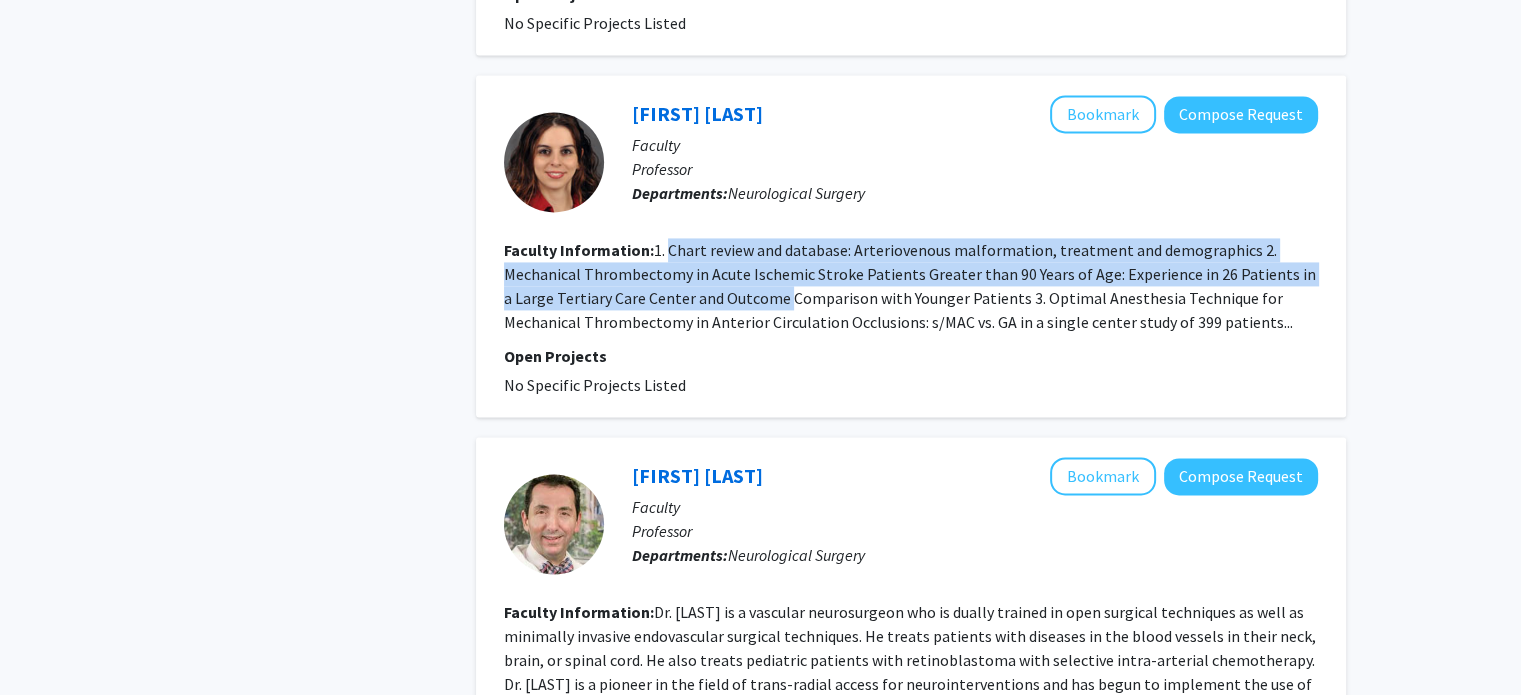 drag, startPoint x: 680, startPoint y: 218, endPoint x: 771, endPoint y: 273, distance: 106.32967 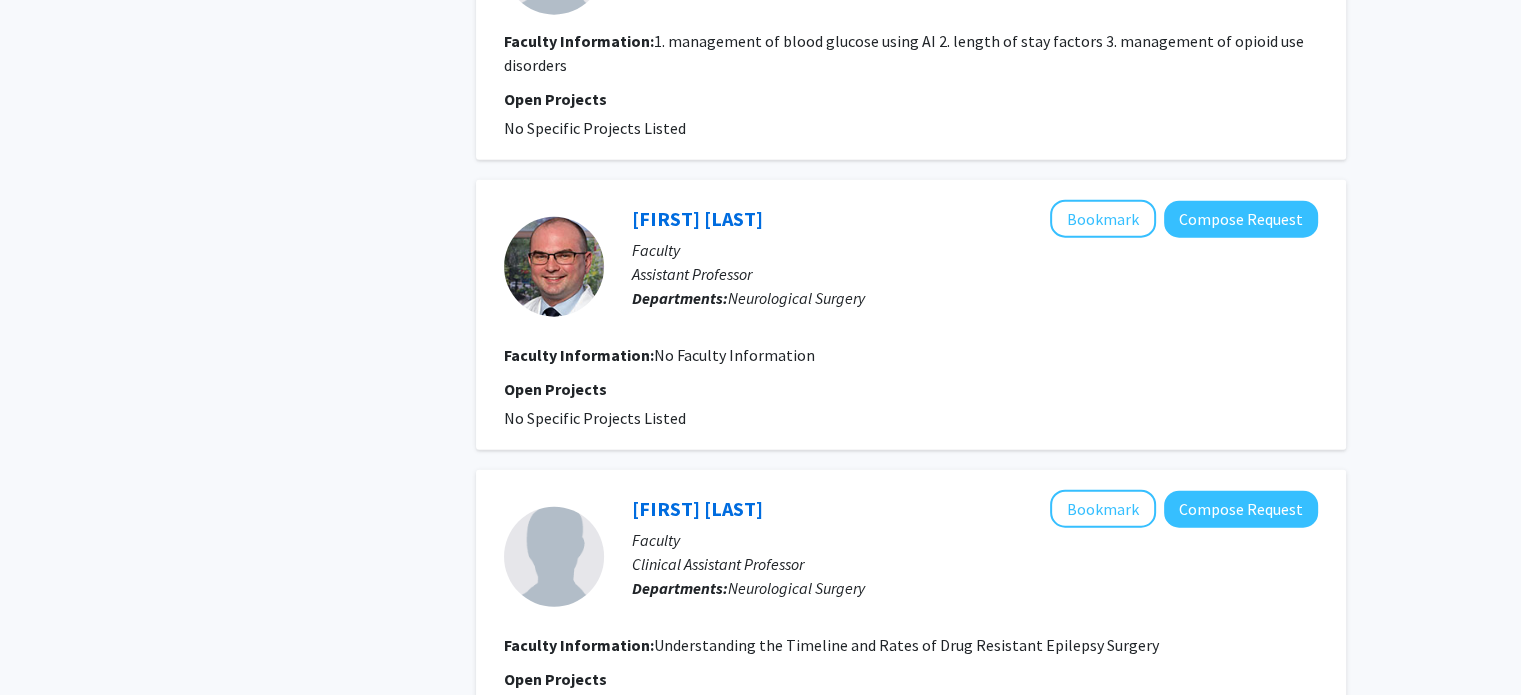 scroll, scrollTop: 5048, scrollLeft: 0, axis: vertical 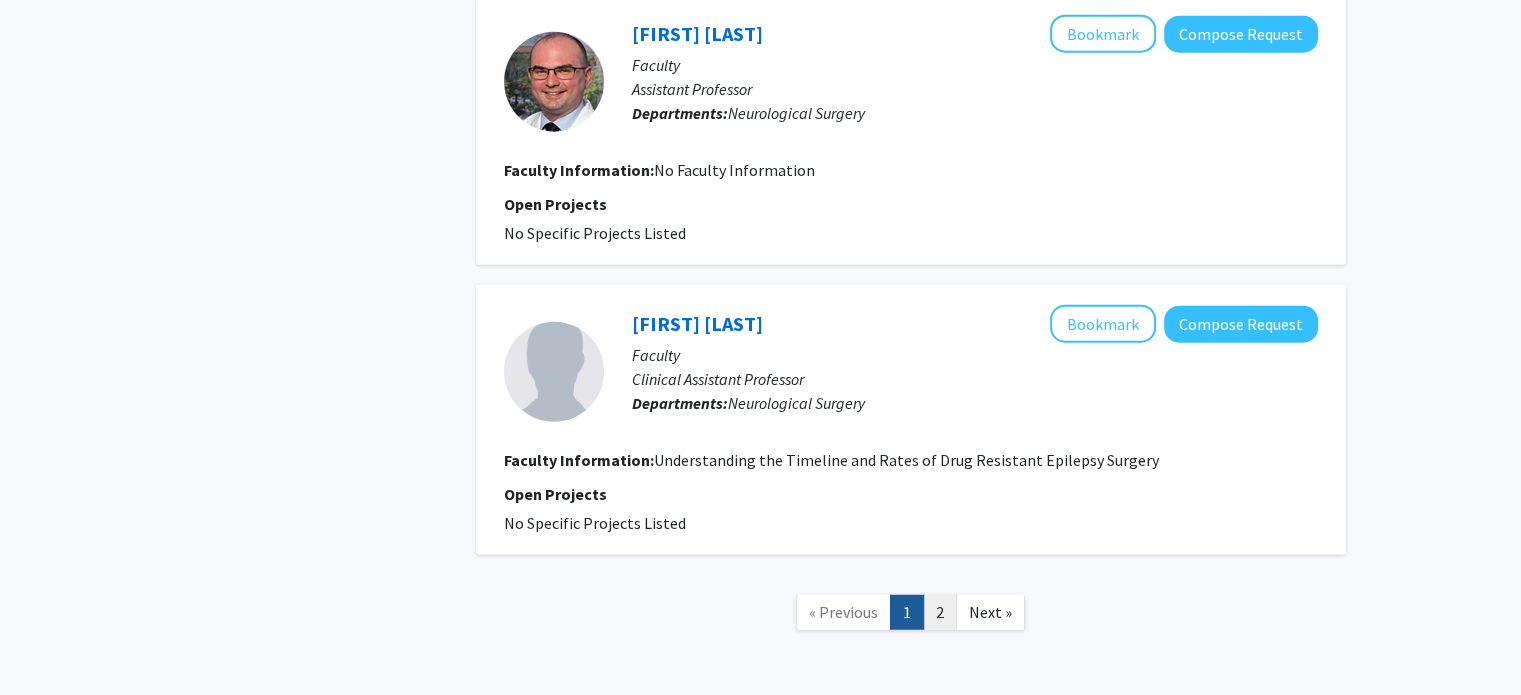 click on "2" 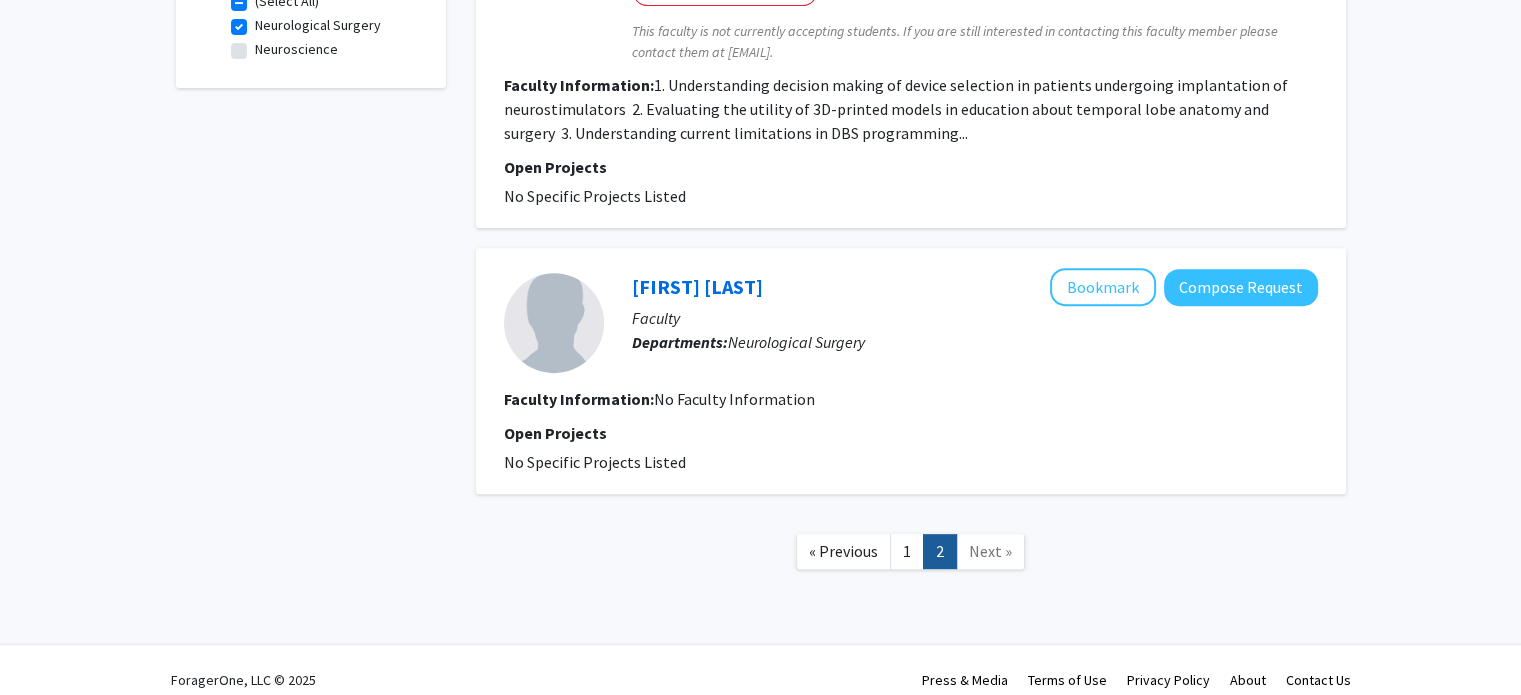 scroll, scrollTop: 721, scrollLeft: 0, axis: vertical 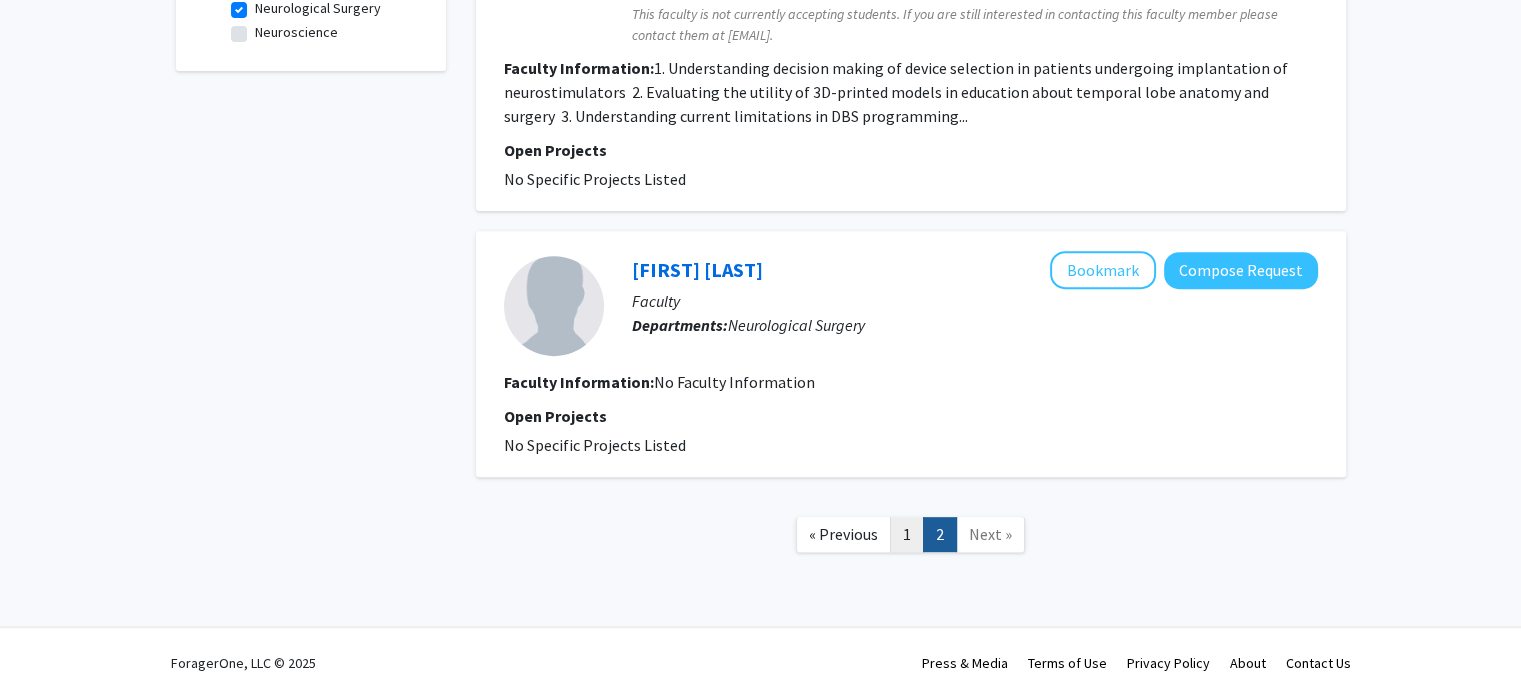 click on "1" 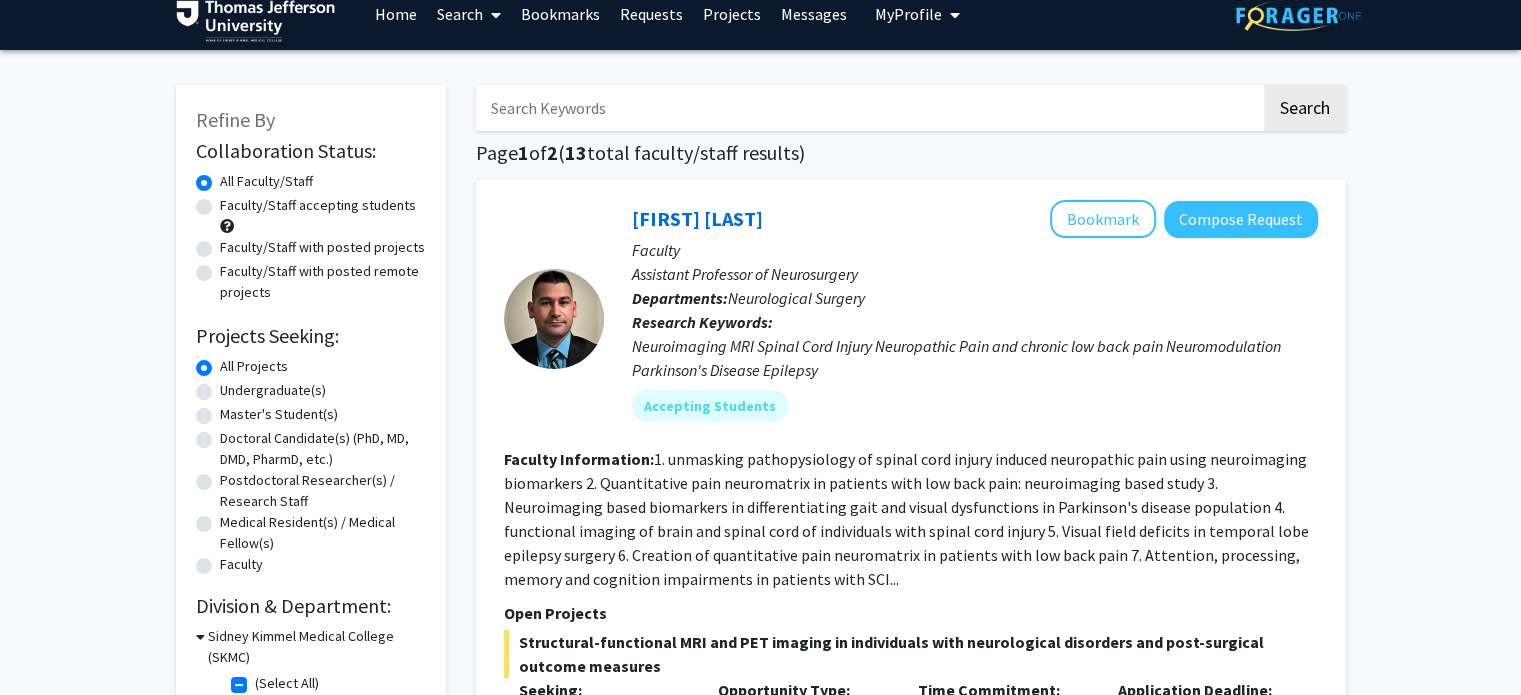 scroll, scrollTop: 11, scrollLeft: 0, axis: vertical 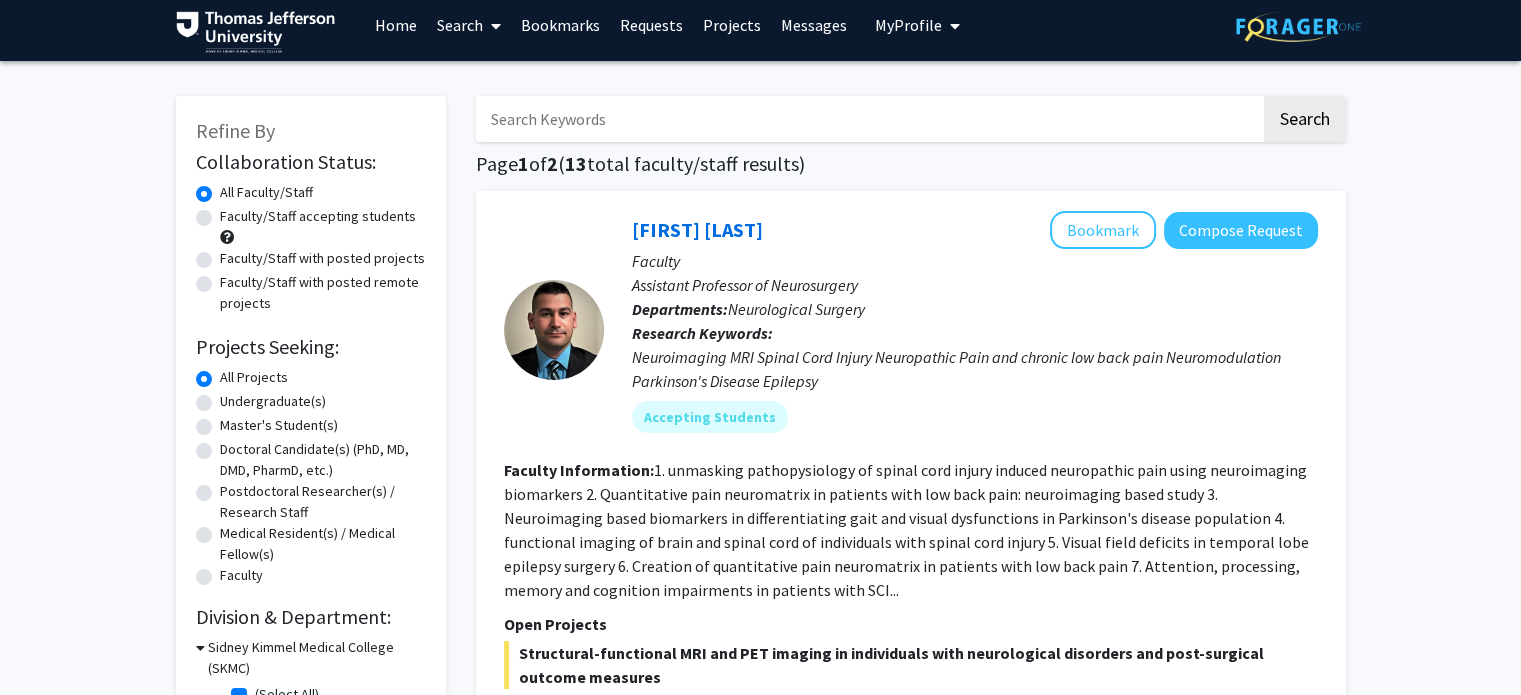 click on "Search" at bounding box center [469, 25] 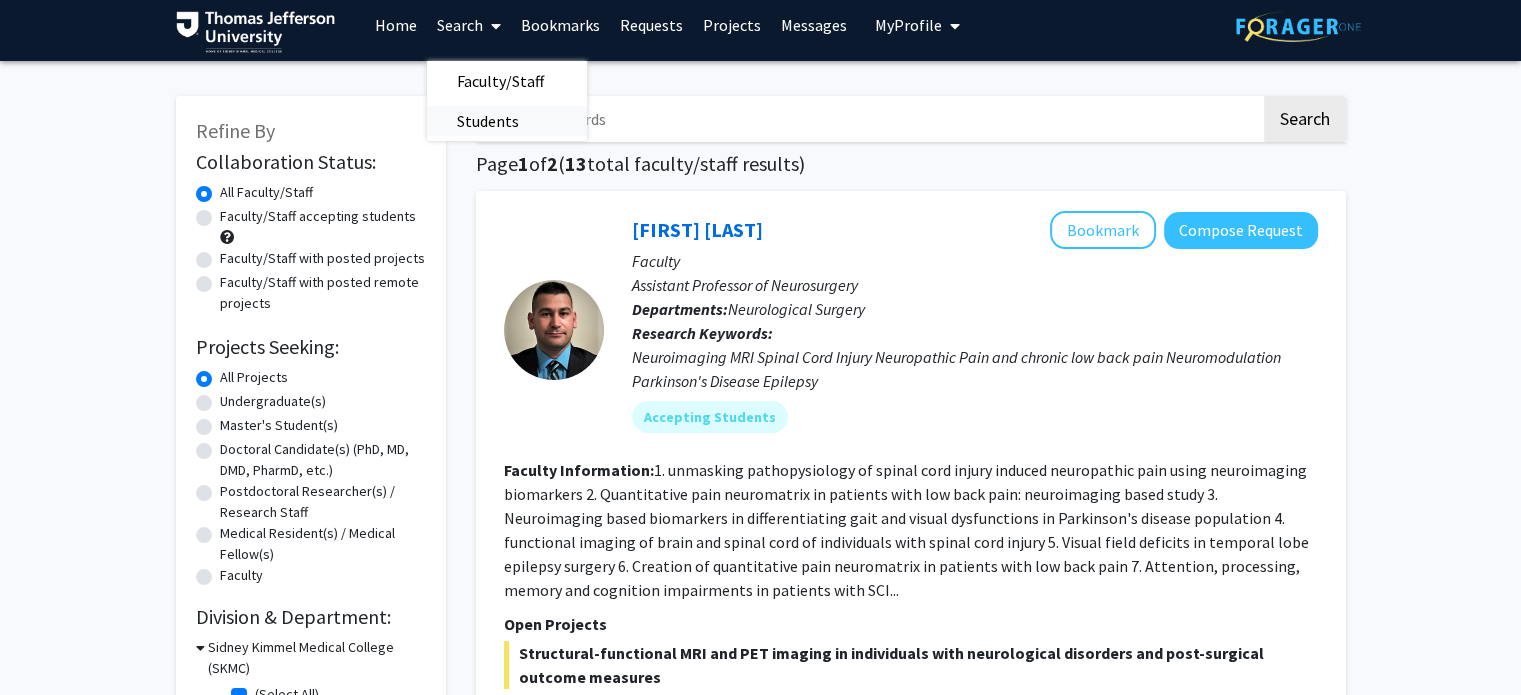 click on "Students" at bounding box center [488, 121] 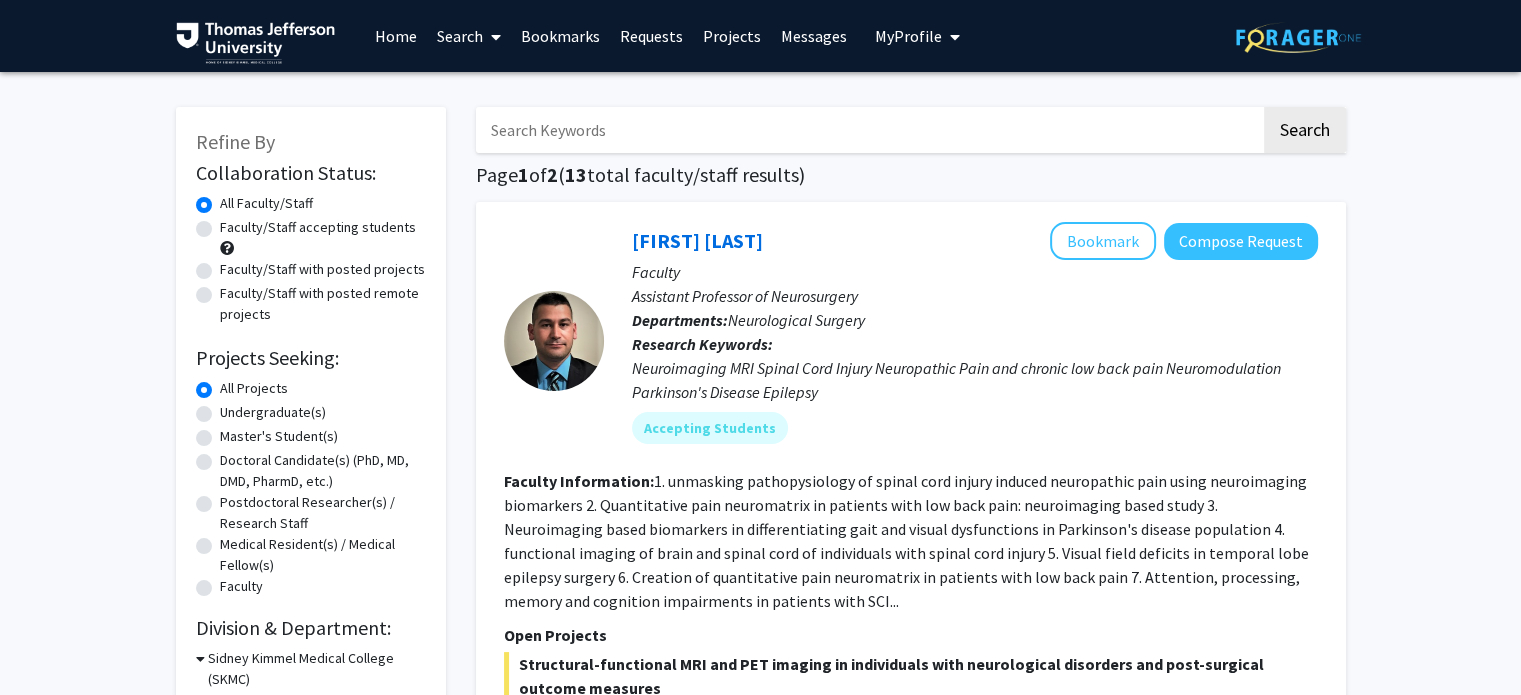 scroll, scrollTop: 0, scrollLeft: 0, axis: both 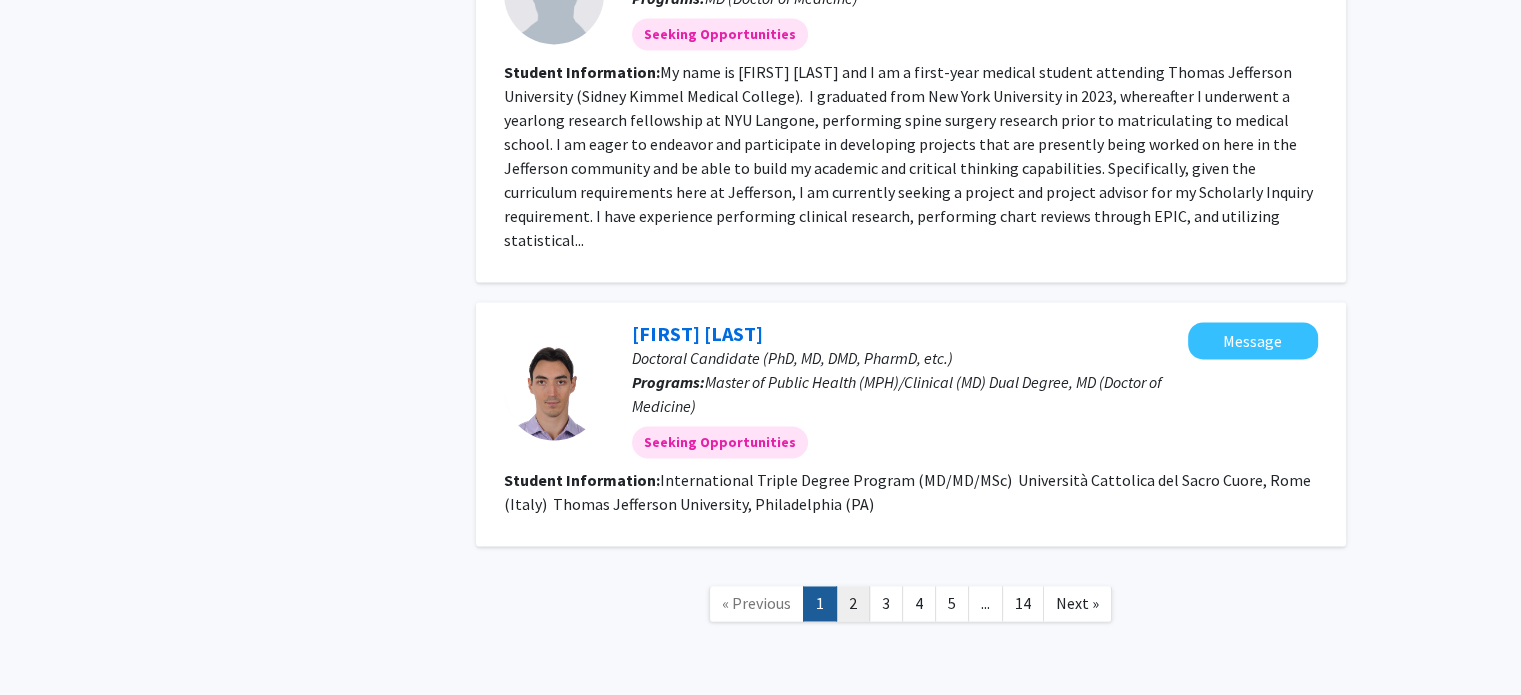 click on "2" 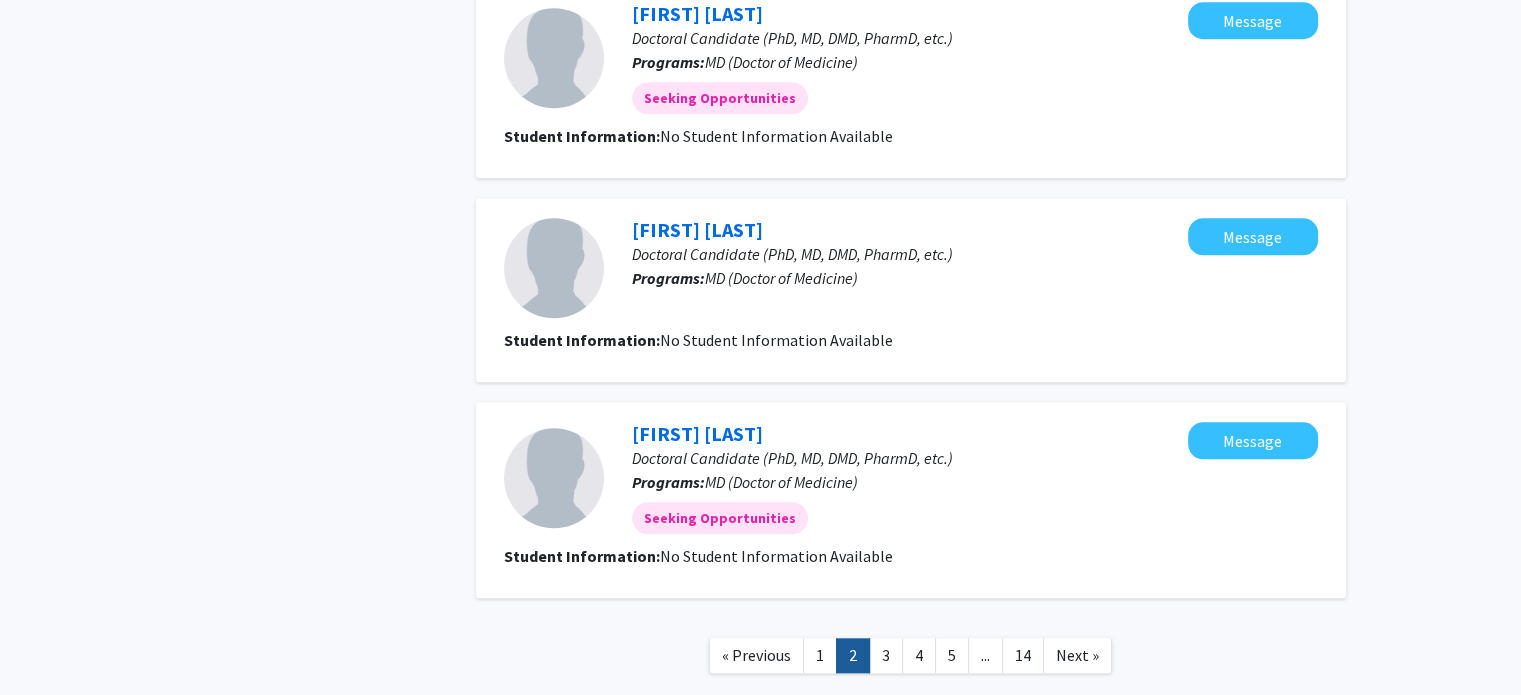 scroll, scrollTop: 1788, scrollLeft: 0, axis: vertical 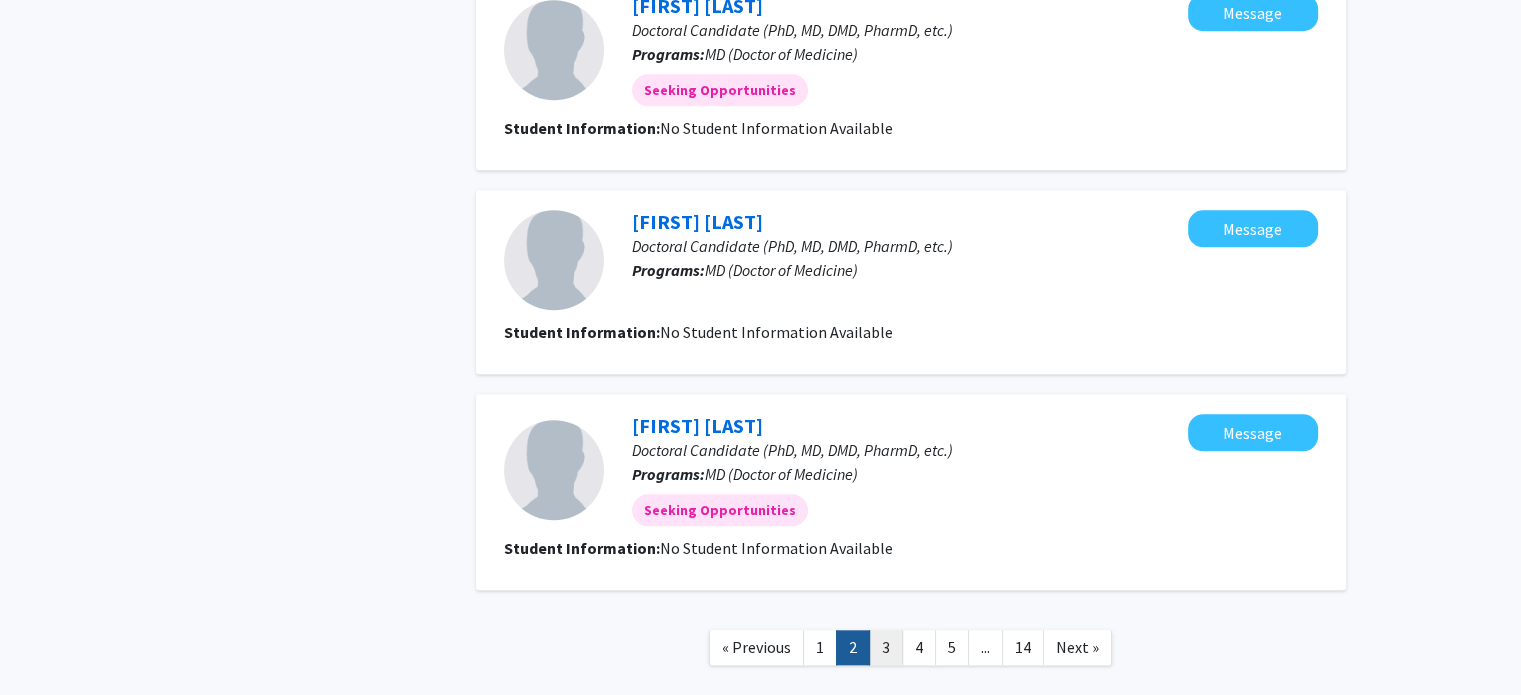 click on "3" 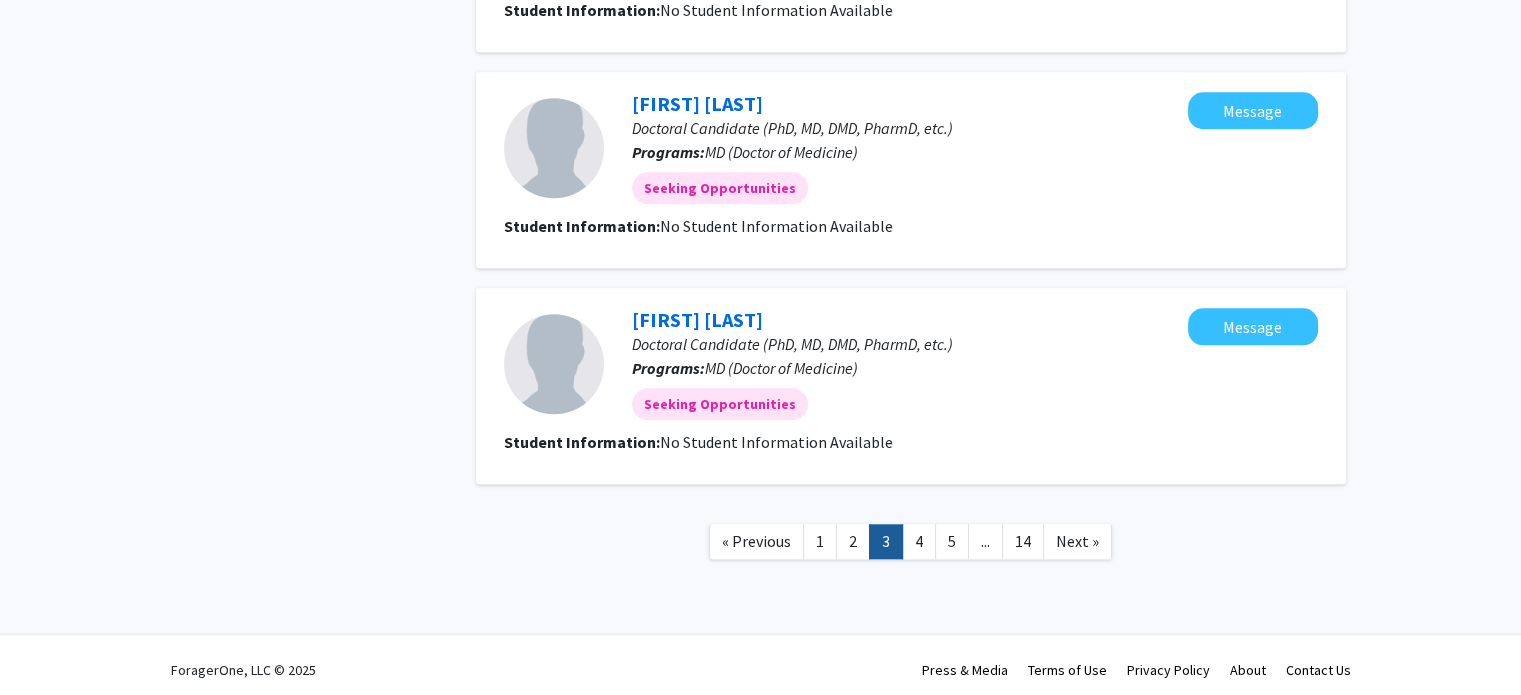 scroll, scrollTop: 1856, scrollLeft: 0, axis: vertical 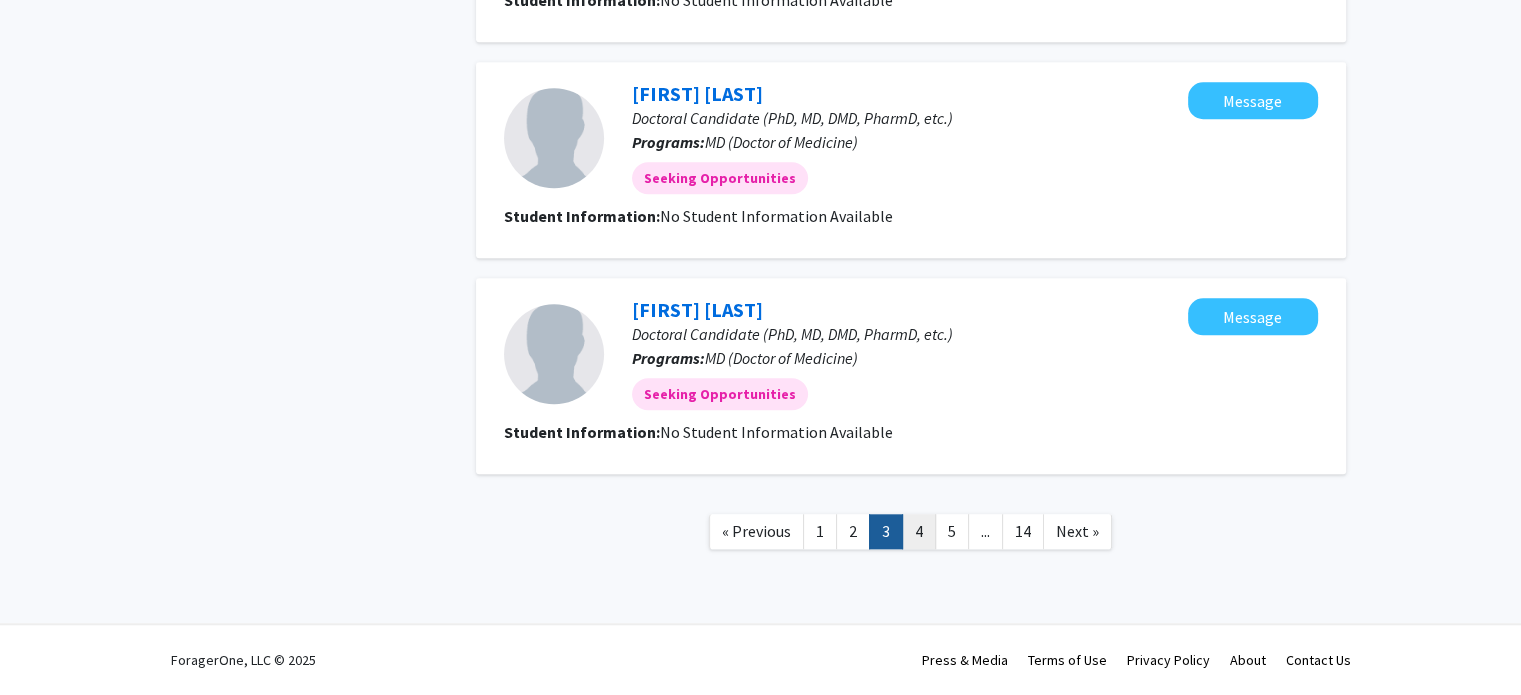 click on "4" 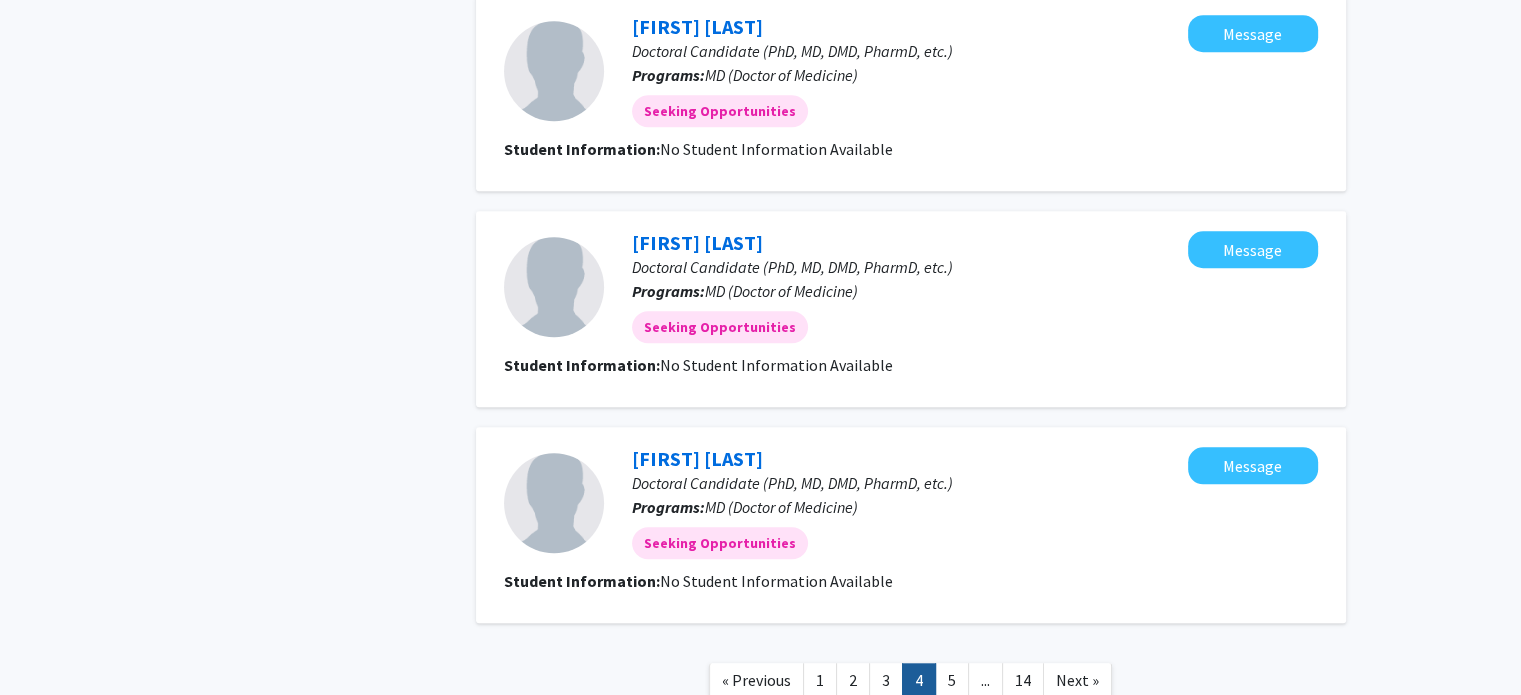 scroll, scrollTop: 1832, scrollLeft: 0, axis: vertical 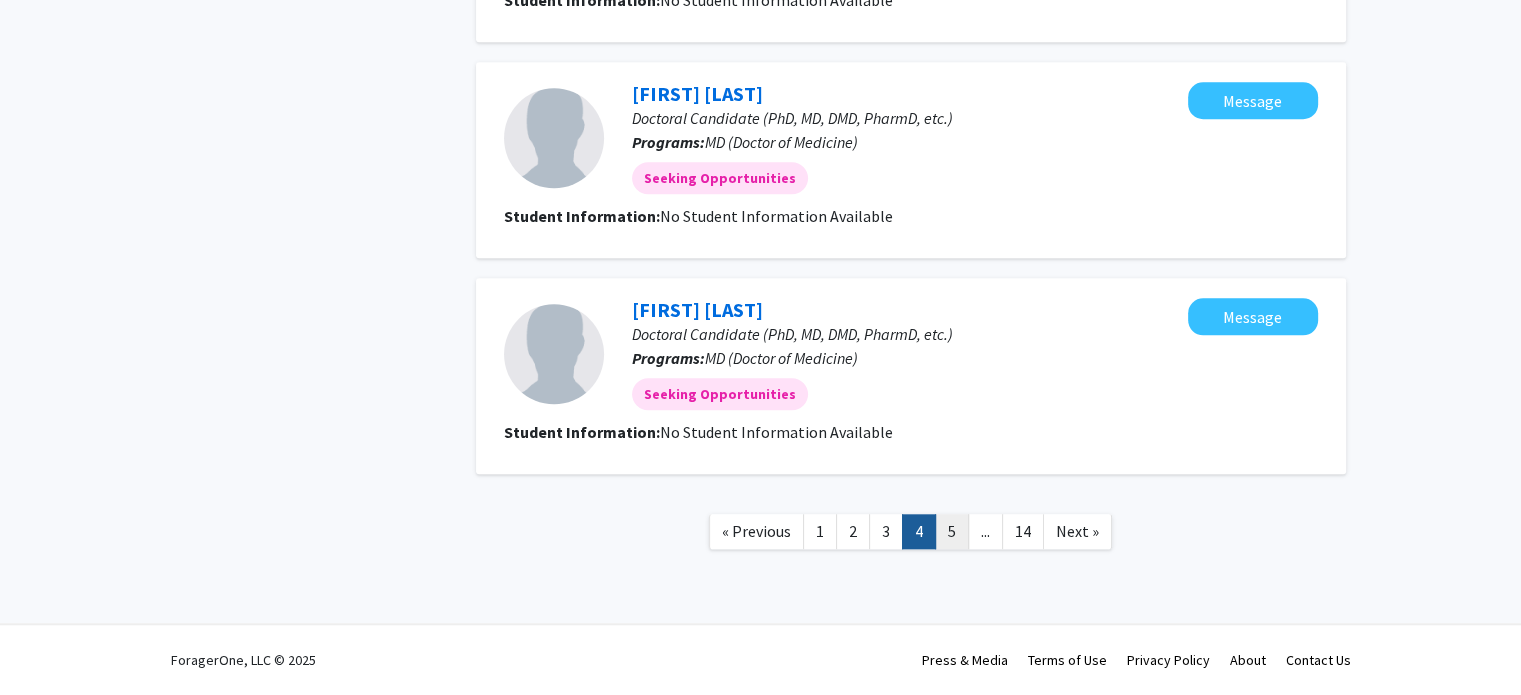 click on "5" 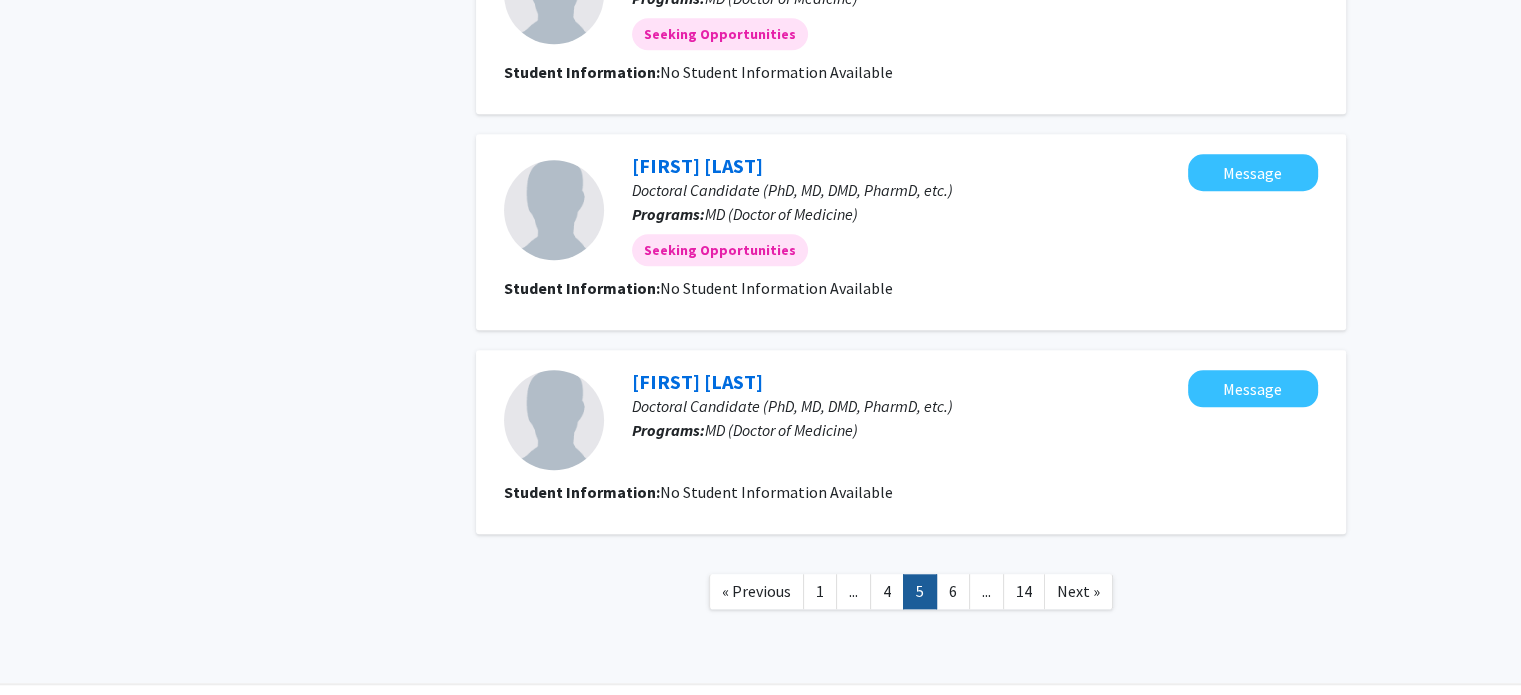 scroll, scrollTop: 1775, scrollLeft: 0, axis: vertical 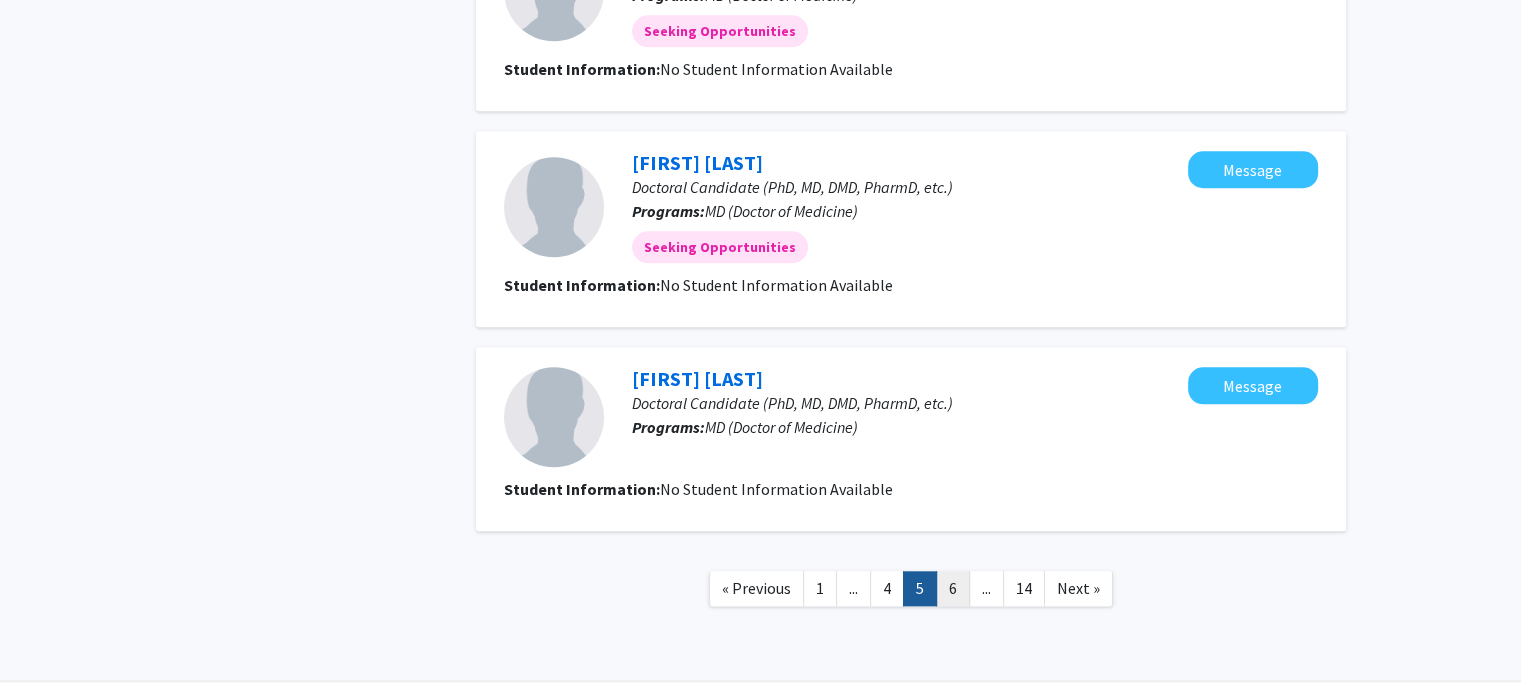 click on "6" 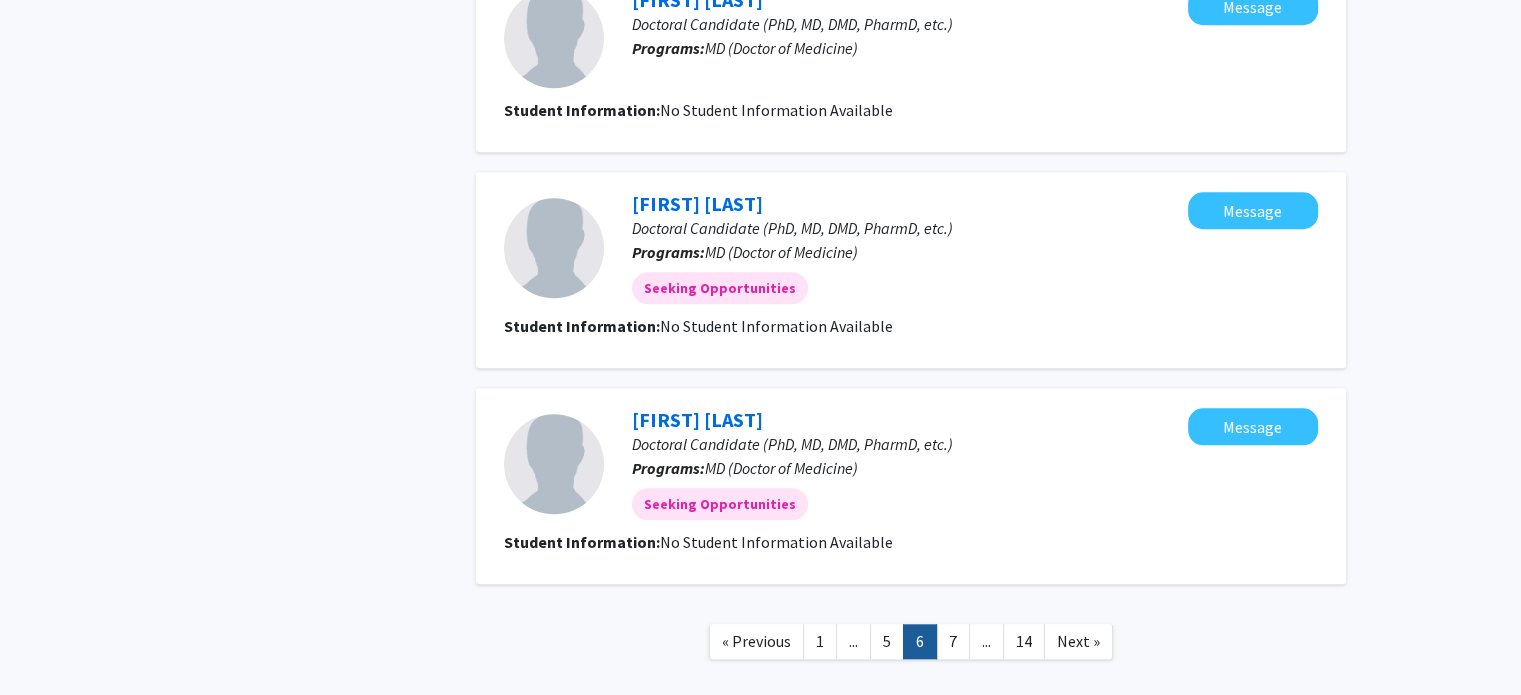 scroll, scrollTop: 1856, scrollLeft: 0, axis: vertical 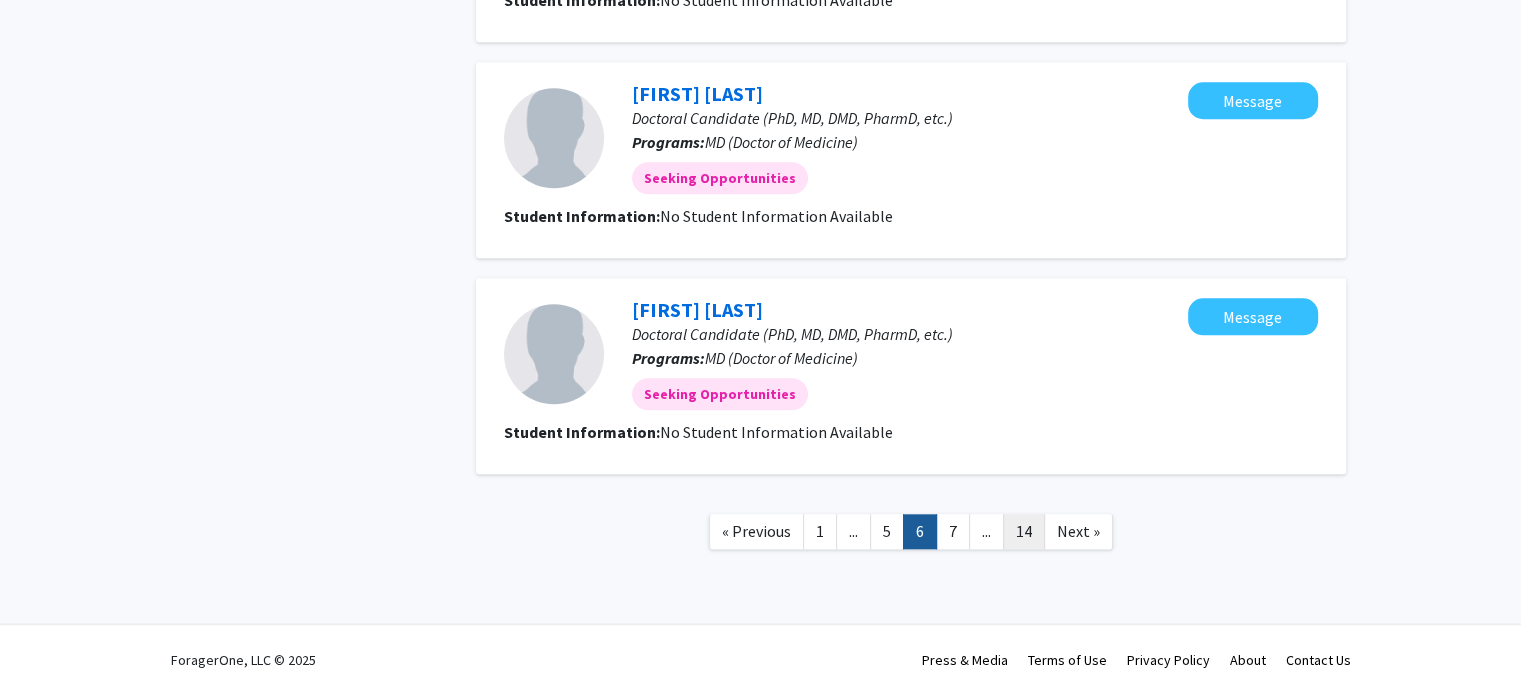 click on "14" 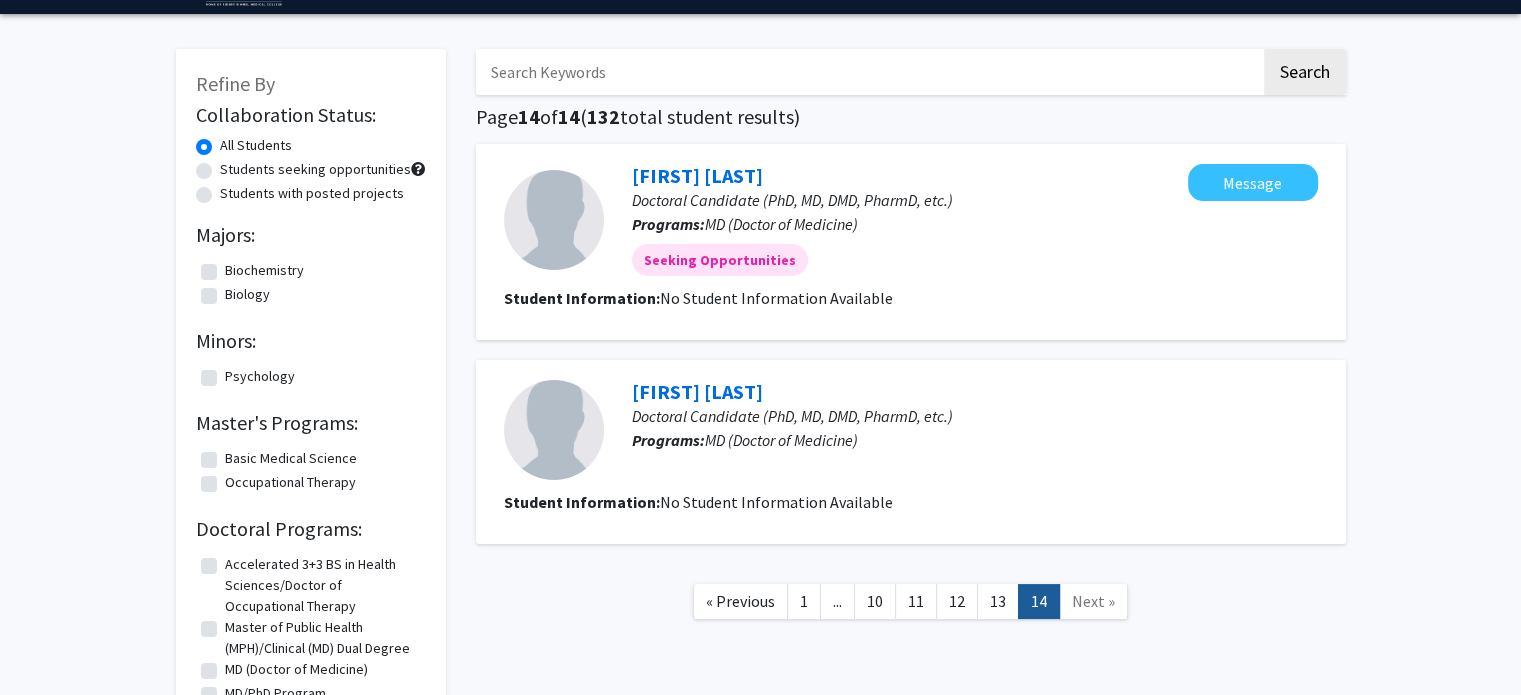 scroll, scrollTop: 66, scrollLeft: 0, axis: vertical 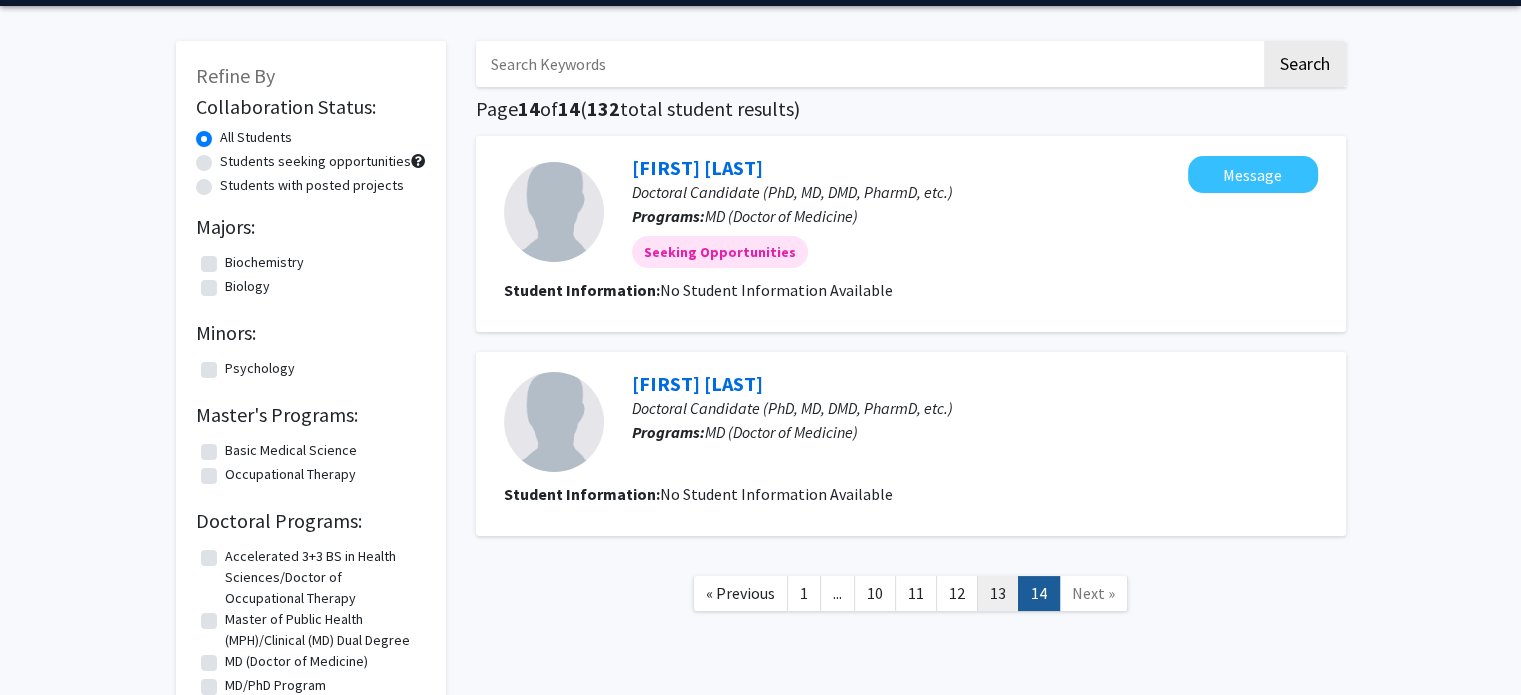 click on "13" 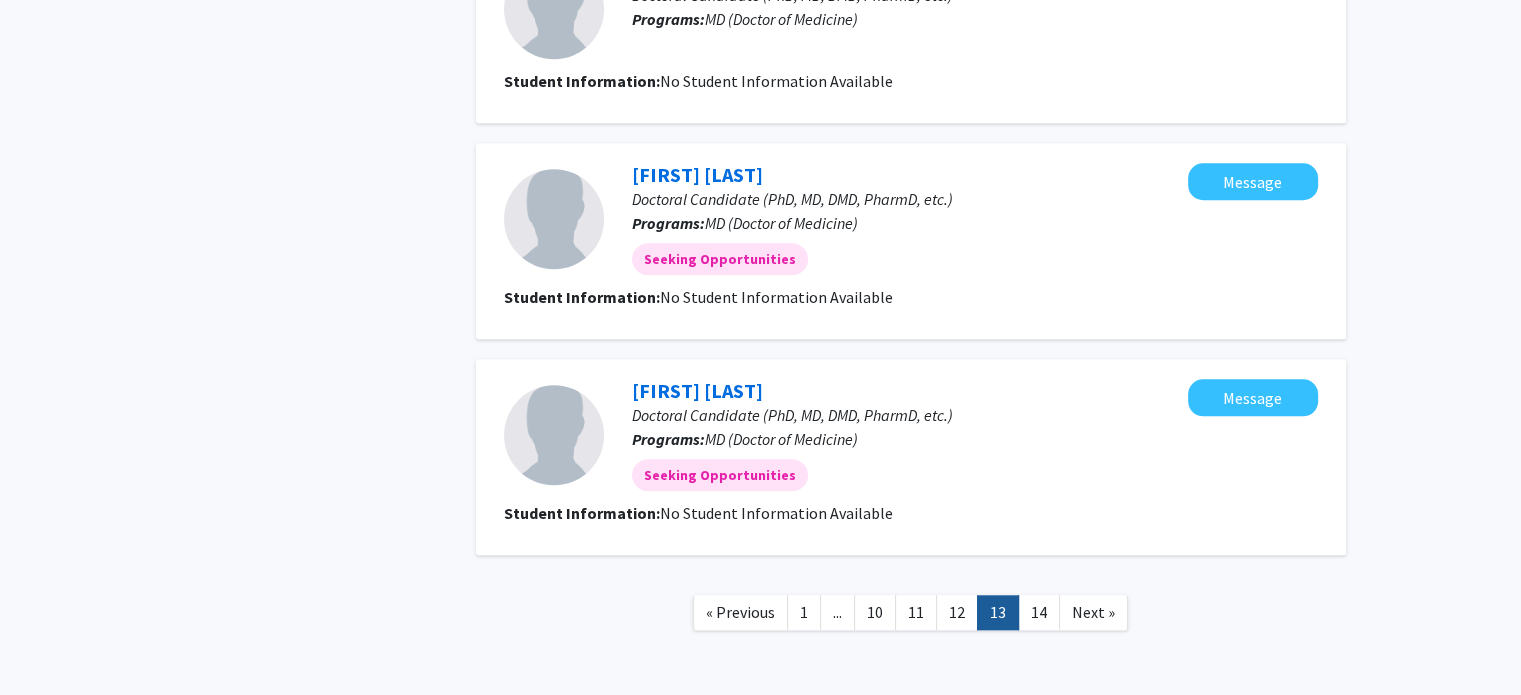 scroll, scrollTop: 1812, scrollLeft: 0, axis: vertical 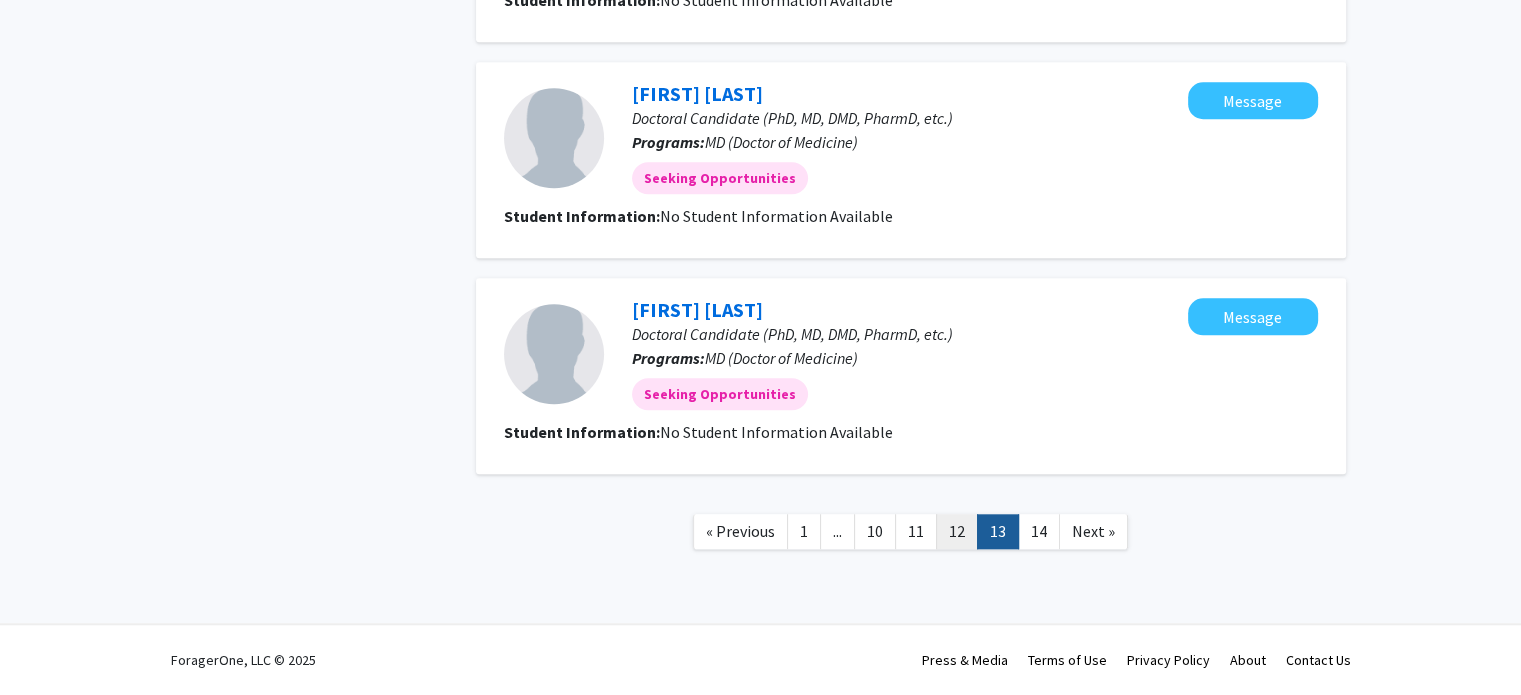 click on "12" 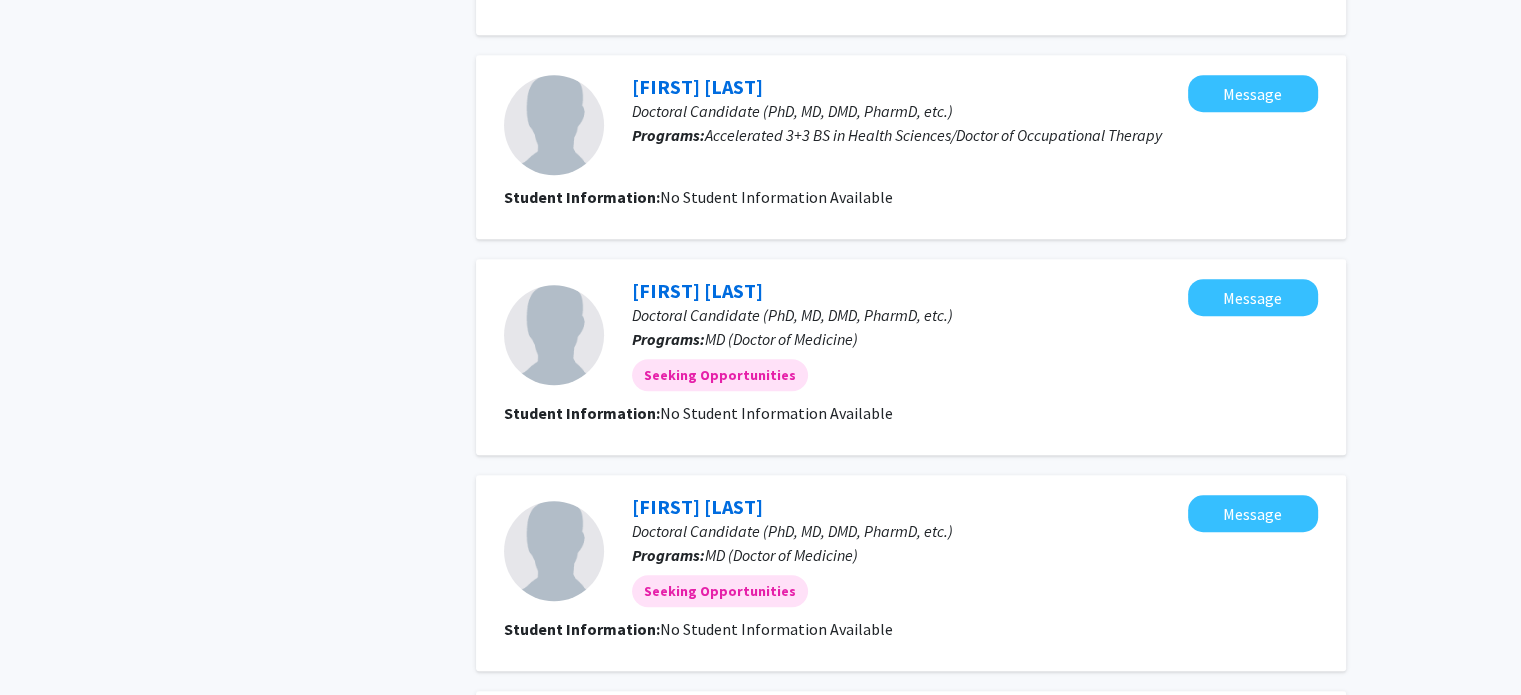 scroll, scrollTop: 1832, scrollLeft: 0, axis: vertical 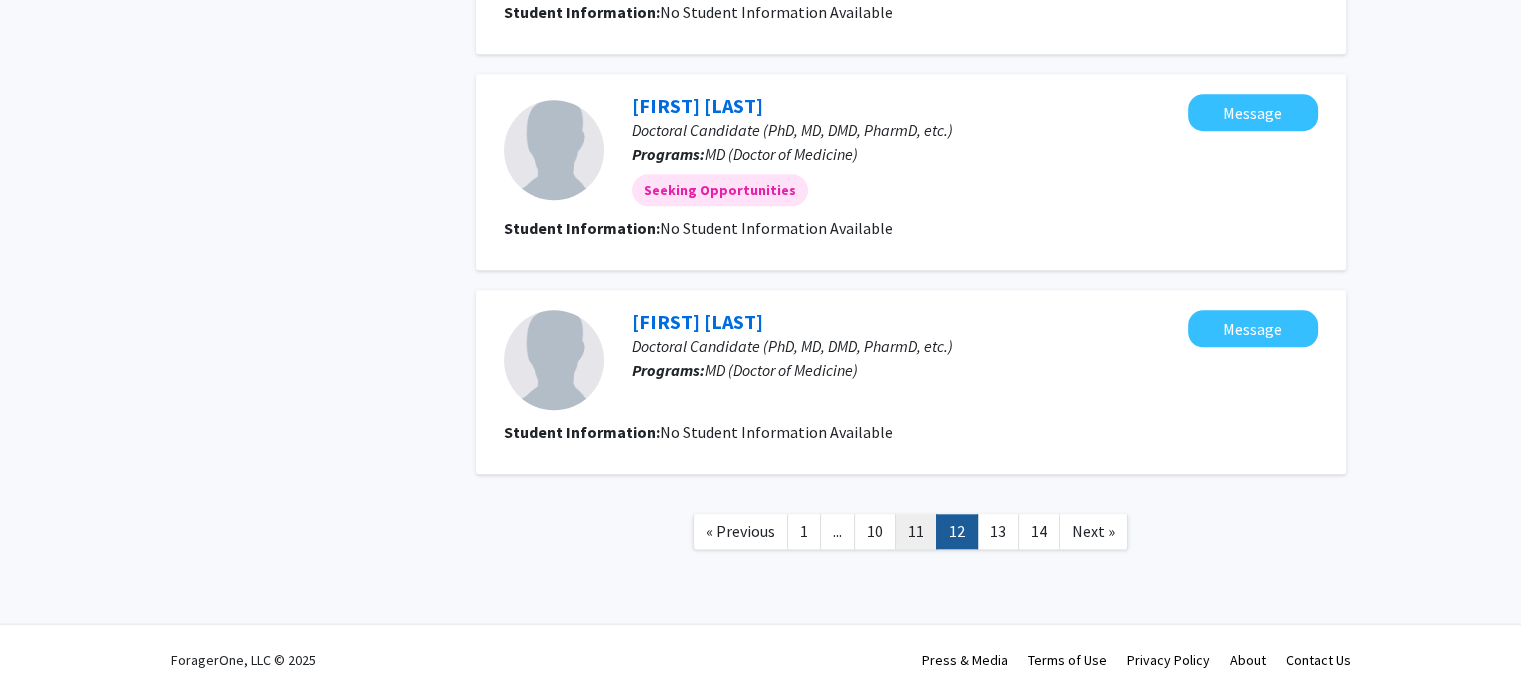 click on "11" 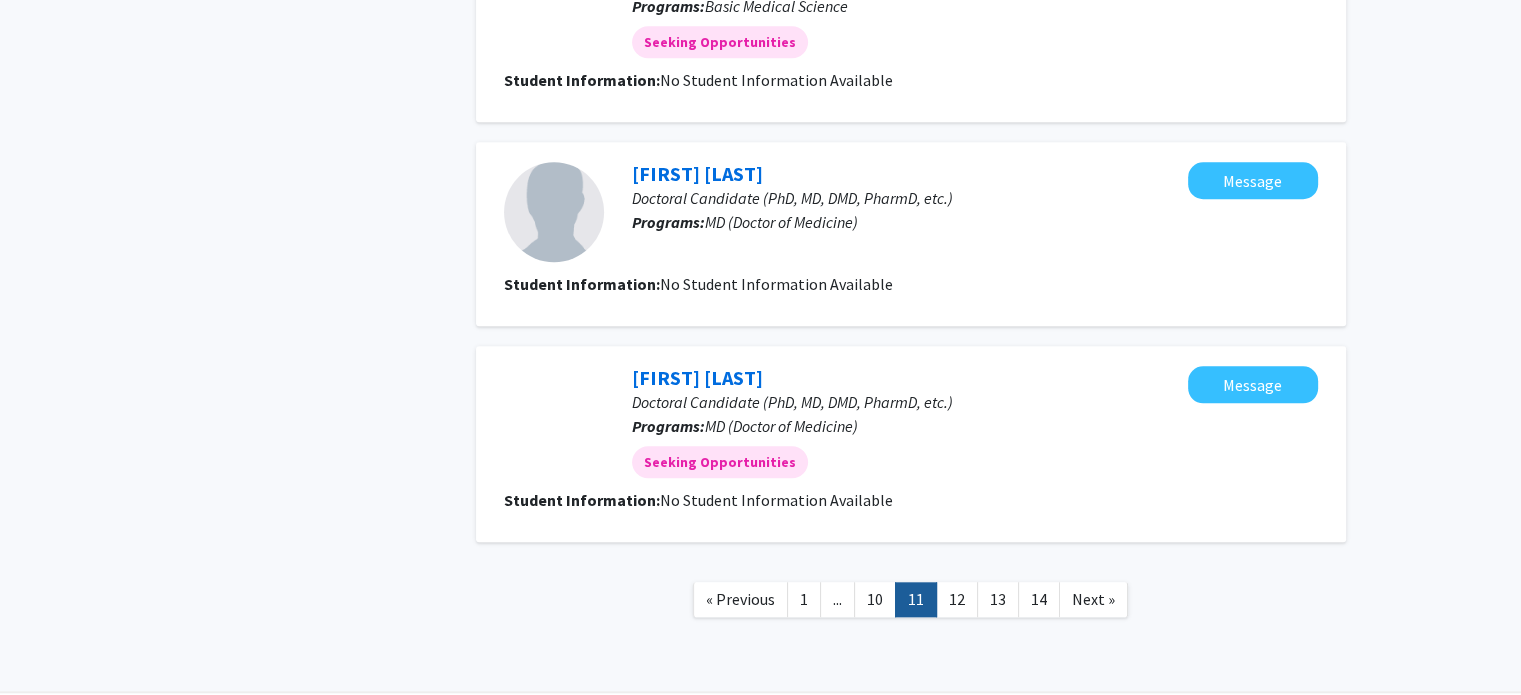 scroll, scrollTop: 1790, scrollLeft: 0, axis: vertical 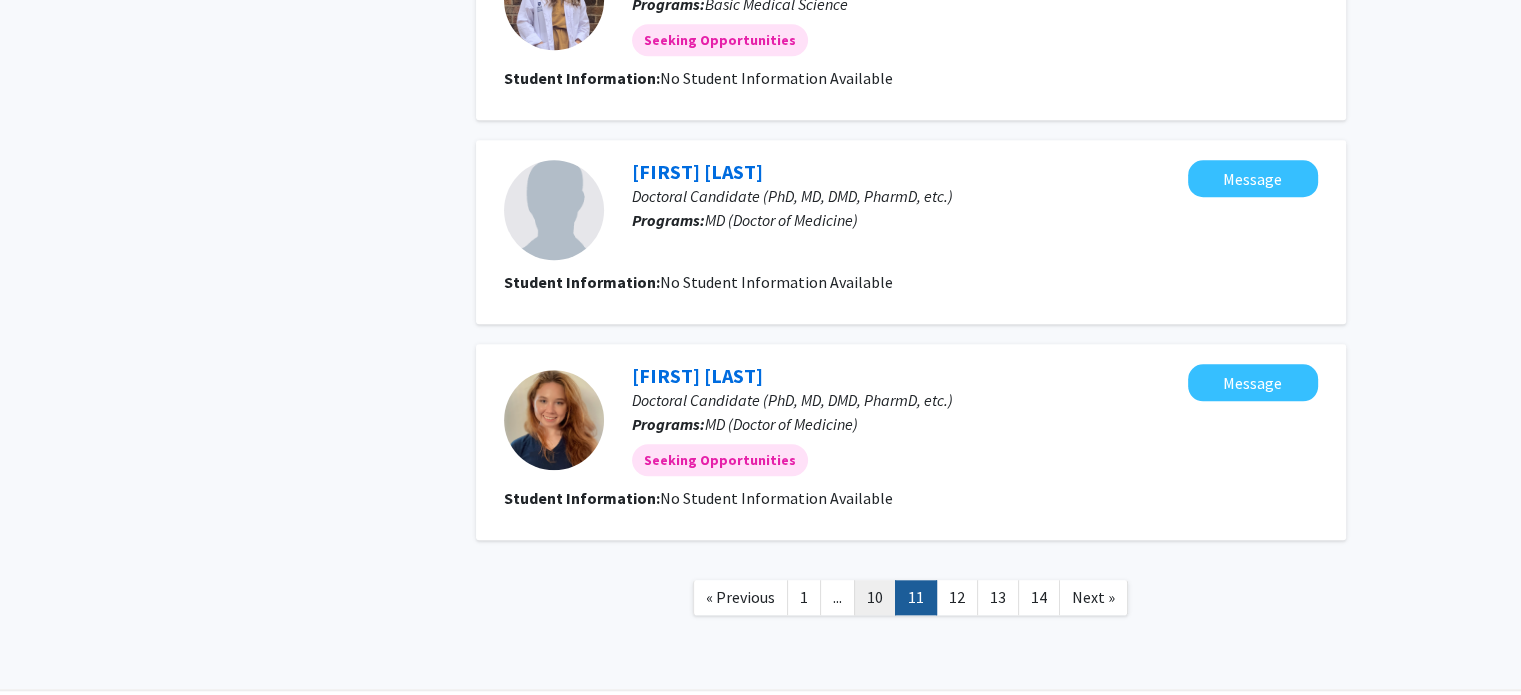 click on "10" 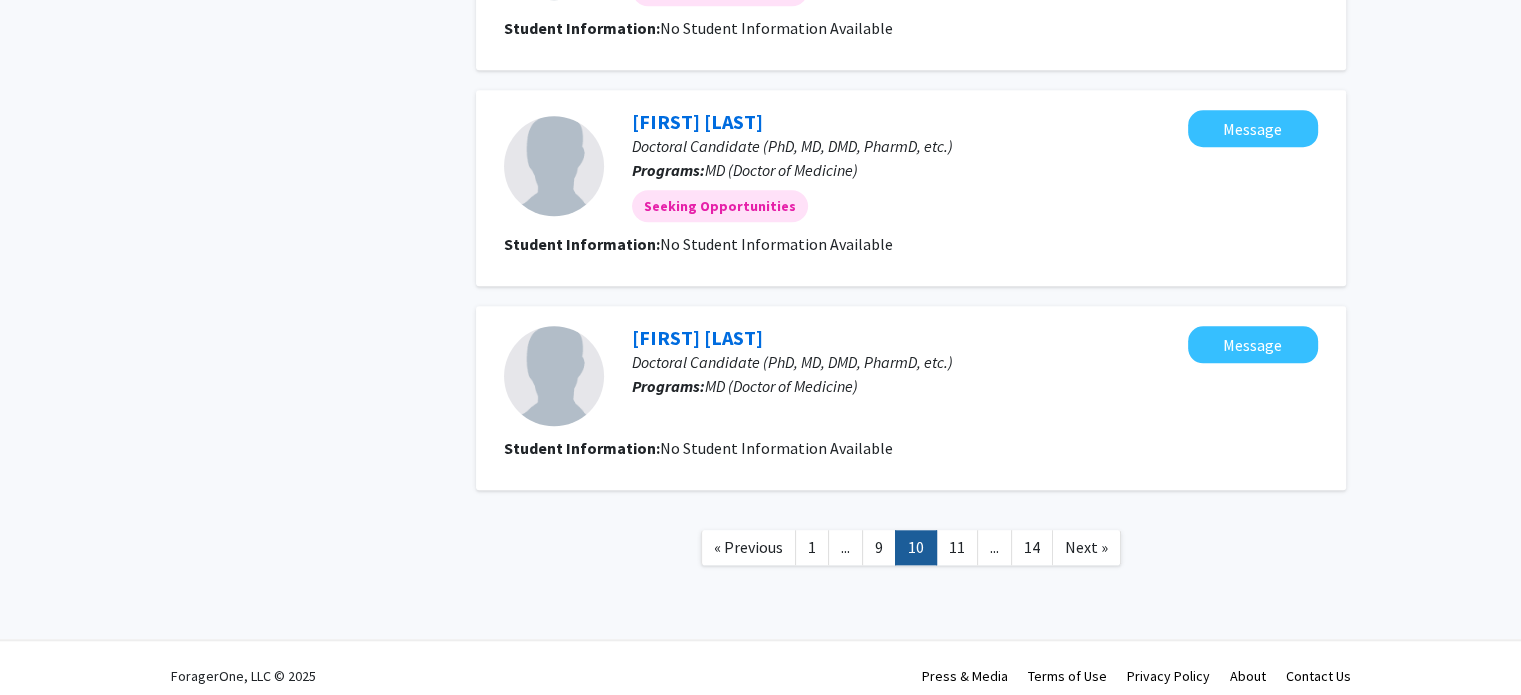 scroll, scrollTop: 1844, scrollLeft: 0, axis: vertical 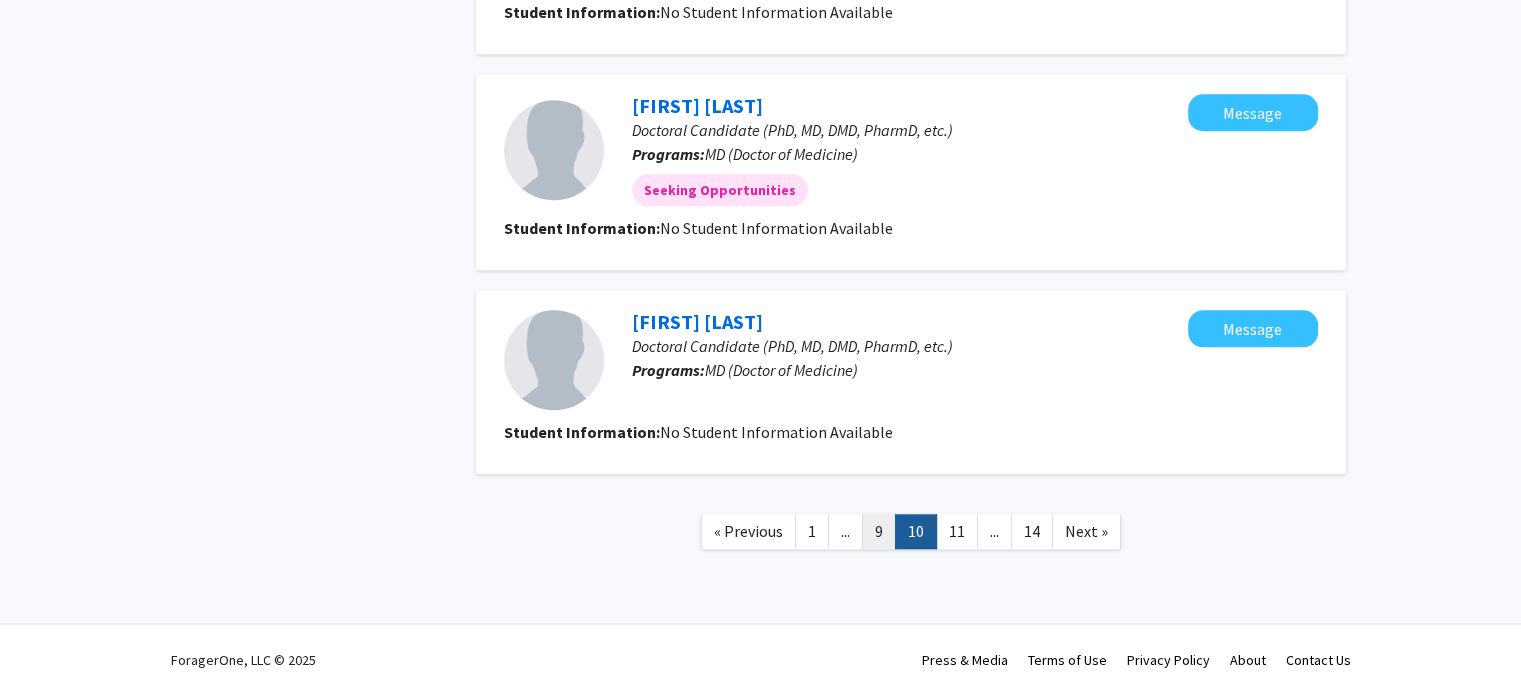 click on "9" 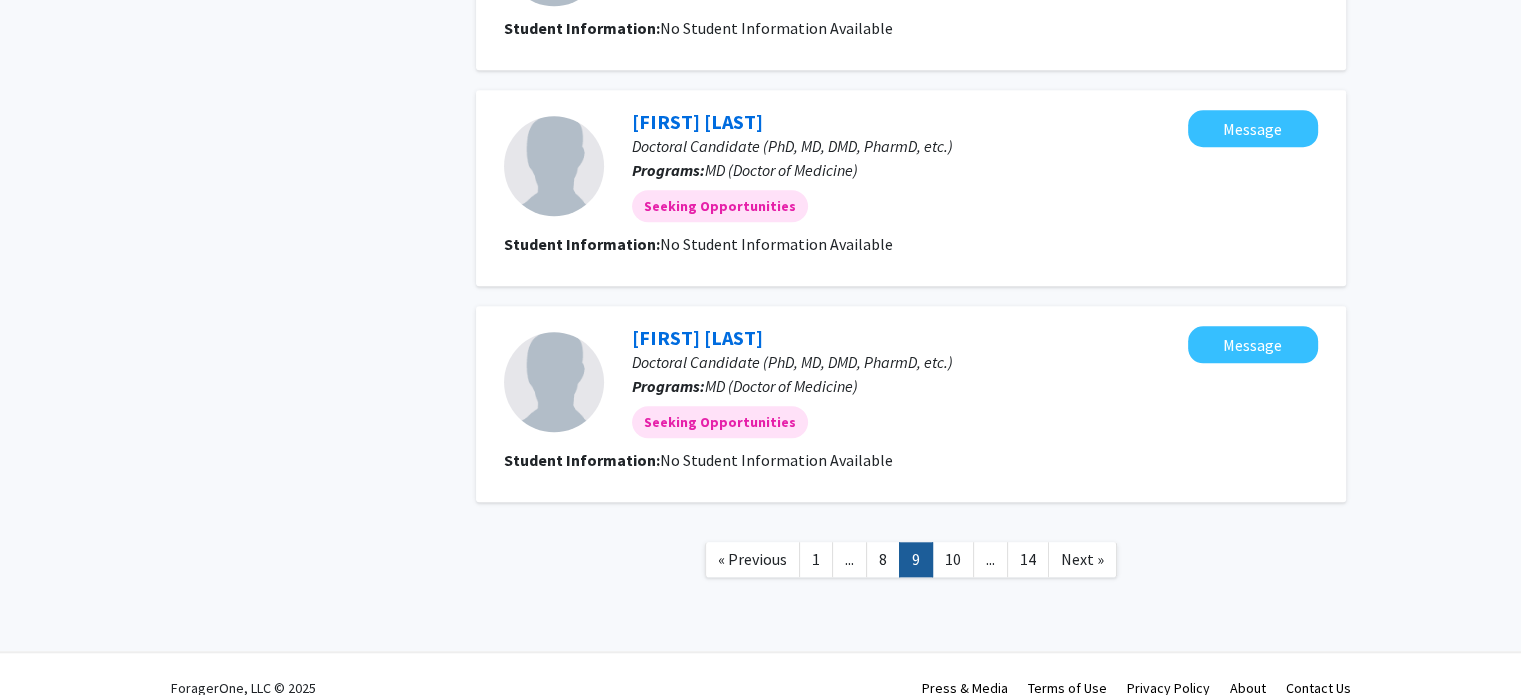 scroll, scrollTop: 1844, scrollLeft: 0, axis: vertical 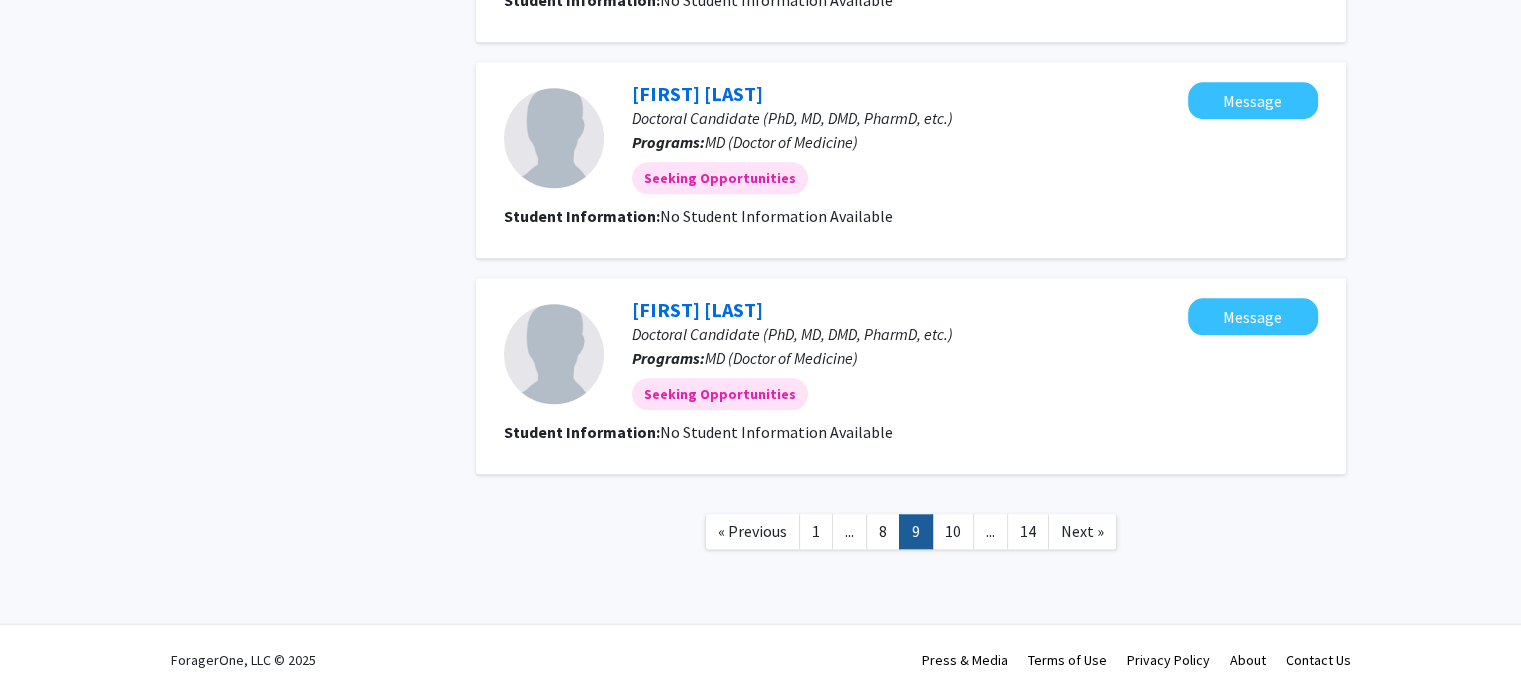 click on "9" 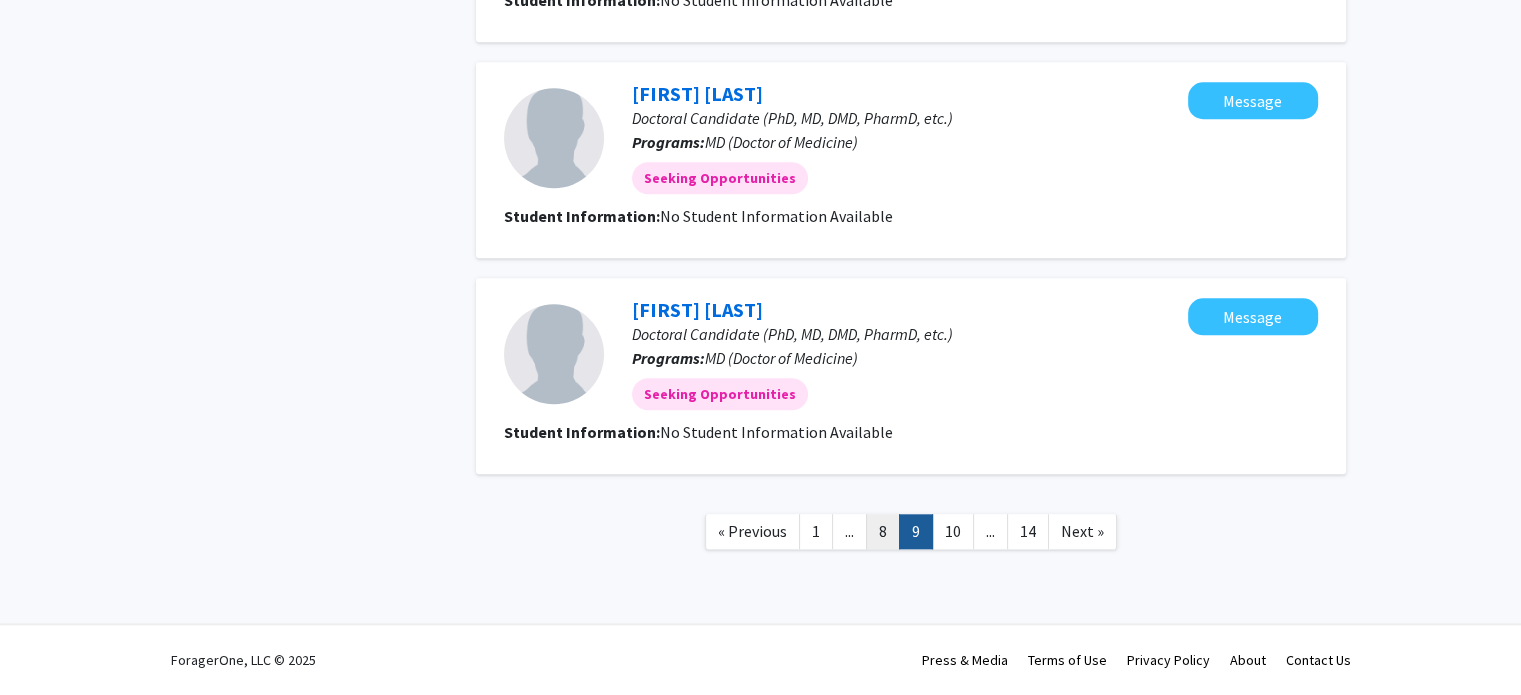 click on "8" 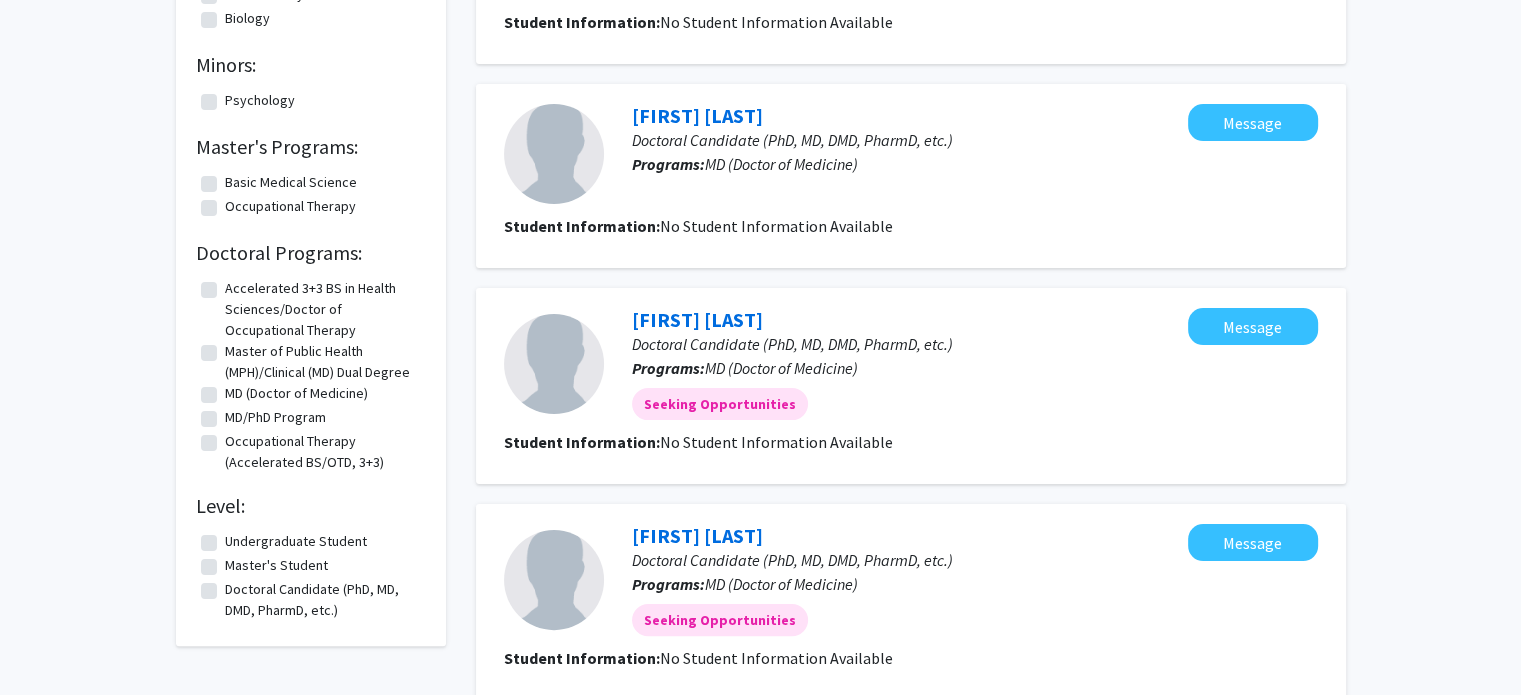 scroll, scrollTop: 0, scrollLeft: 0, axis: both 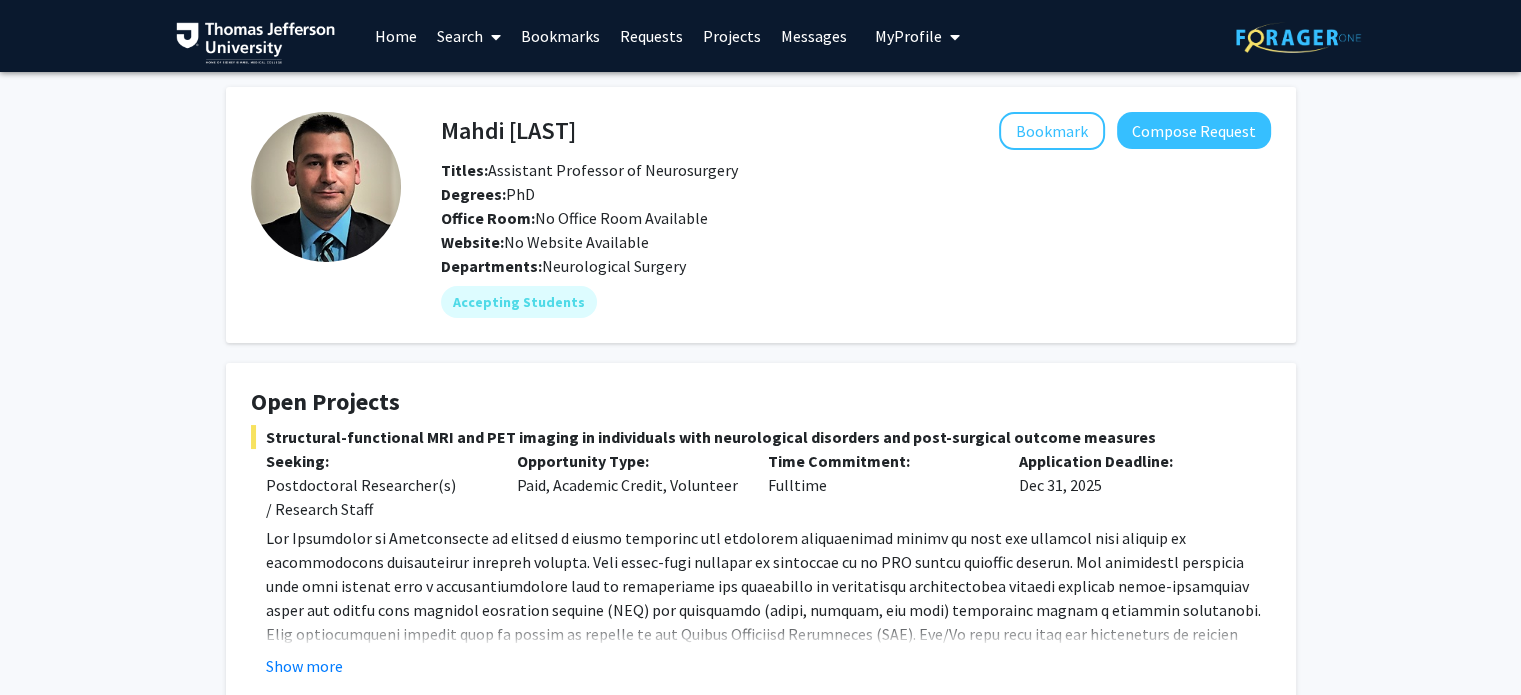 click on "Mahdi [LAST]" 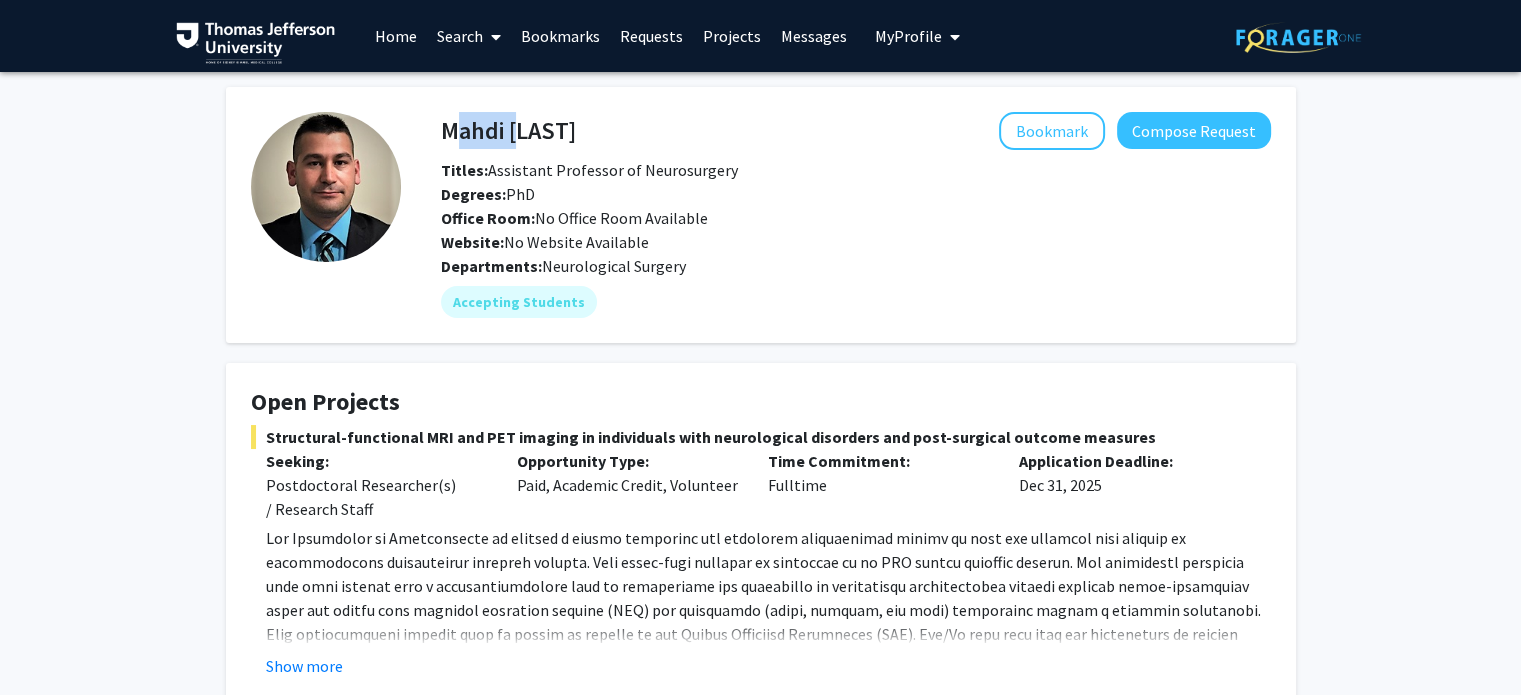 click on "Mahdi [LAST]" 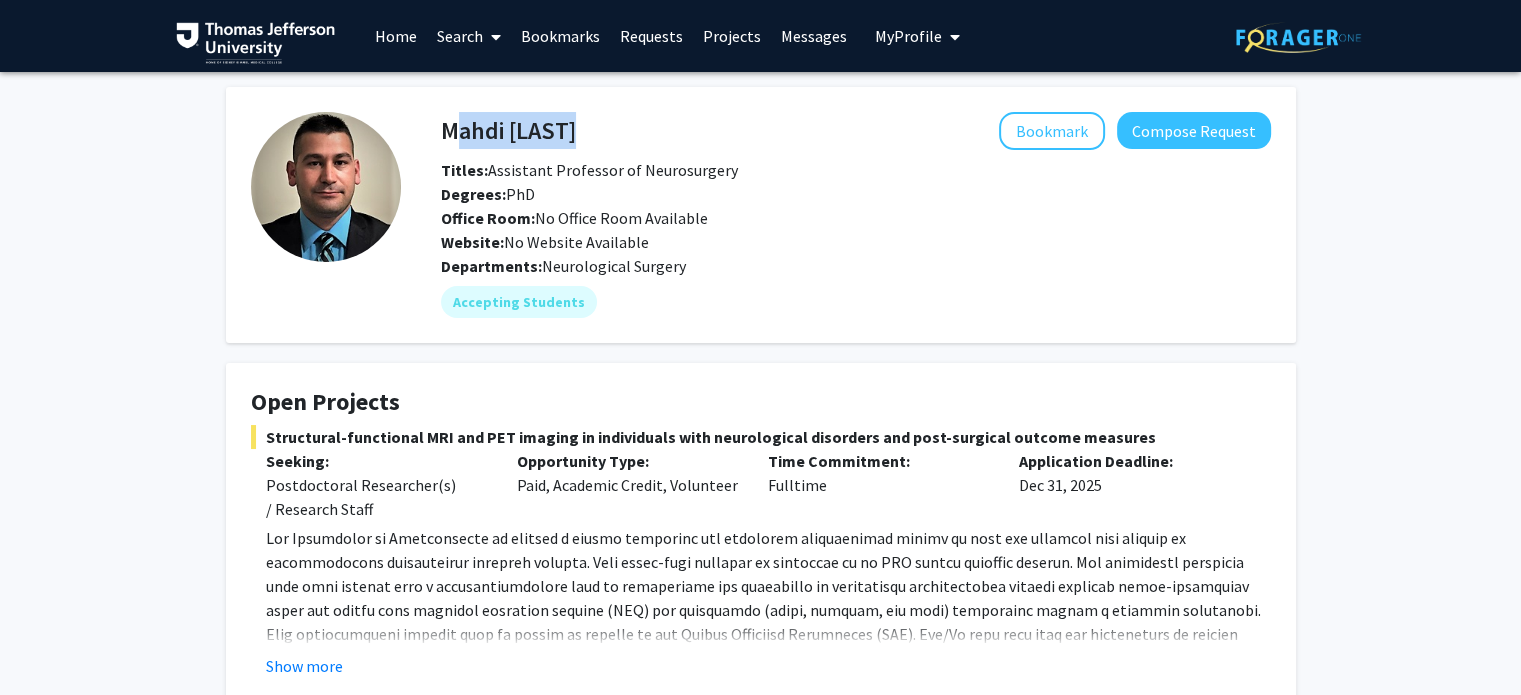 click on "Mahdi [LAST]" 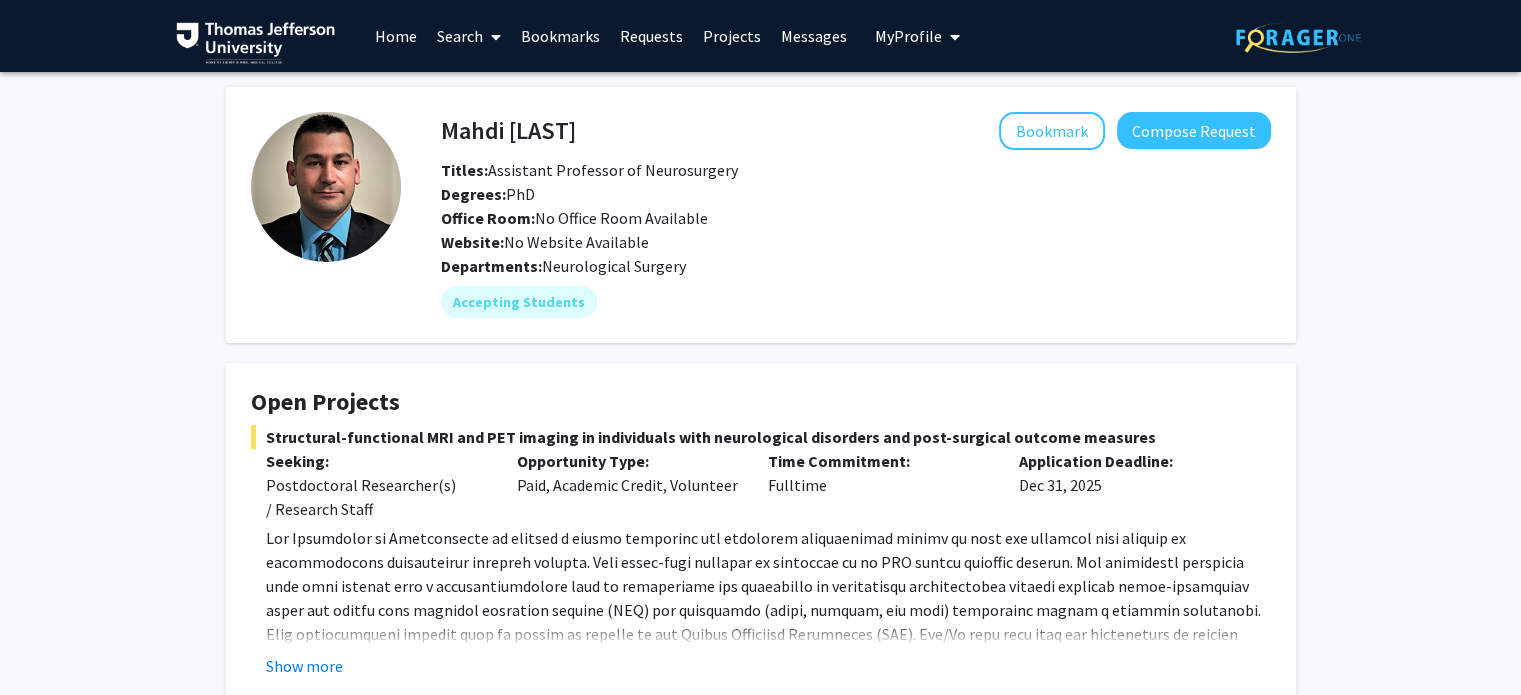 click on "Degrees:   PhD" 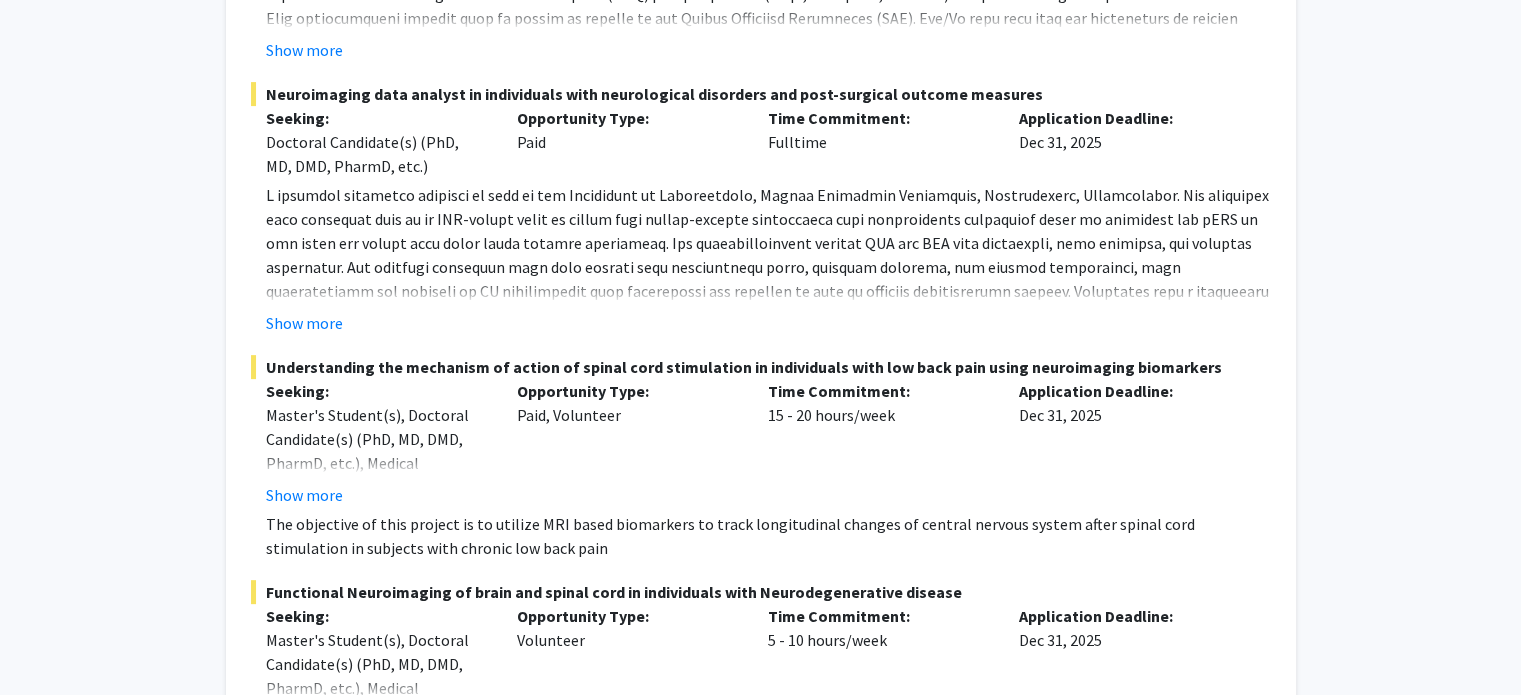 scroll, scrollTop: 620, scrollLeft: 0, axis: vertical 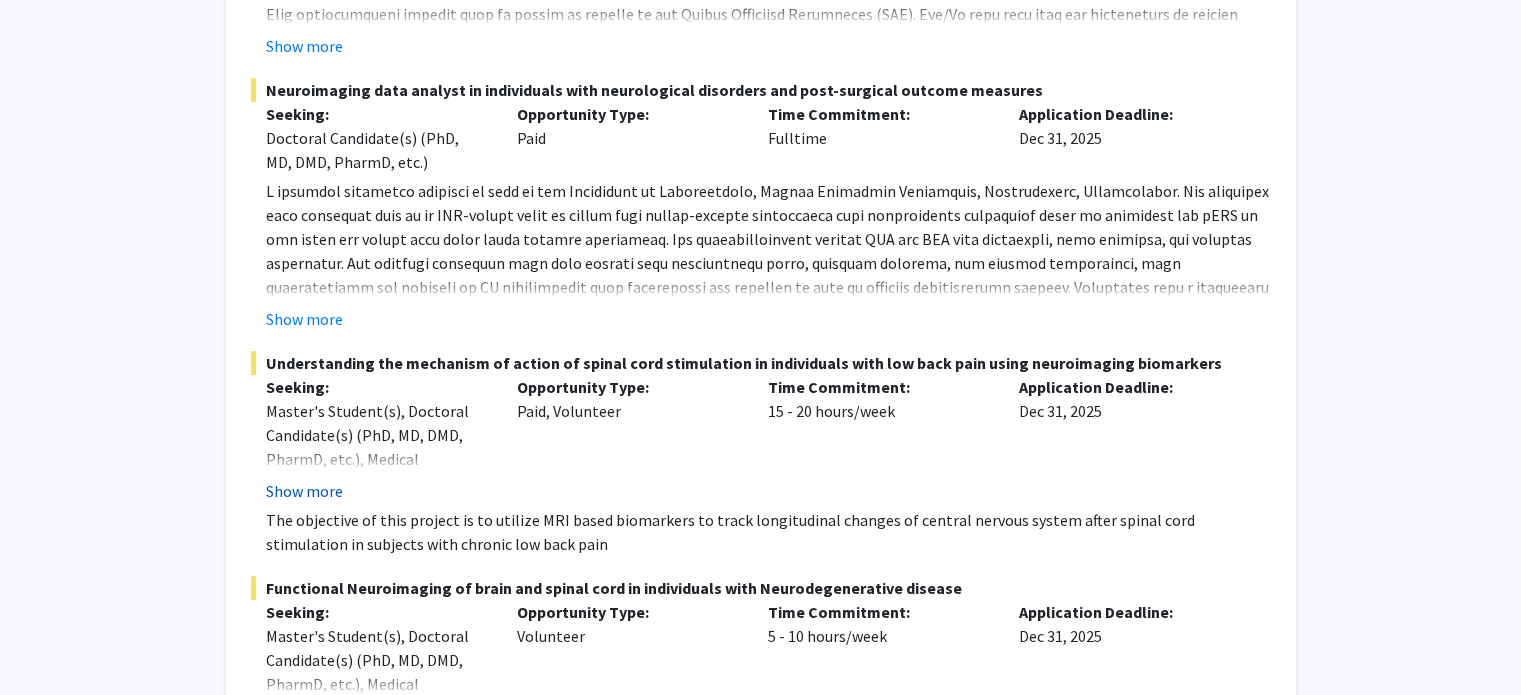 click on "Show more" 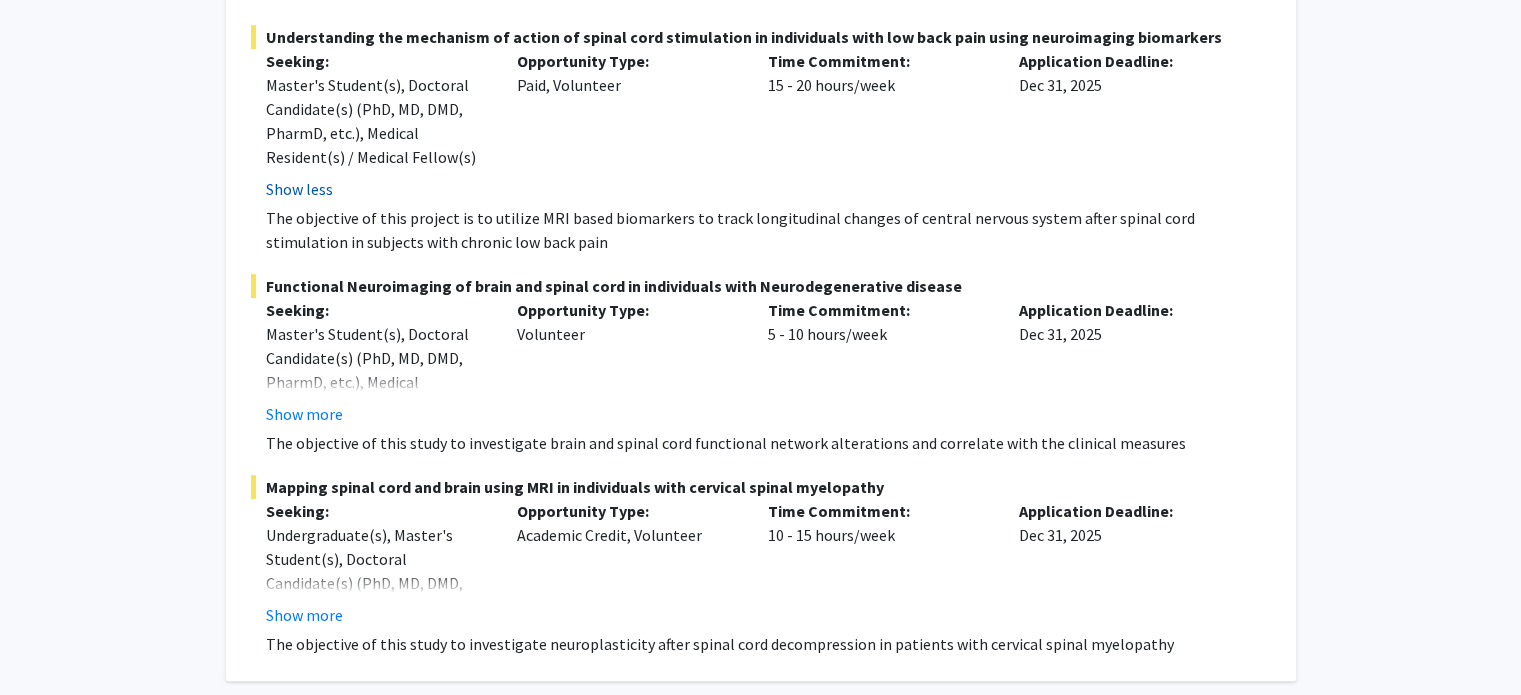 scroll, scrollTop: 947, scrollLeft: 0, axis: vertical 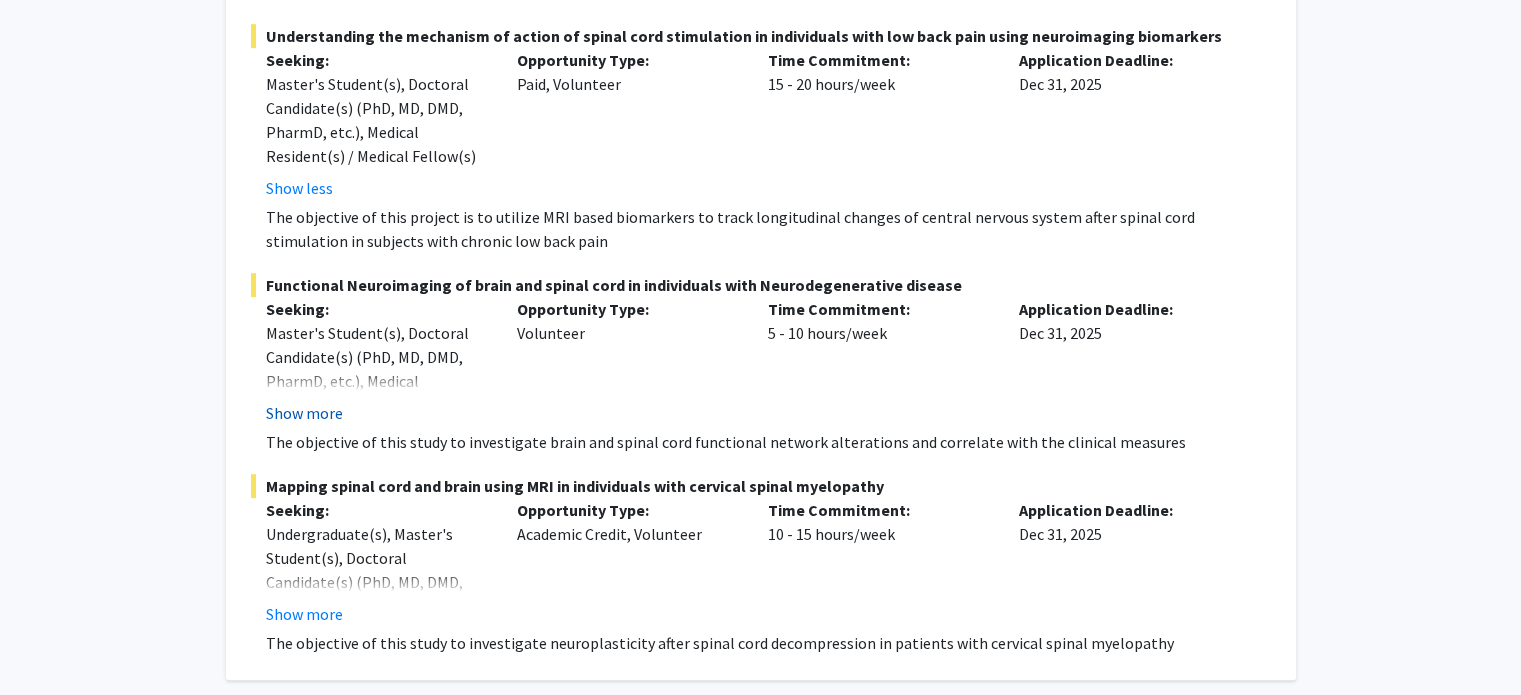 click on "Show more" 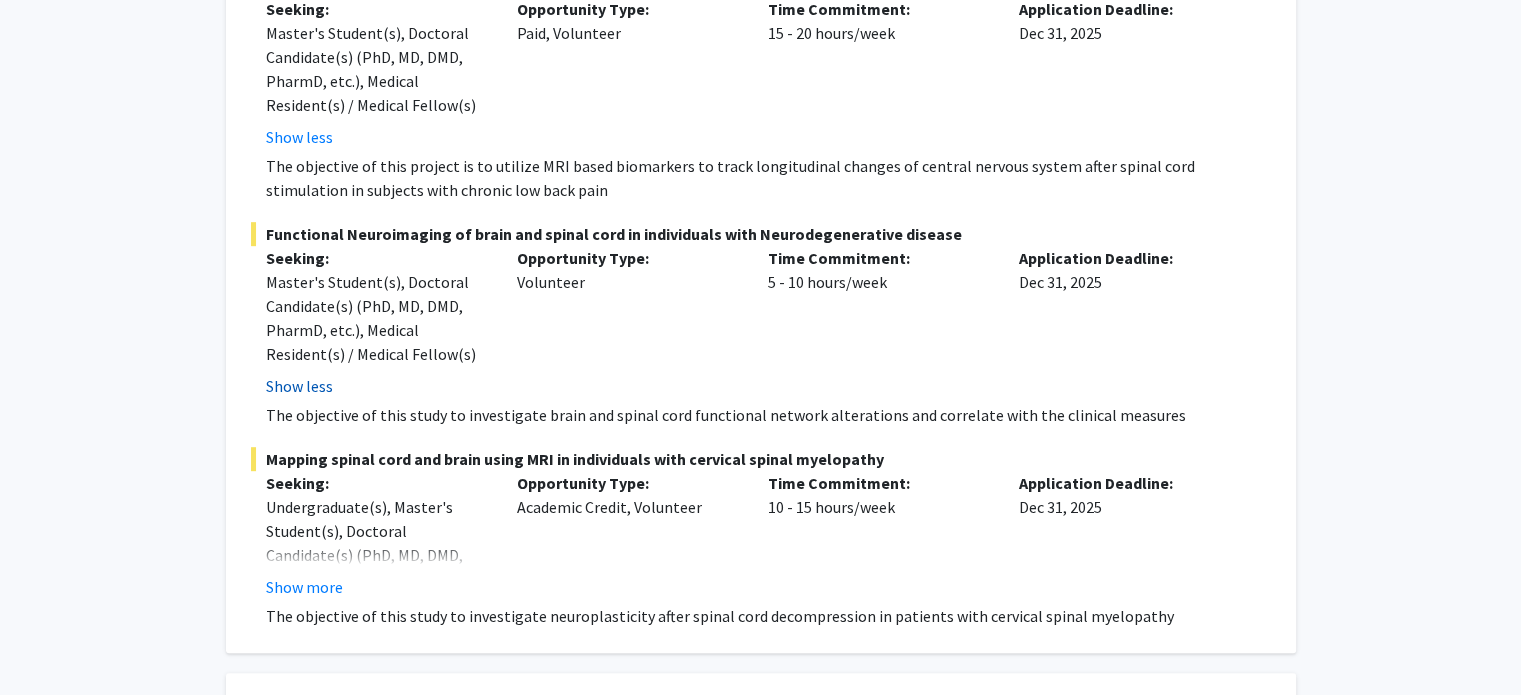 scroll, scrollTop: 999, scrollLeft: 0, axis: vertical 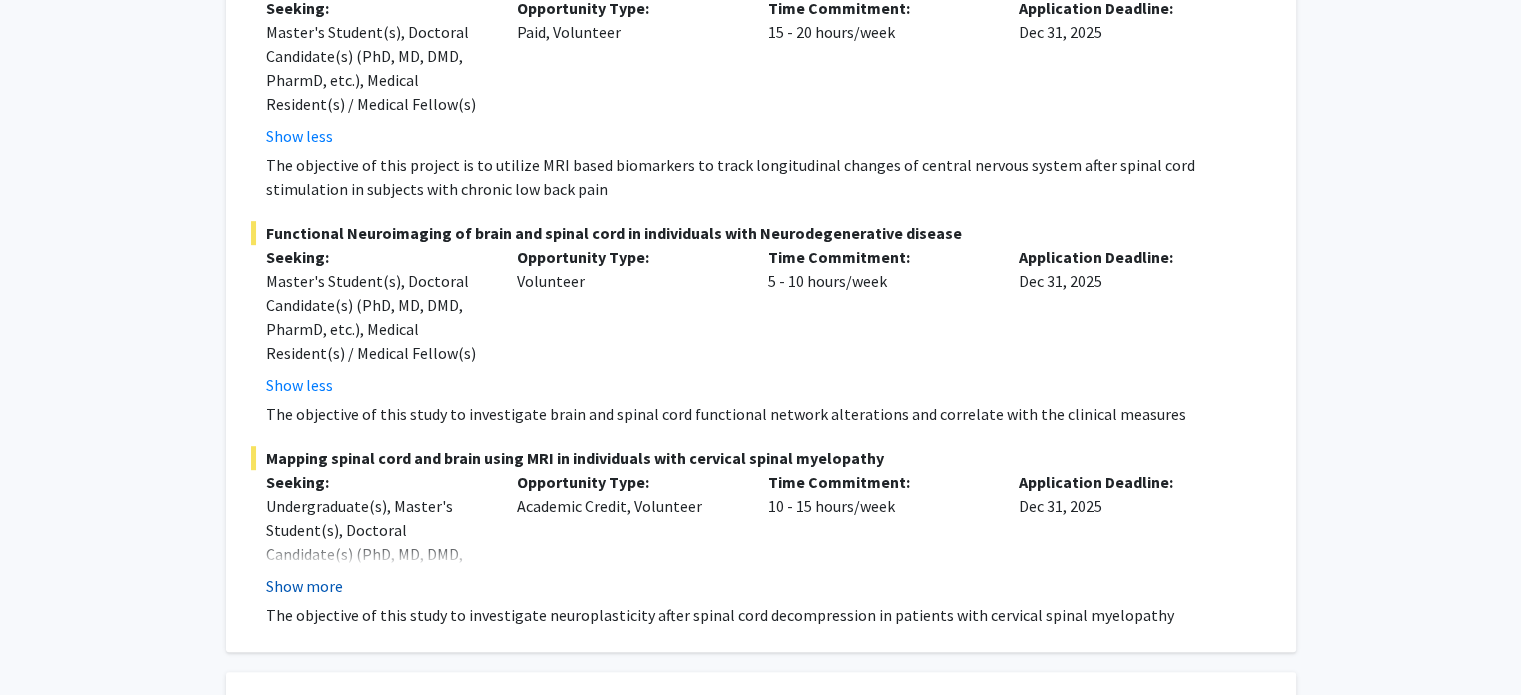click on "Show more" 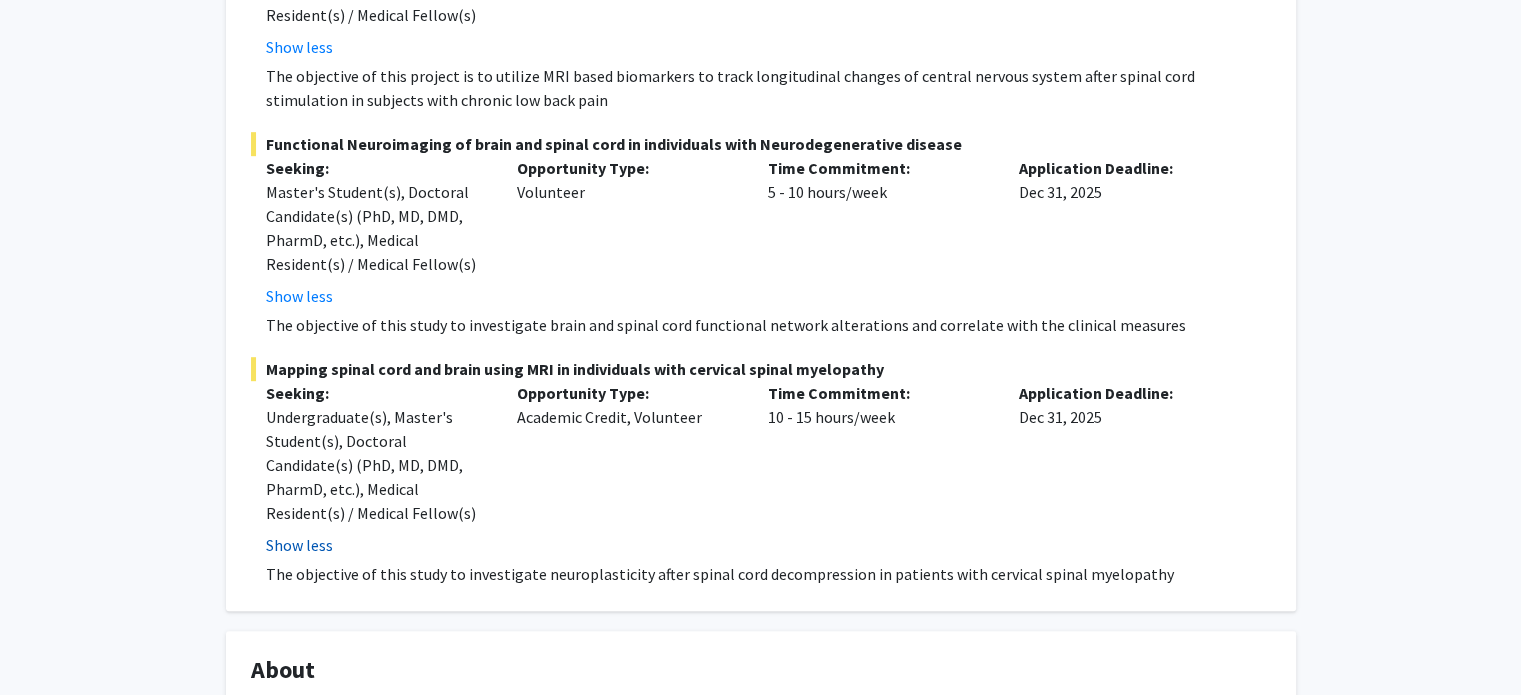 scroll, scrollTop: 1090, scrollLeft: 0, axis: vertical 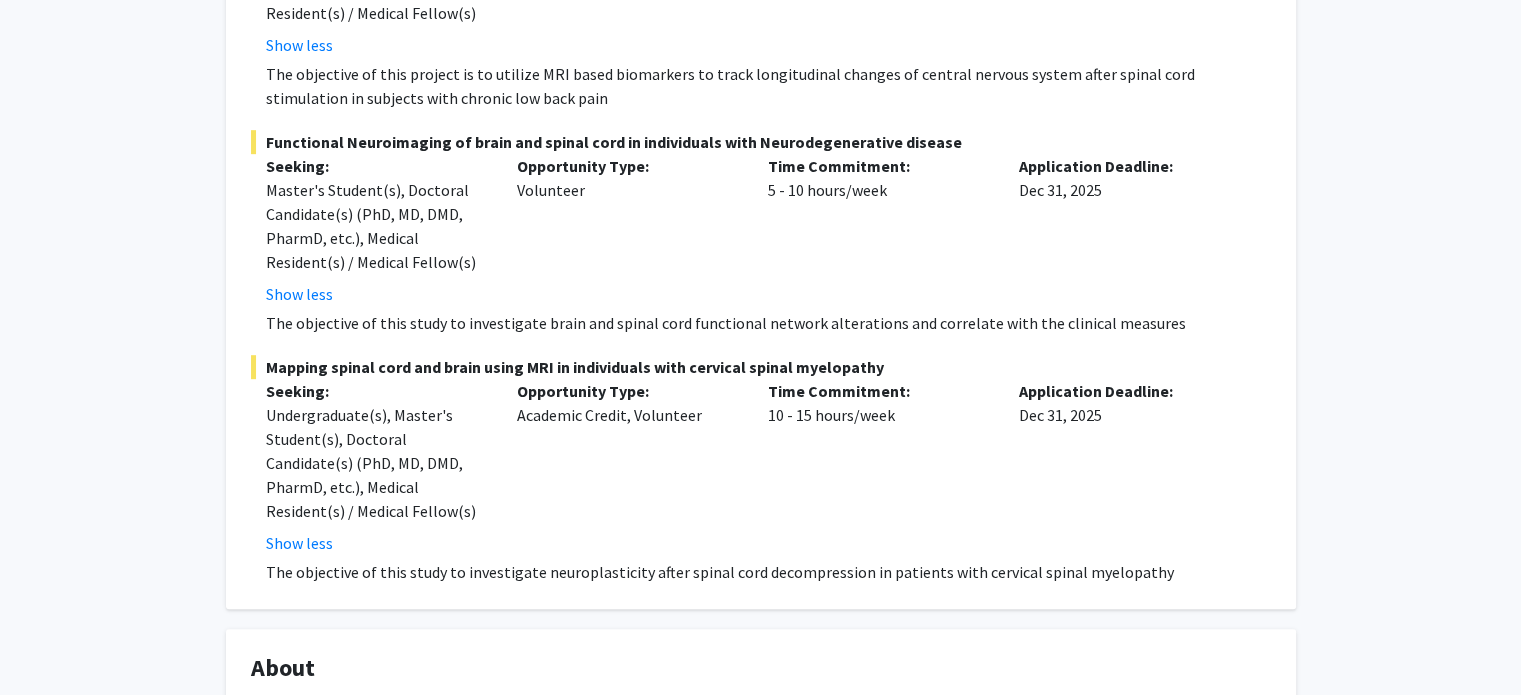 click on "The objective of this study to investigate neuroplasticity after spinal cord decompression in patients with cervical spinal myelopathy" 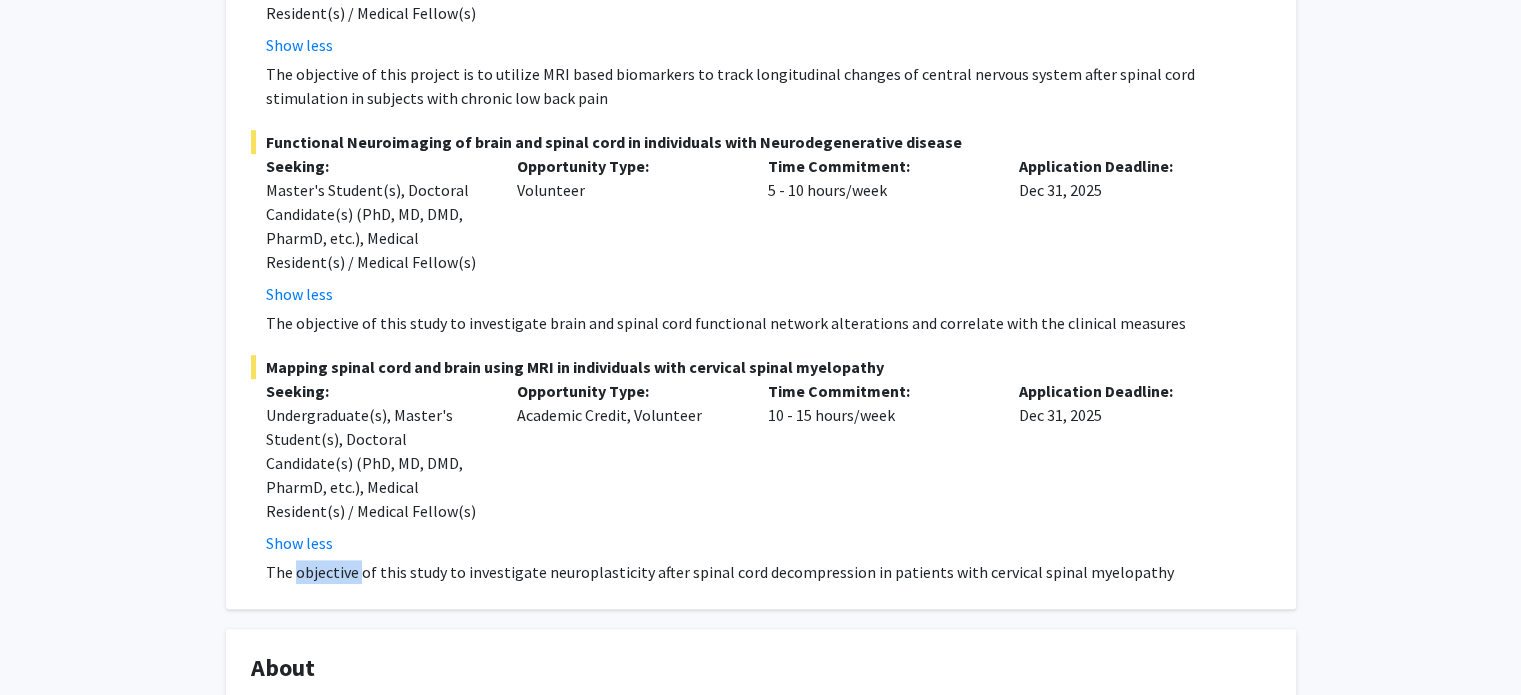 click on "The objective of this study to investigate neuroplasticity after spinal cord decompression in patients with cervical spinal myelopathy" 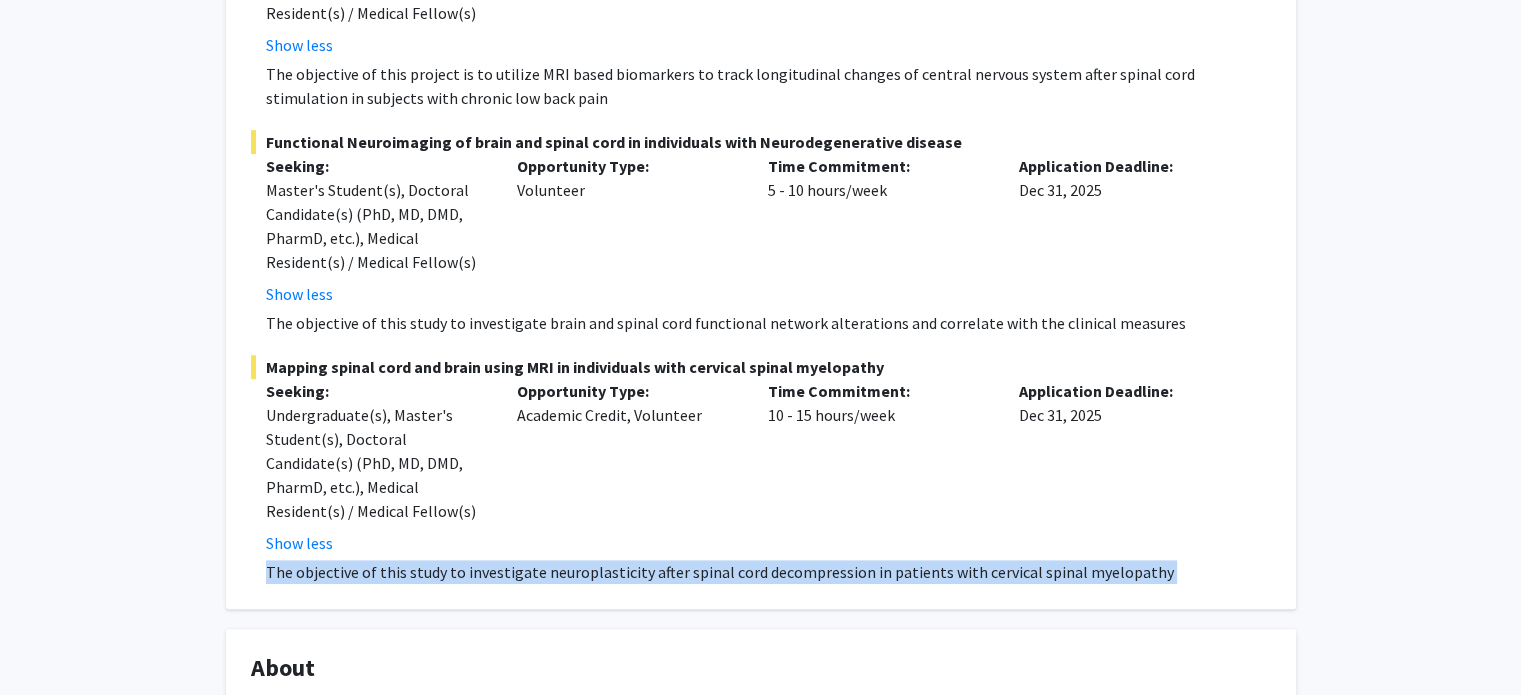 click on "The objective of this study to investigate neuroplasticity after spinal cord decompression in patients with cervical spinal myelopathy" 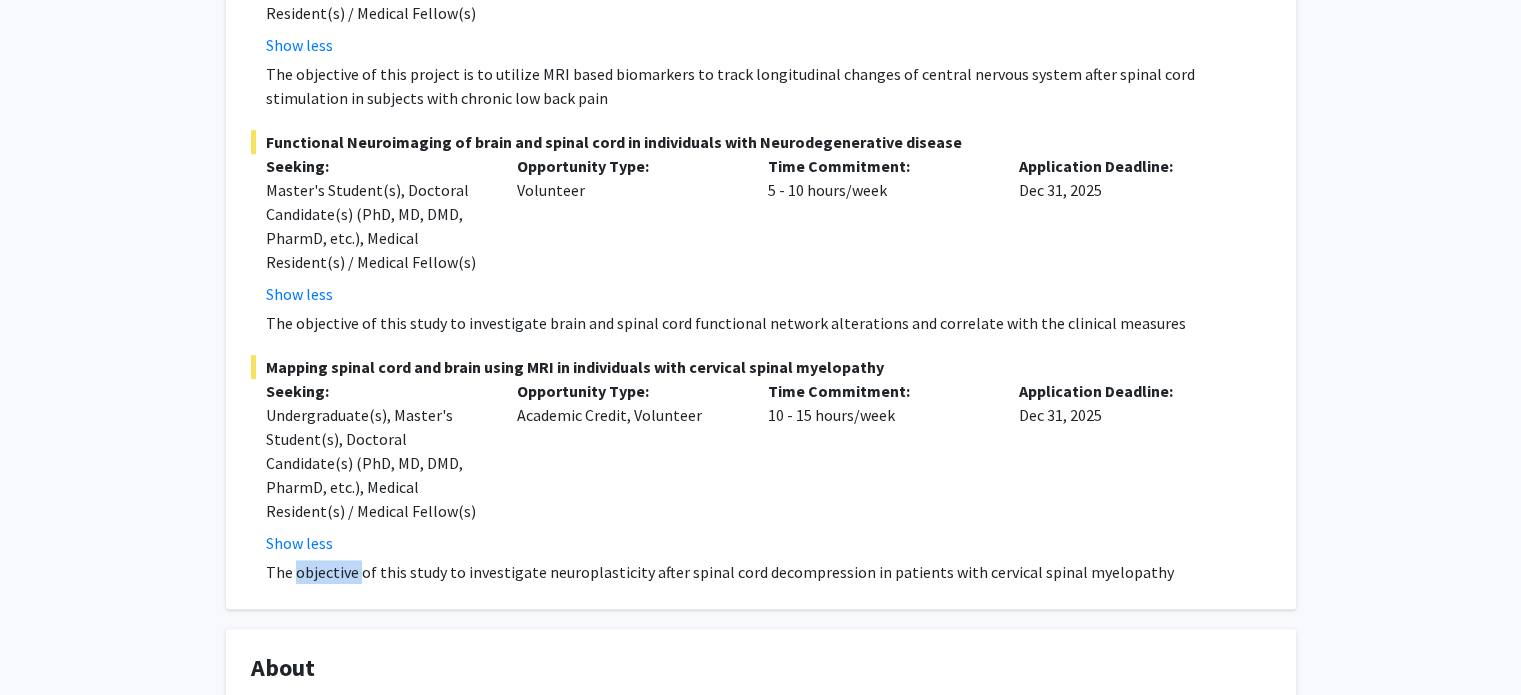 click on "The objective of this study to investigate neuroplasticity after spinal cord decompression in patients with cervical spinal myelopathy" 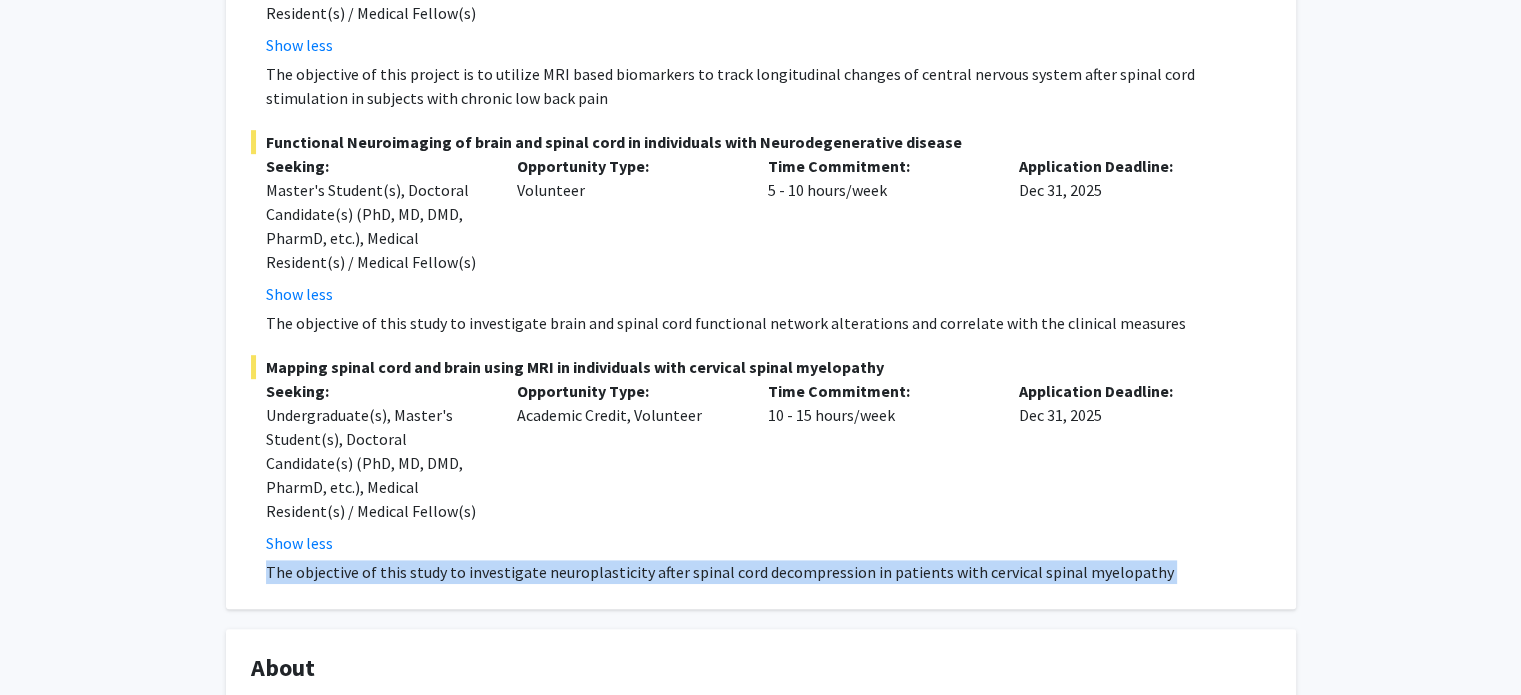 click on "The objective of this study to investigate neuroplasticity after spinal cord decompression in patients with cervical spinal myelopathy" 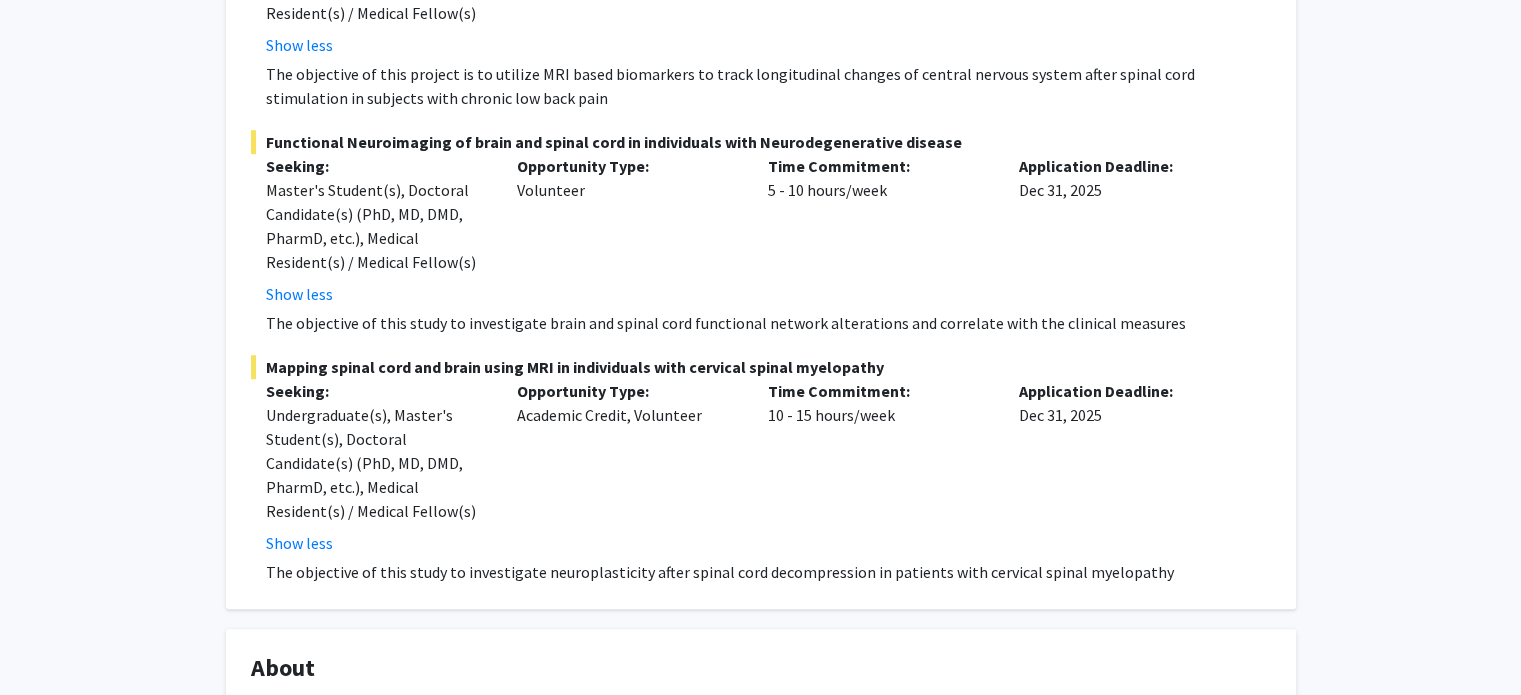 click on "Undergraduate(s), Master's Student(s), Doctoral Candidate(s) (PhD, MD, DMD, PharmD, etc.), Medical Resident(s) / Medical Fellow(s)" 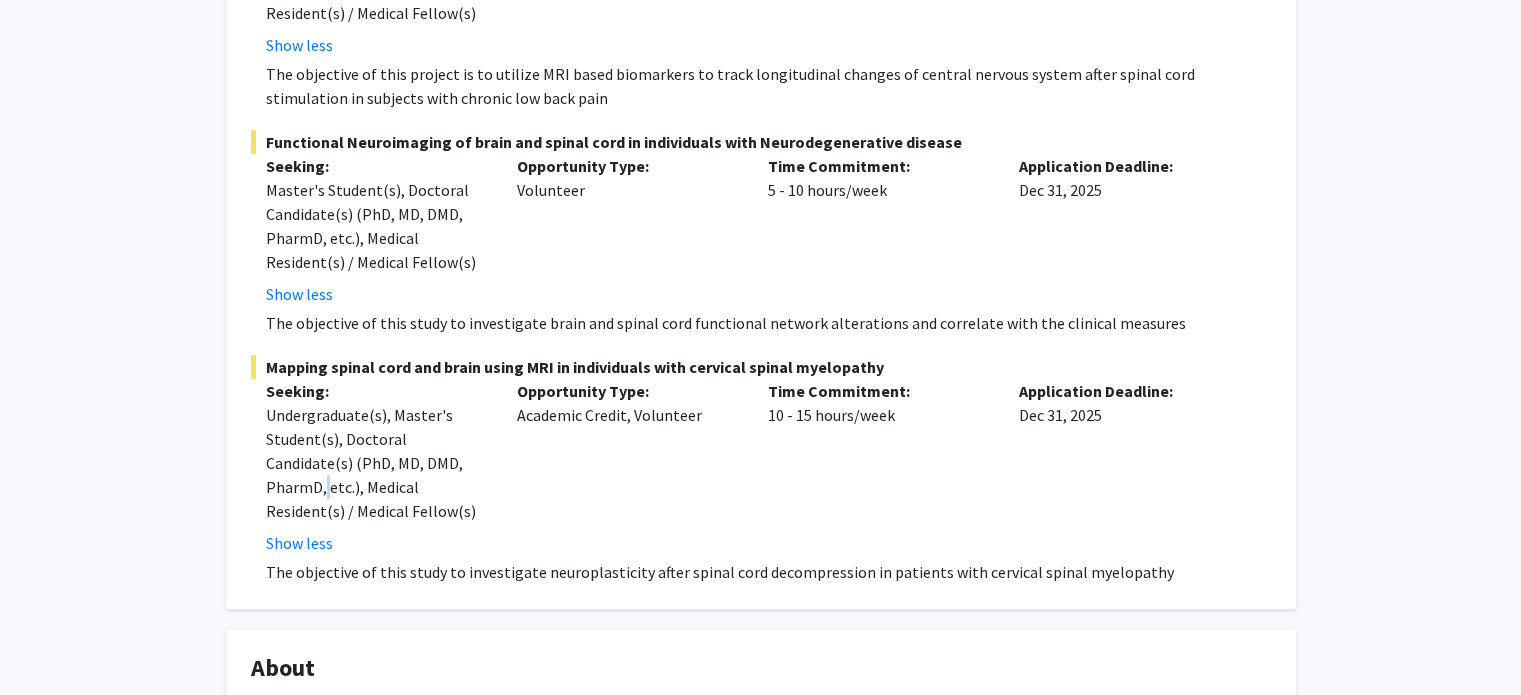 click on "Undergraduate(s), Master's Student(s), Doctoral Candidate(s) (PhD, MD, DMD, PharmD, etc.), Medical Resident(s) / Medical Fellow(s)" 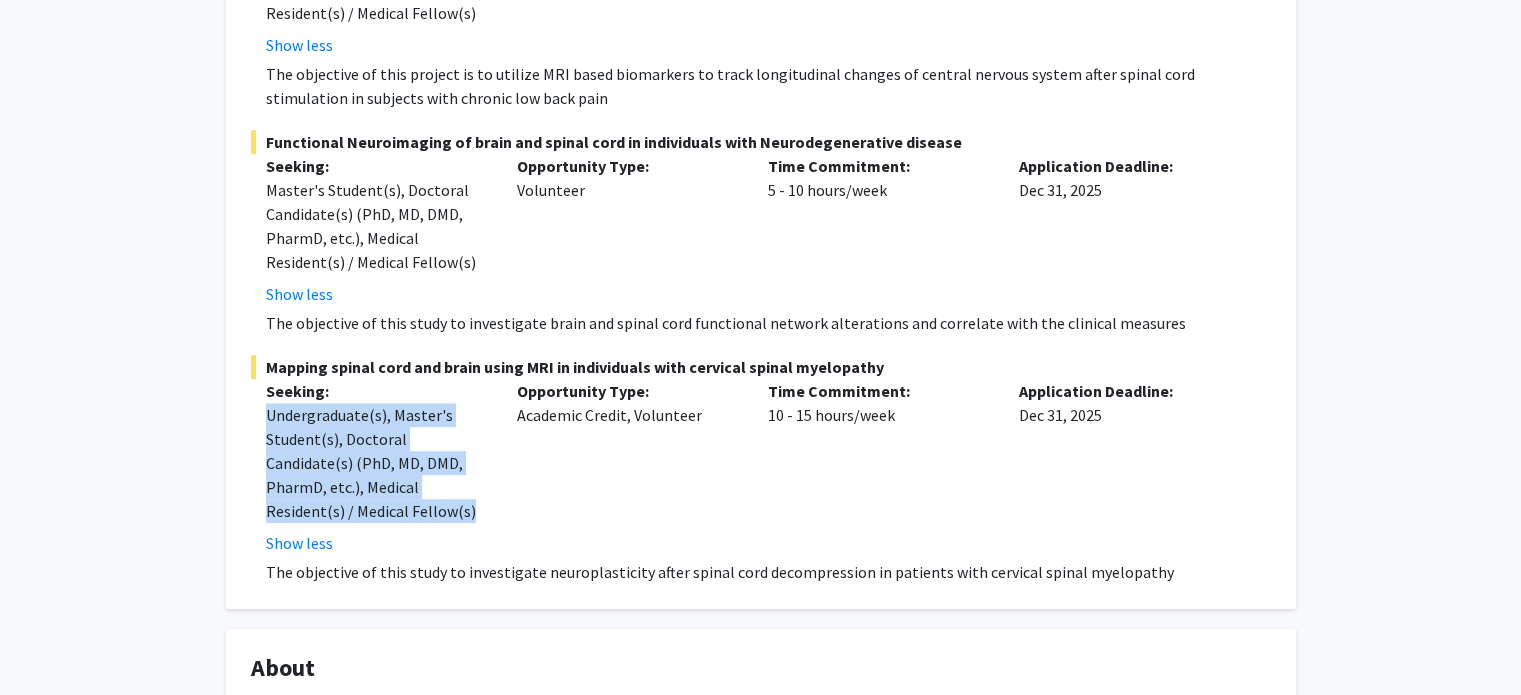 click on "Undergraduate(s), Master's Student(s), Doctoral Candidate(s) (PhD, MD, DMD, PharmD, etc.), Medical Resident(s) / Medical Fellow(s)" 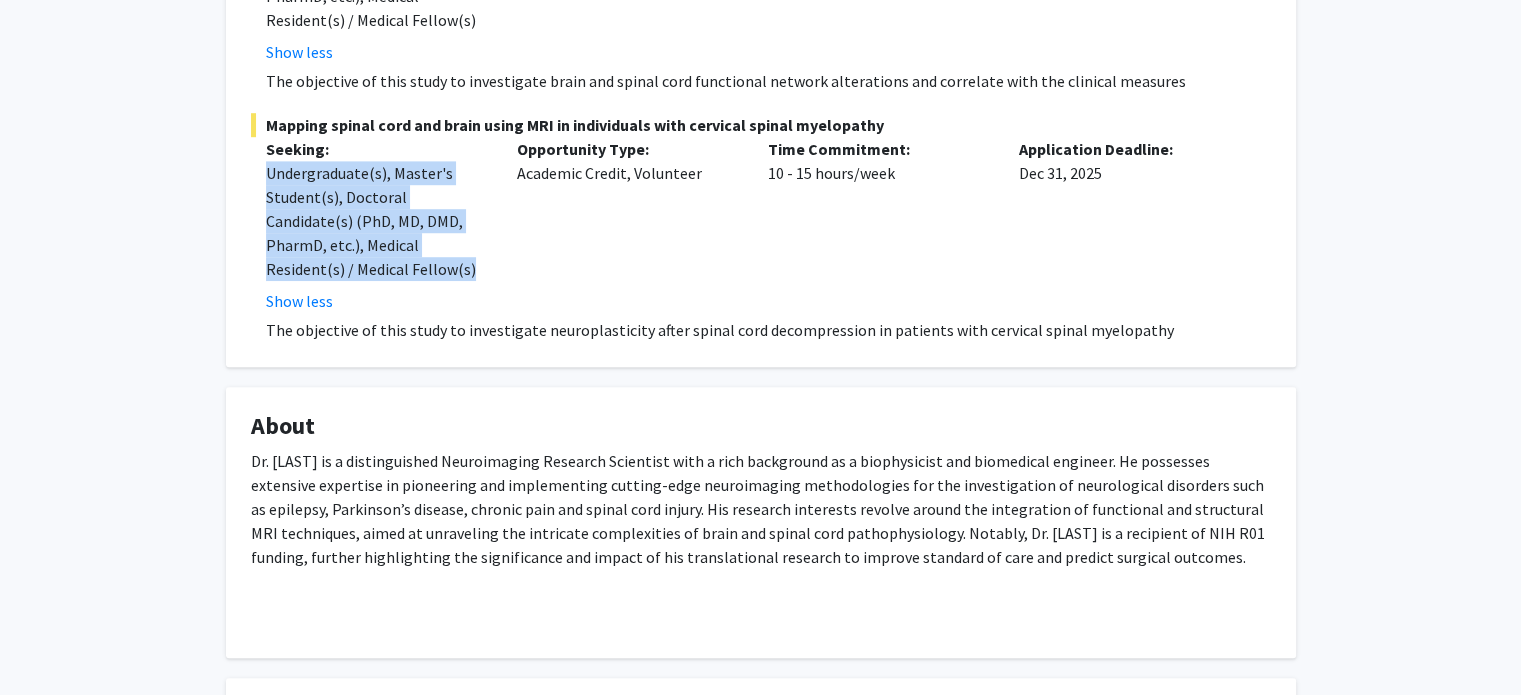 scroll, scrollTop: 1334, scrollLeft: 0, axis: vertical 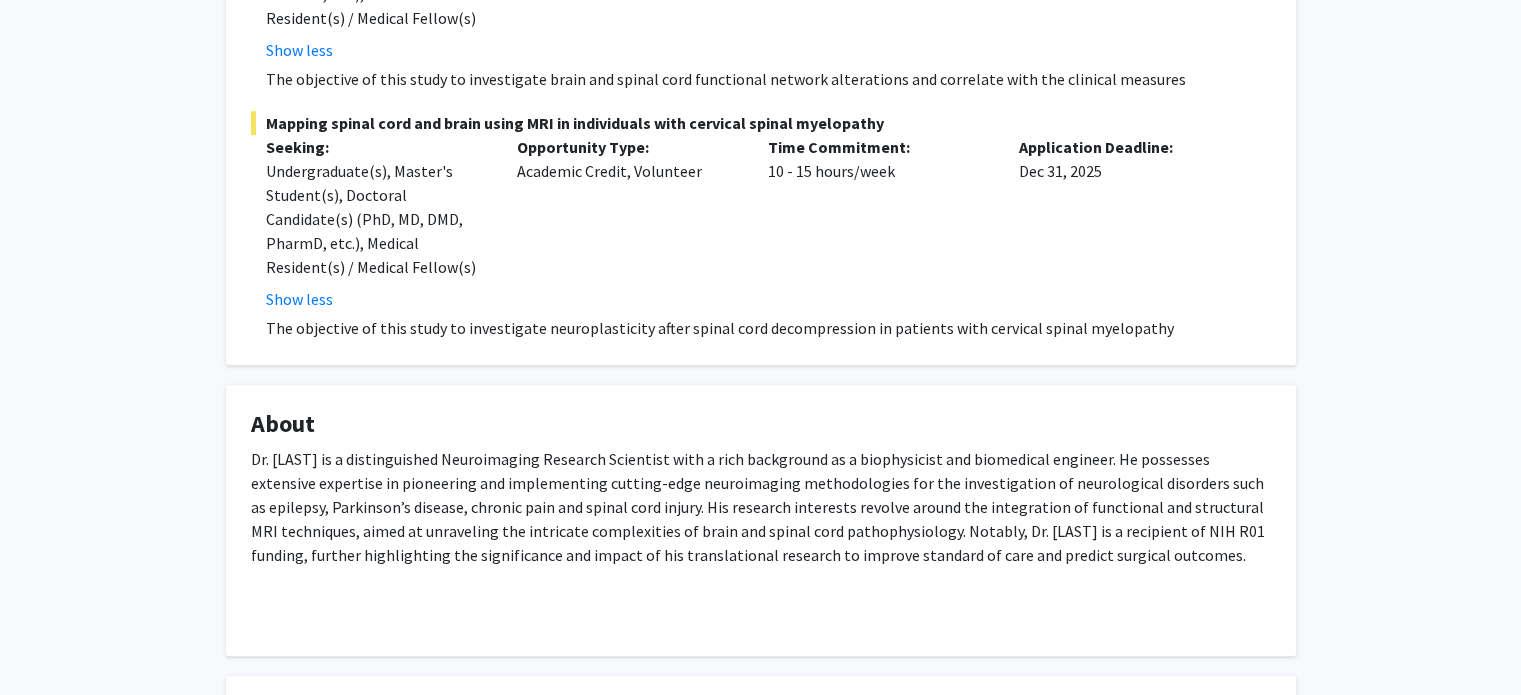 click on "Mapping spinal cord and brain using MRI in individuals with cervical spinal myelopathy" 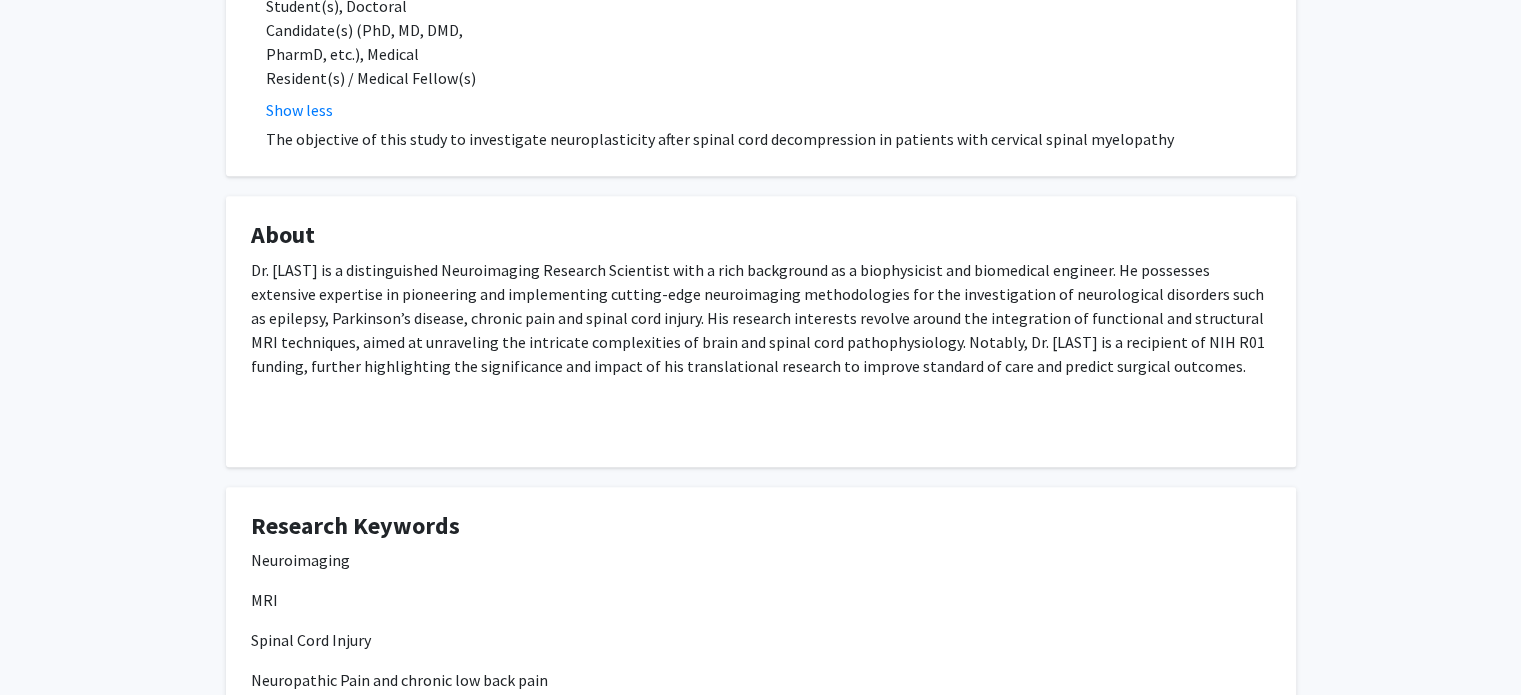 scroll, scrollTop: 1524, scrollLeft: 0, axis: vertical 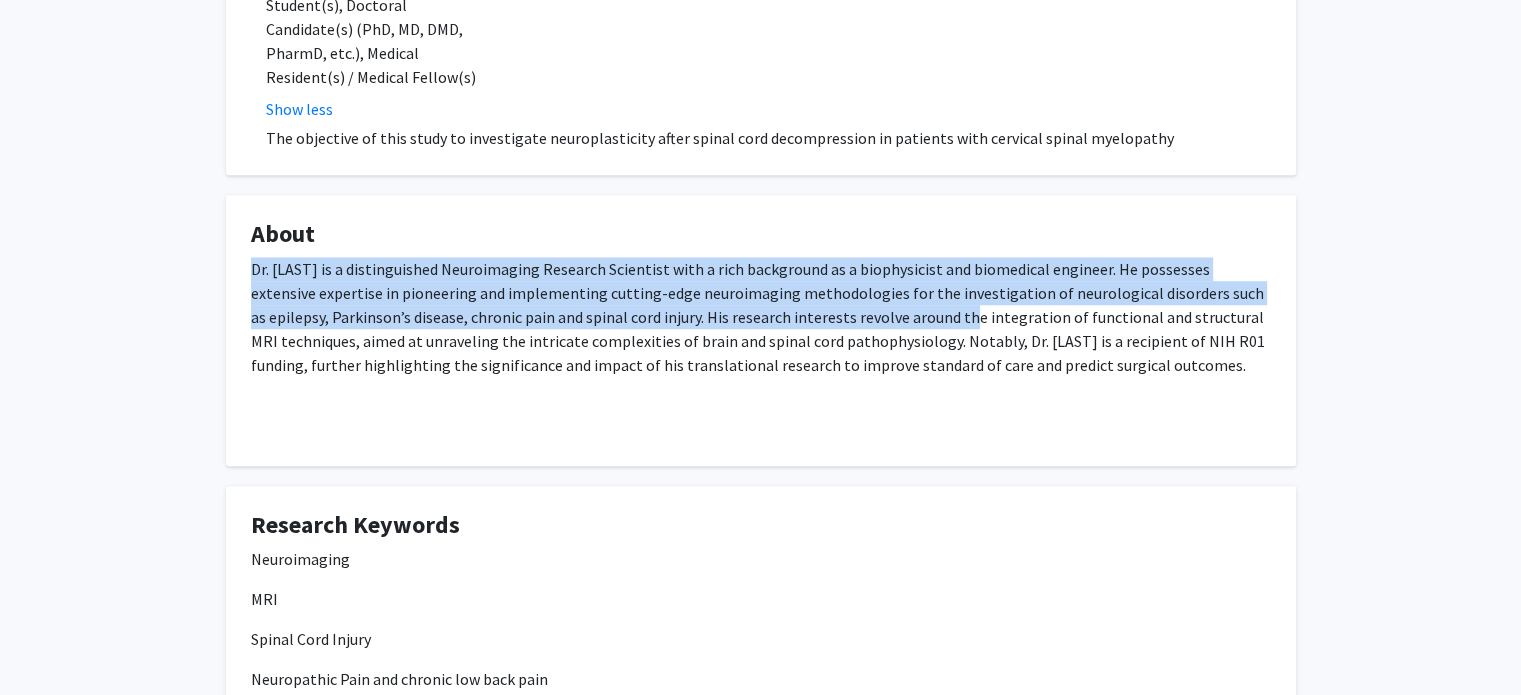 drag, startPoint x: 847, startPoint y: 411, endPoint x: 873, endPoint y: 309, distance: 105.26158 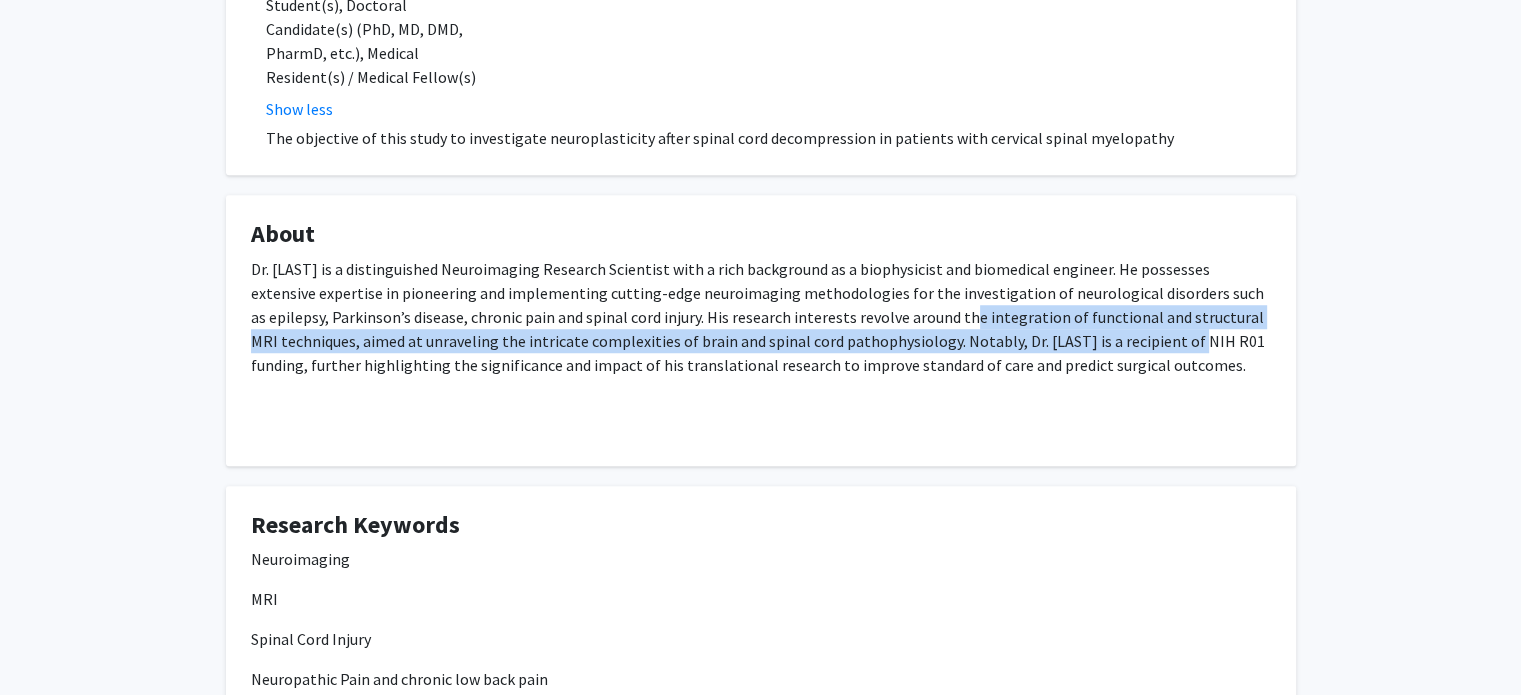 drag, startPoint x: 873, startPoint y: 309, endPoint x: 1055, endPoint y: 350, distance: 186.56099 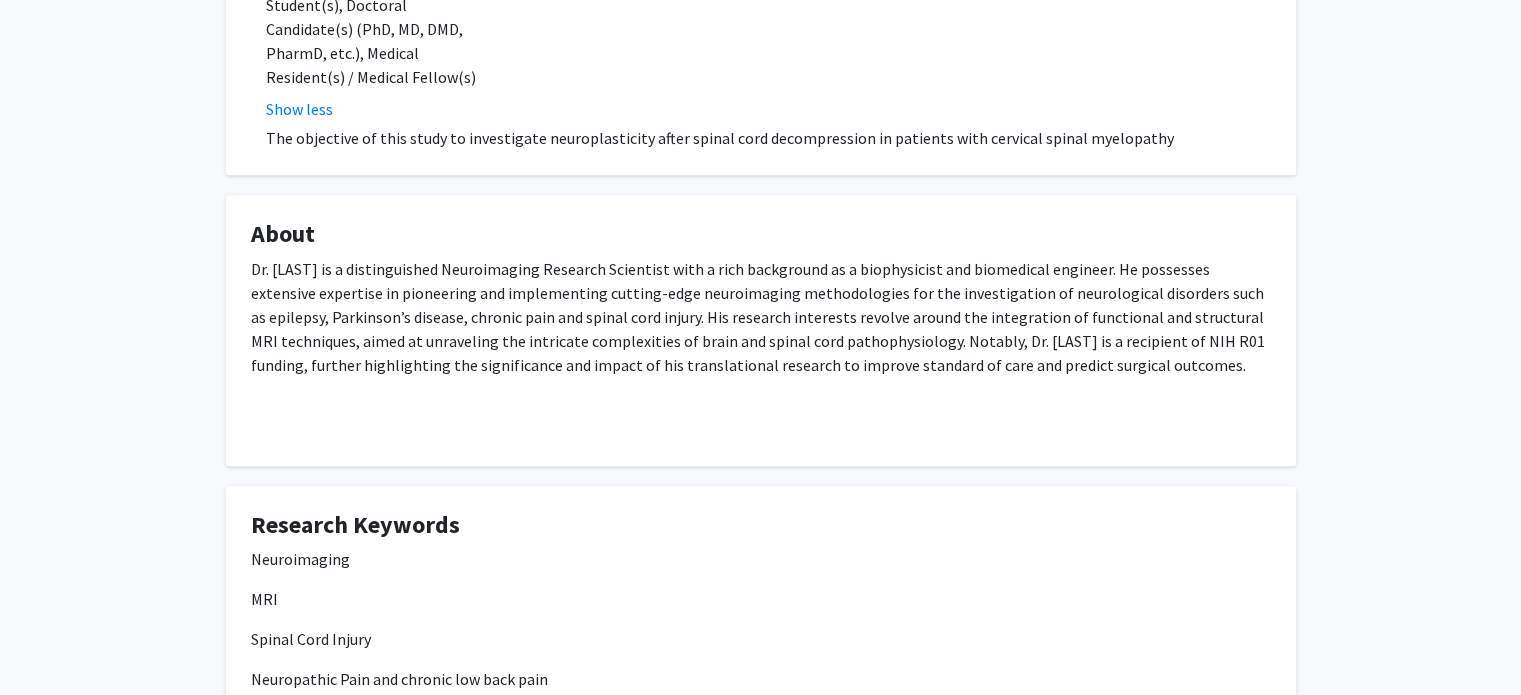 drag, startPoint x: 1055, startPoint y: 350, endPoint x: 1067, endPoint y: 367, distance: 20.808653 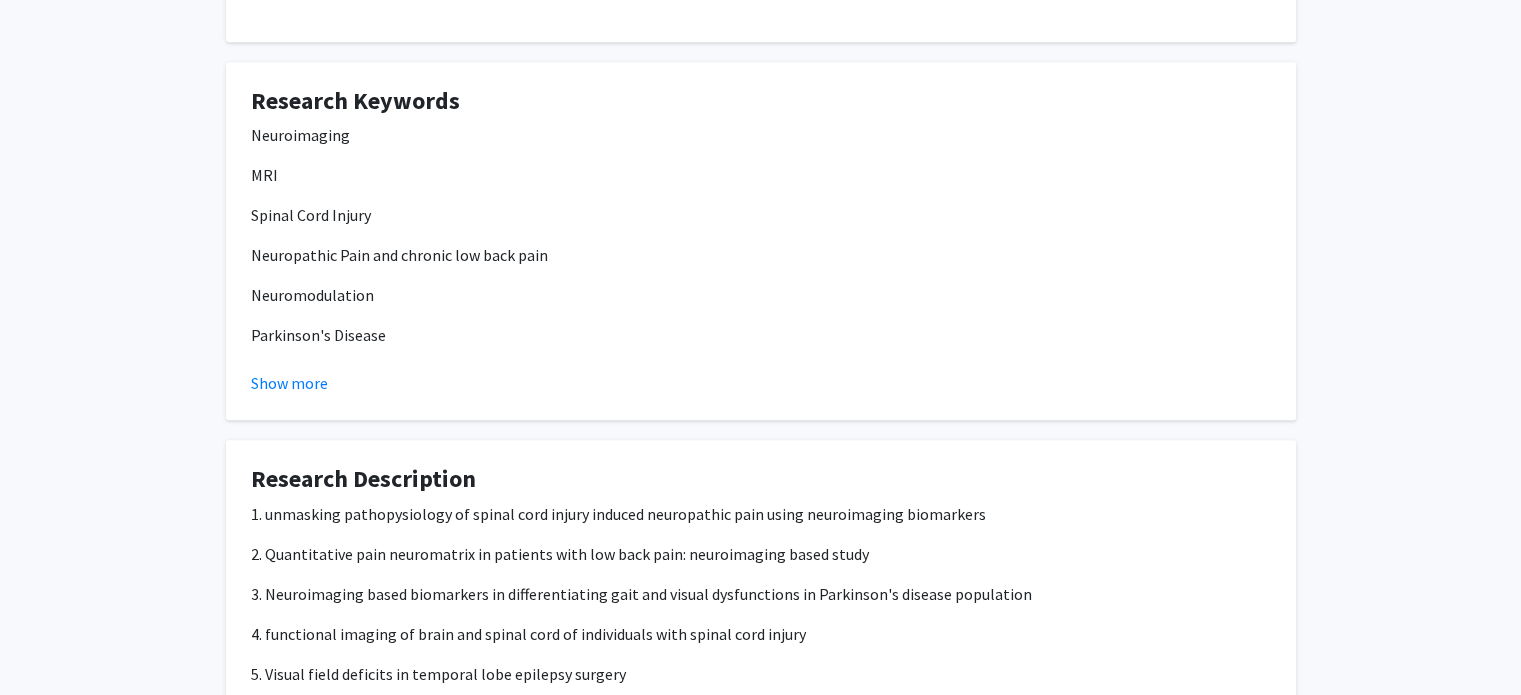 scroll, scrollTop: 1952, scrollLeft: 0, axis: vertical 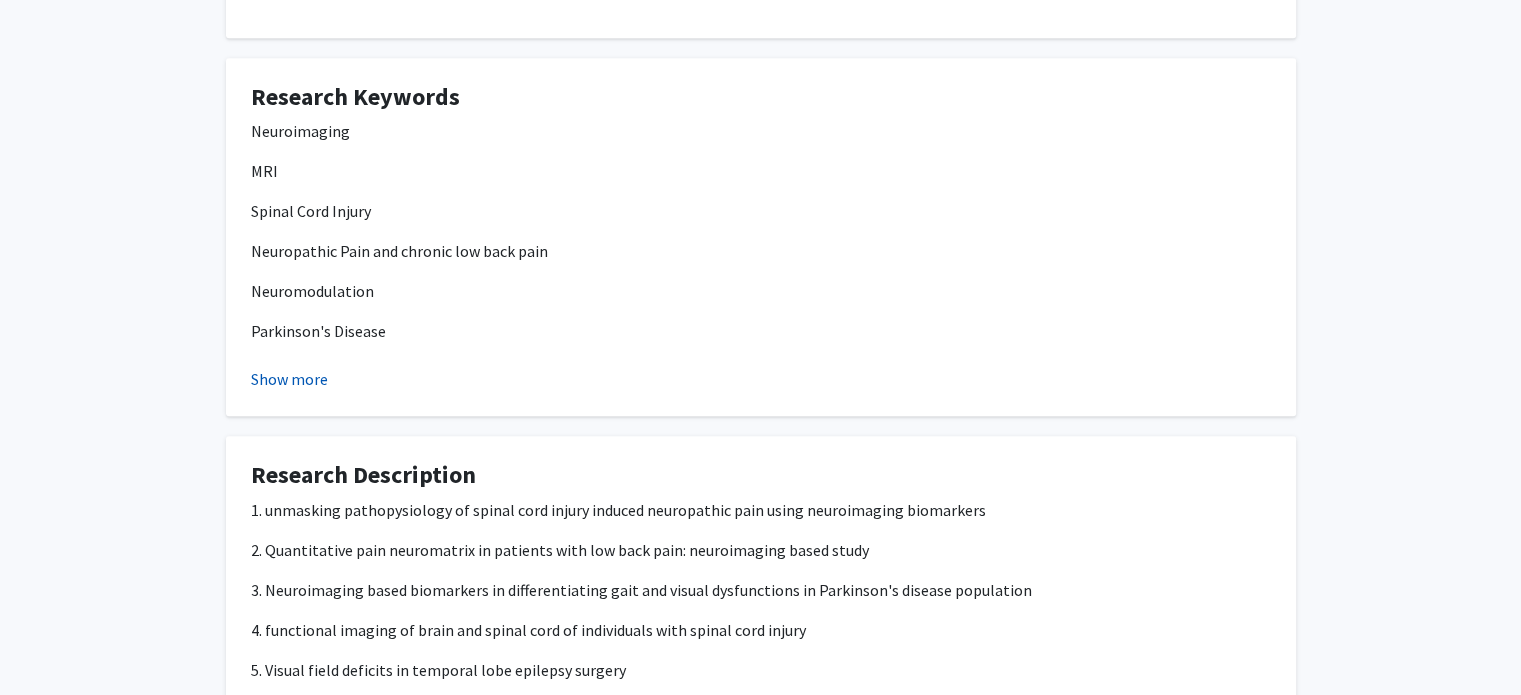 click on "Show more" 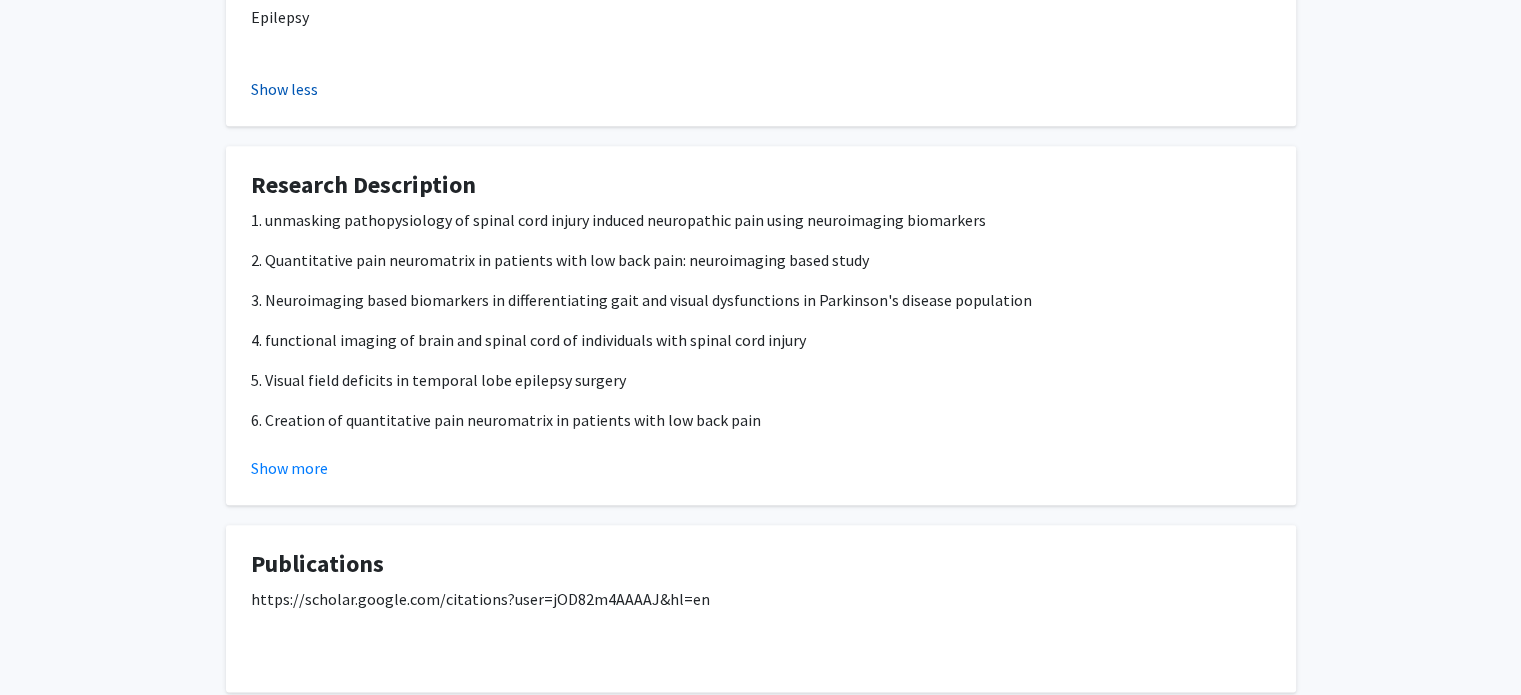 scroll, scrollTop: 2307, scrollLeft: 0, axis: vertical 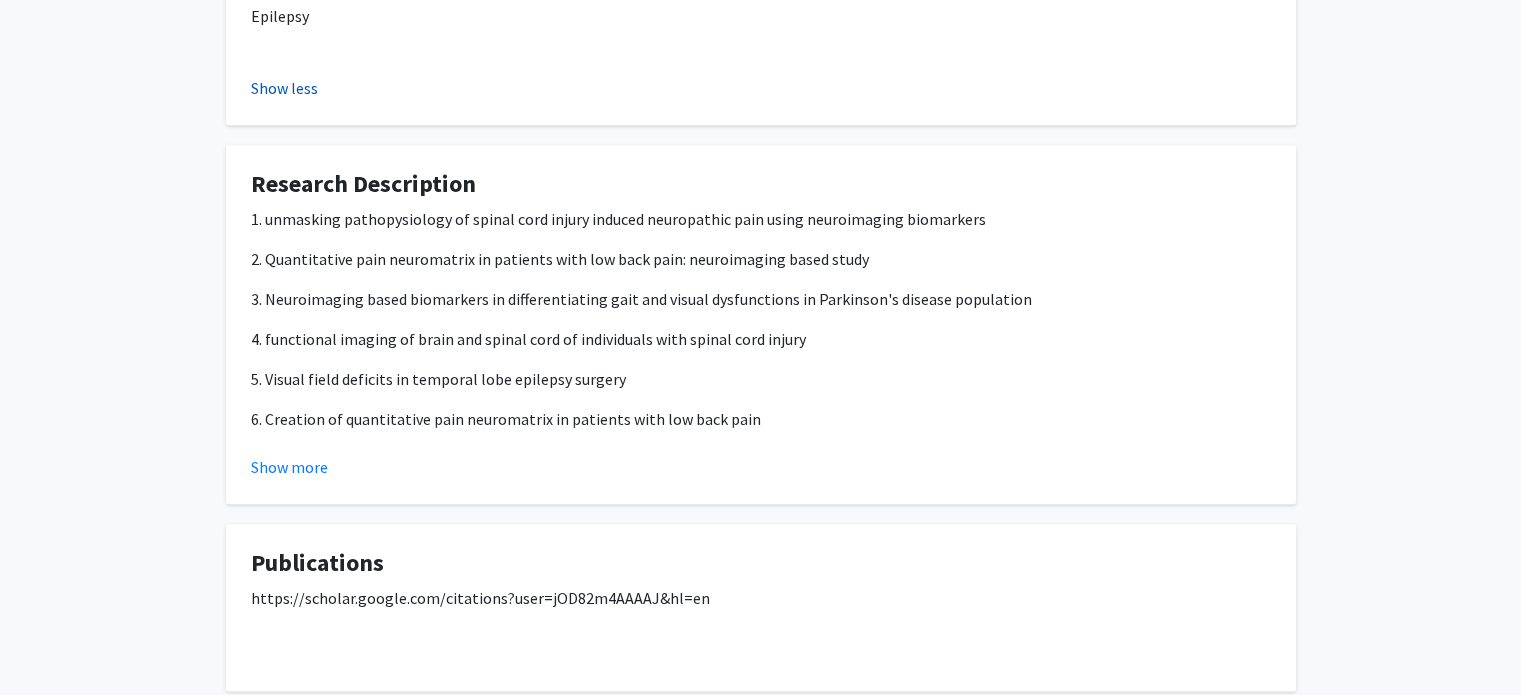 type 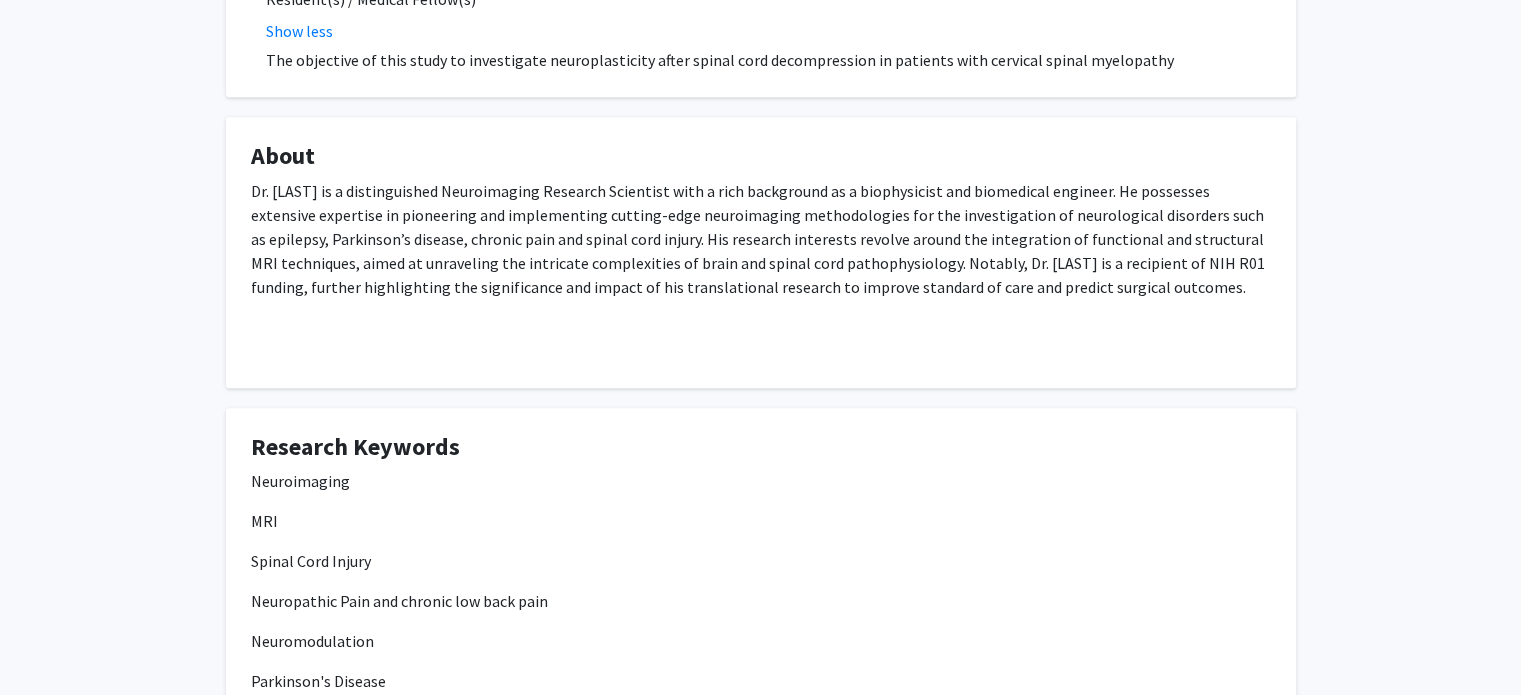 scroll, scrollTop: 1600, scrollLeft: 0, axis: vertical 